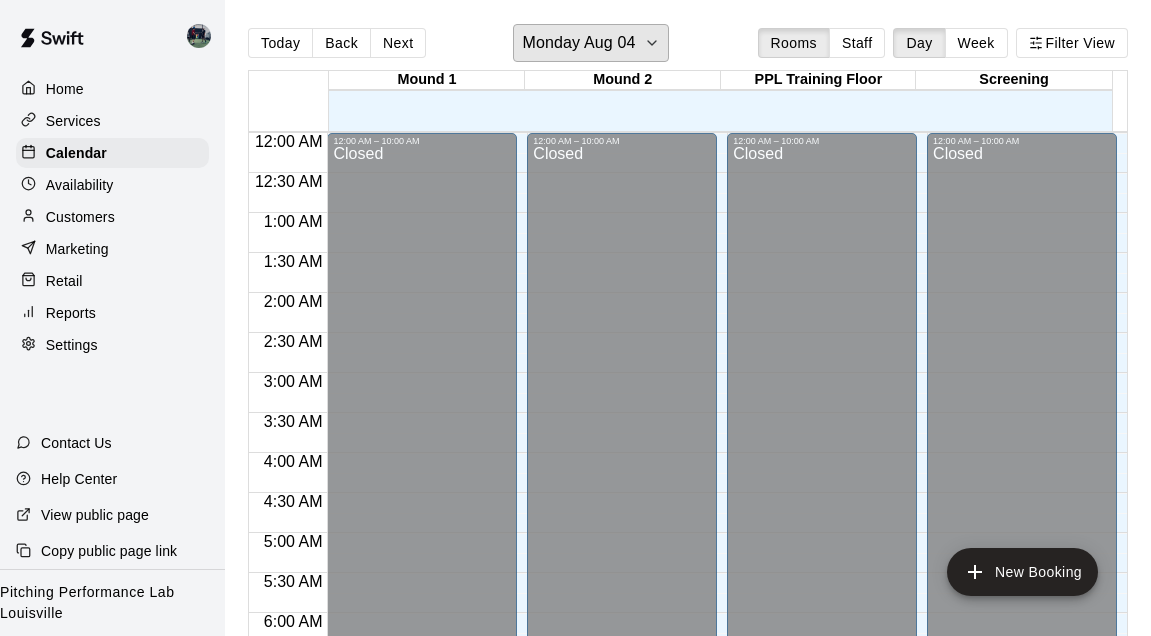 scroll, scrollTop: 0, scrollLeft: 0, axis: both 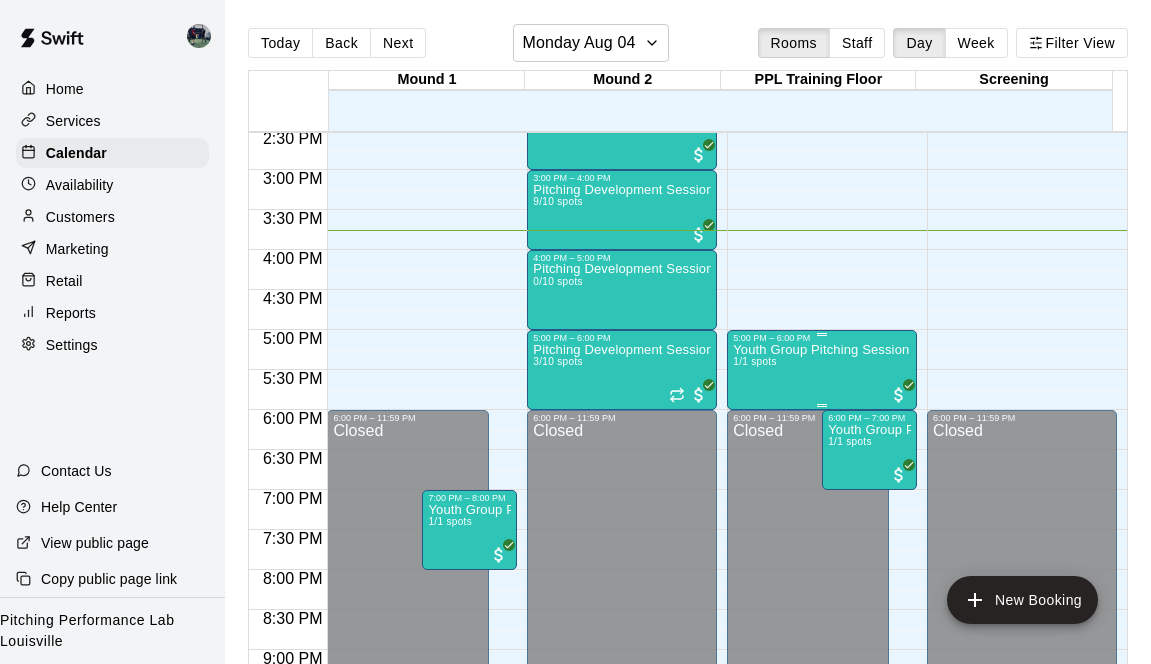 click on "Youth Group Pitching Session (Ages 12 and Under) 1/1 spots" at bounding box center [822, 675] 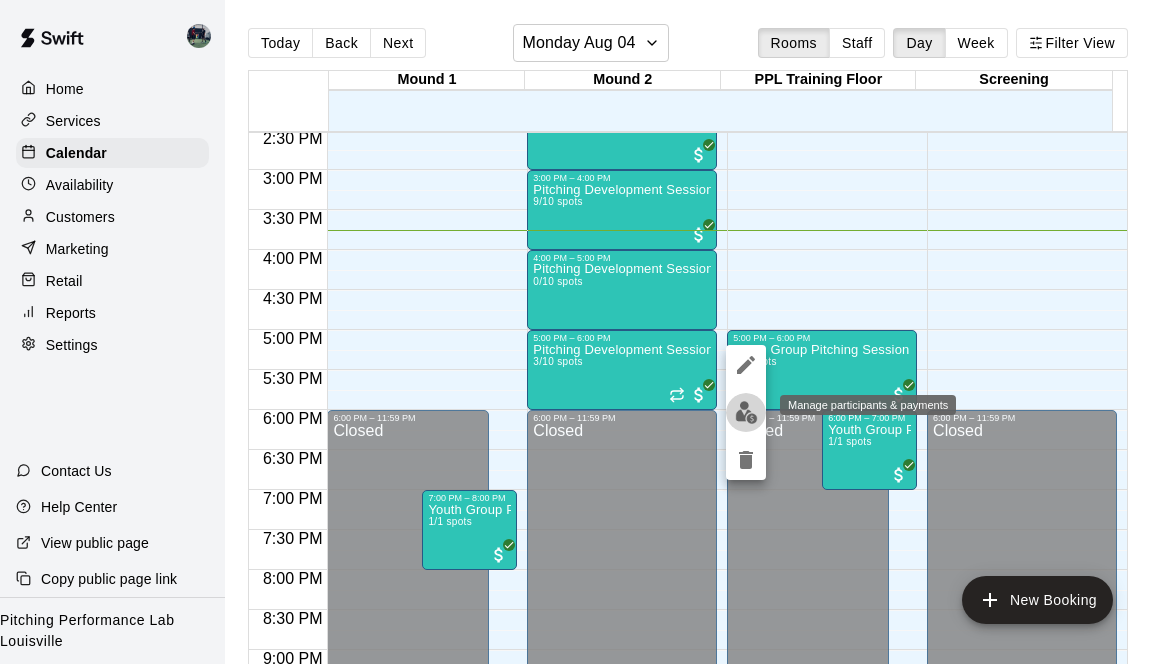 click at bounding box center (746, 412) 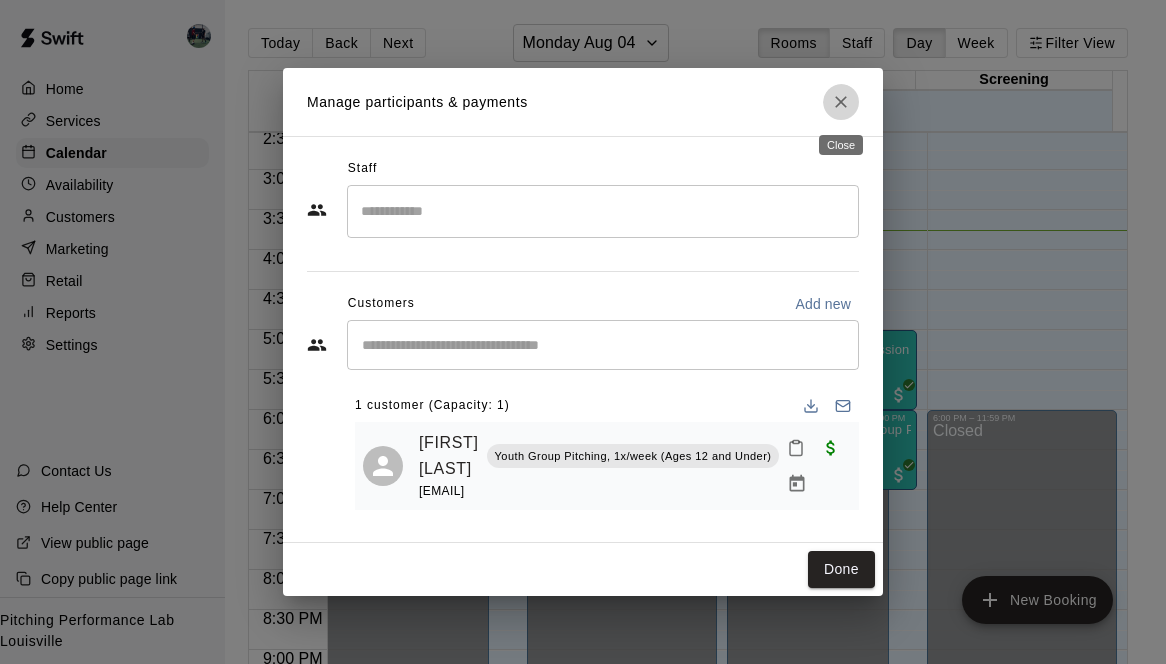 click 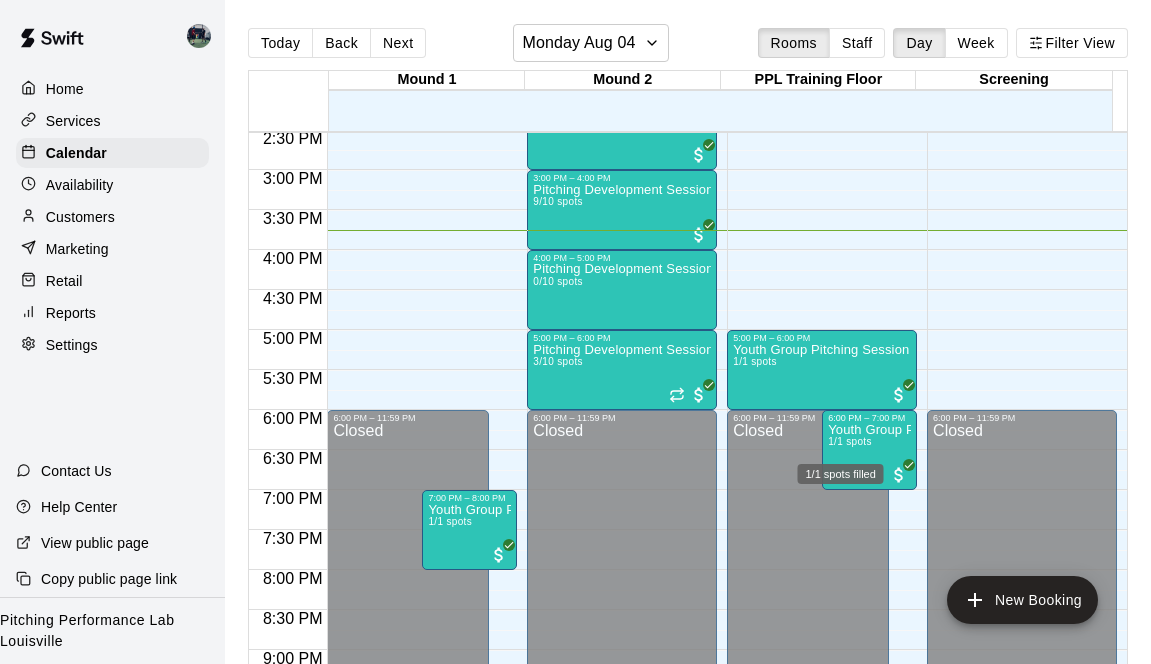 click on "1/1 spots filled" at bounding box center (841, 474) 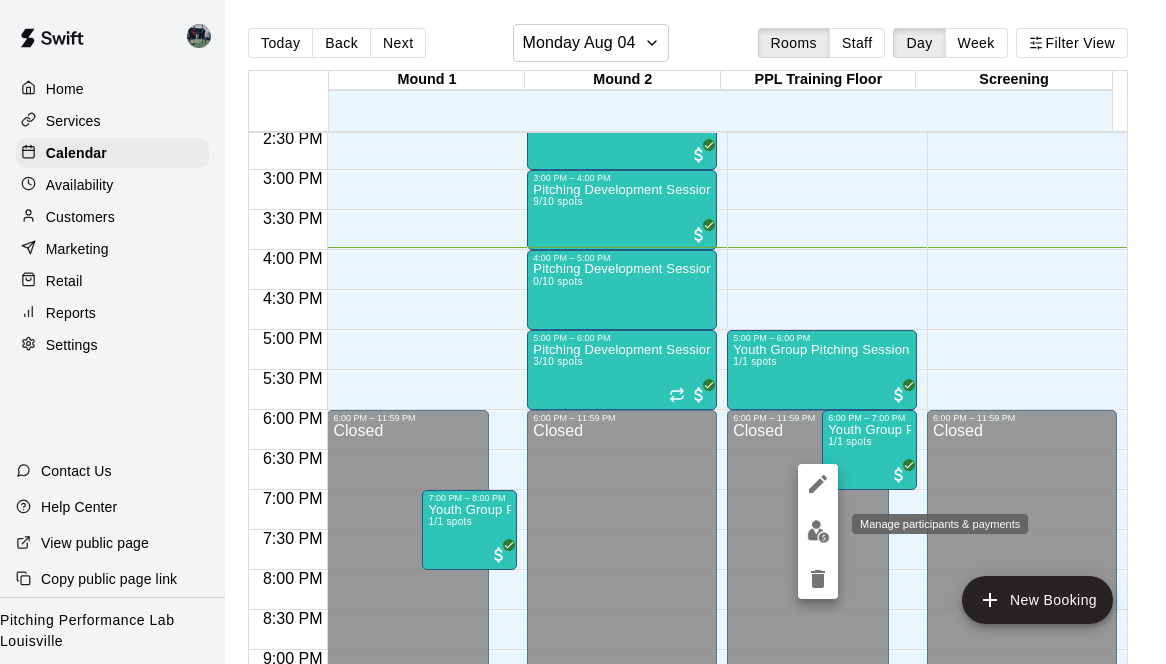 click at bounding box center [818, 531] 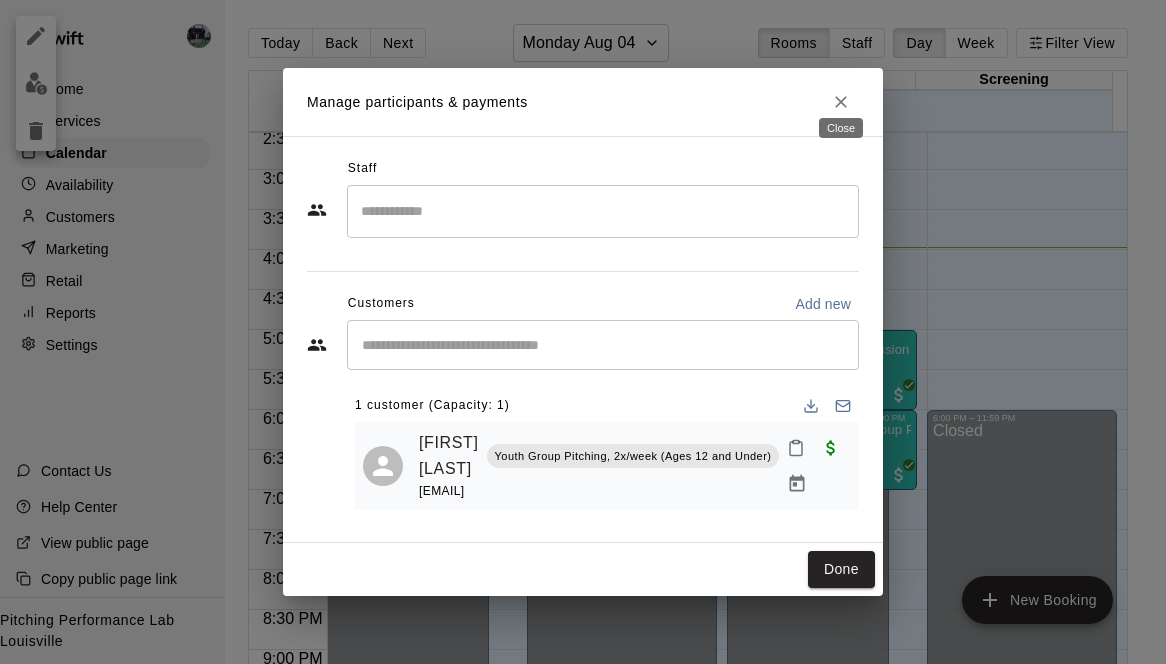 click 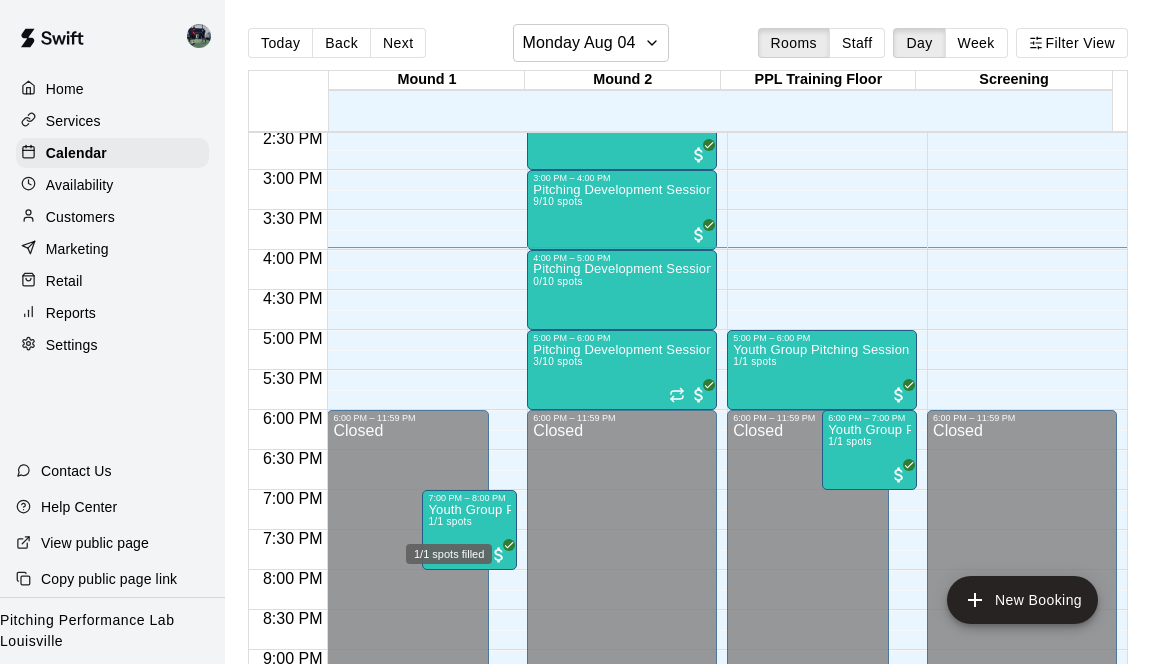 click on "1/1 spots filled" at bounding box center [449, 548] 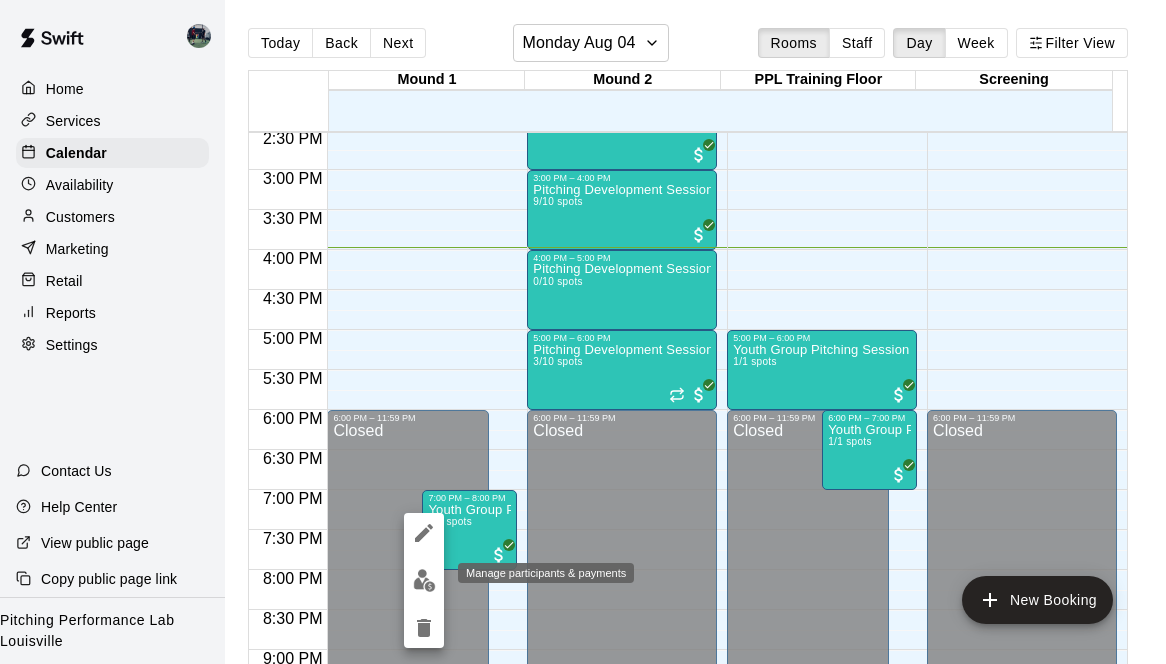 click at bounding box center (424, 580) 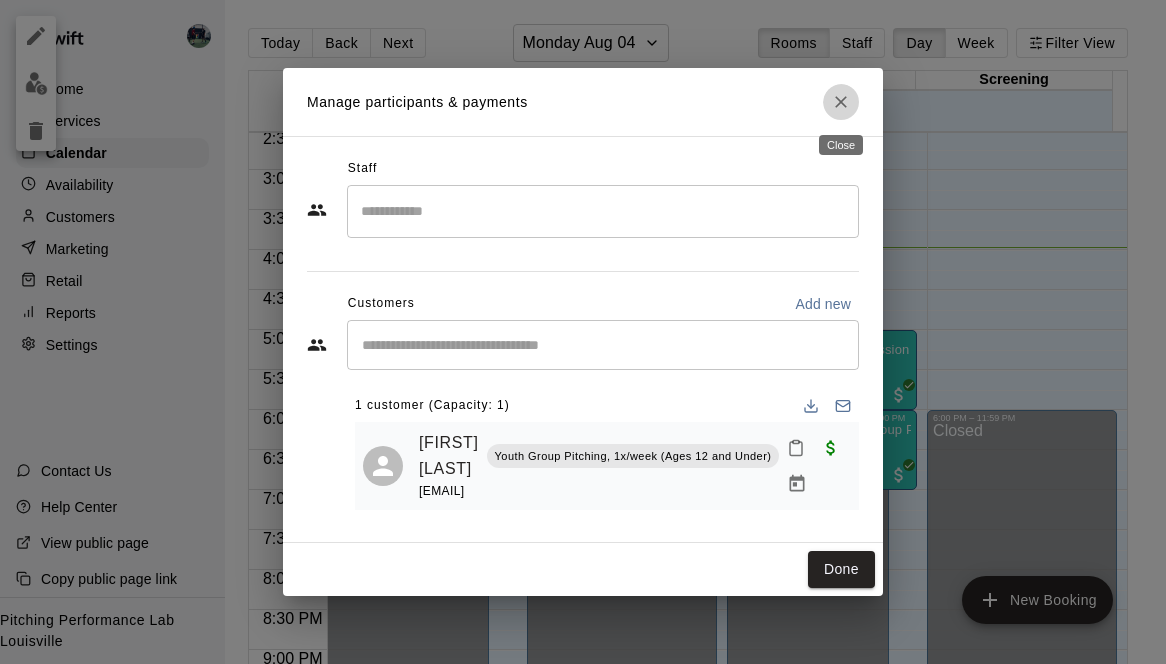 click 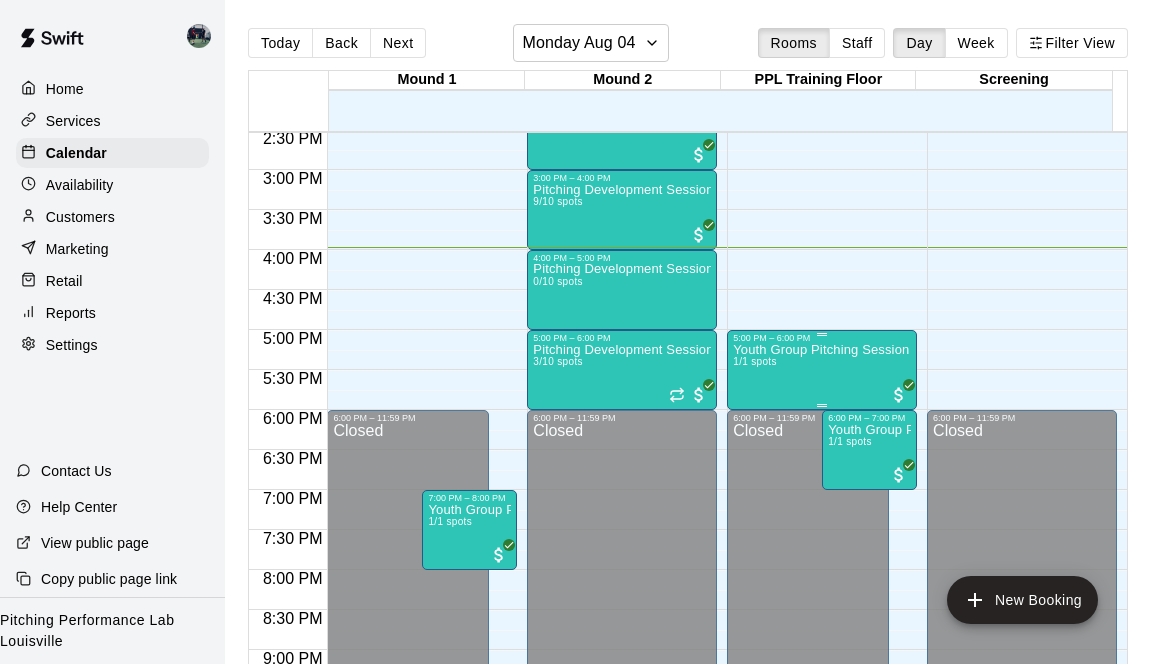 click on "Youth Group Pitching Session (Ages 12 and Under) 1/1 spots" at bounding box center [822, 675] 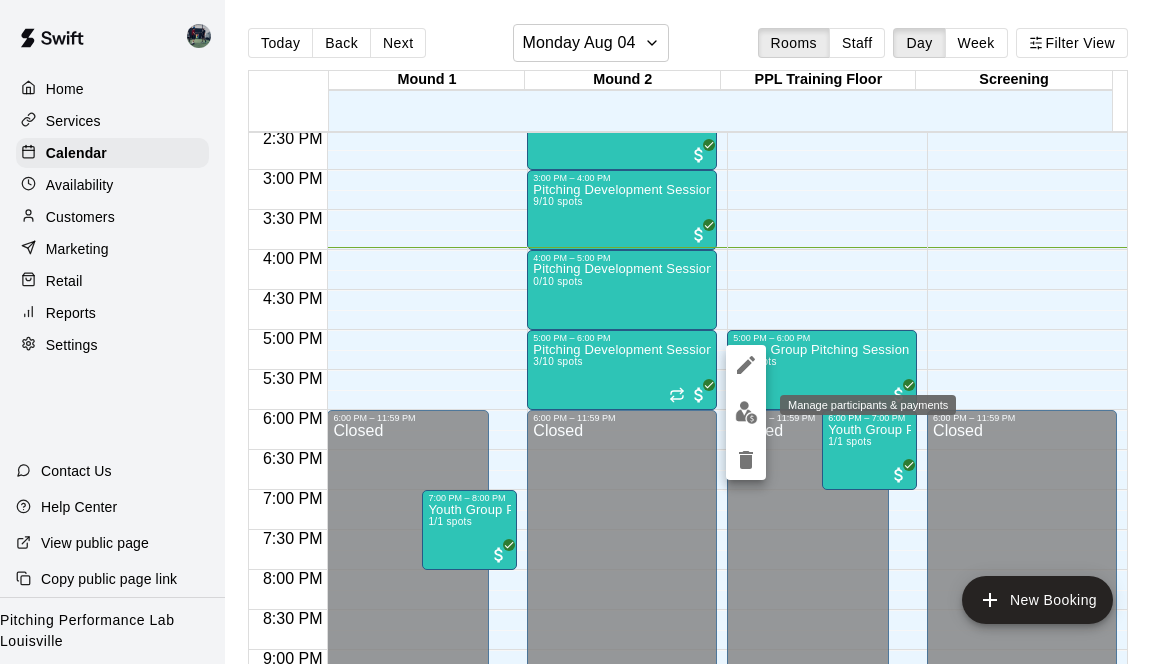 click at bounding box center (746, 412) 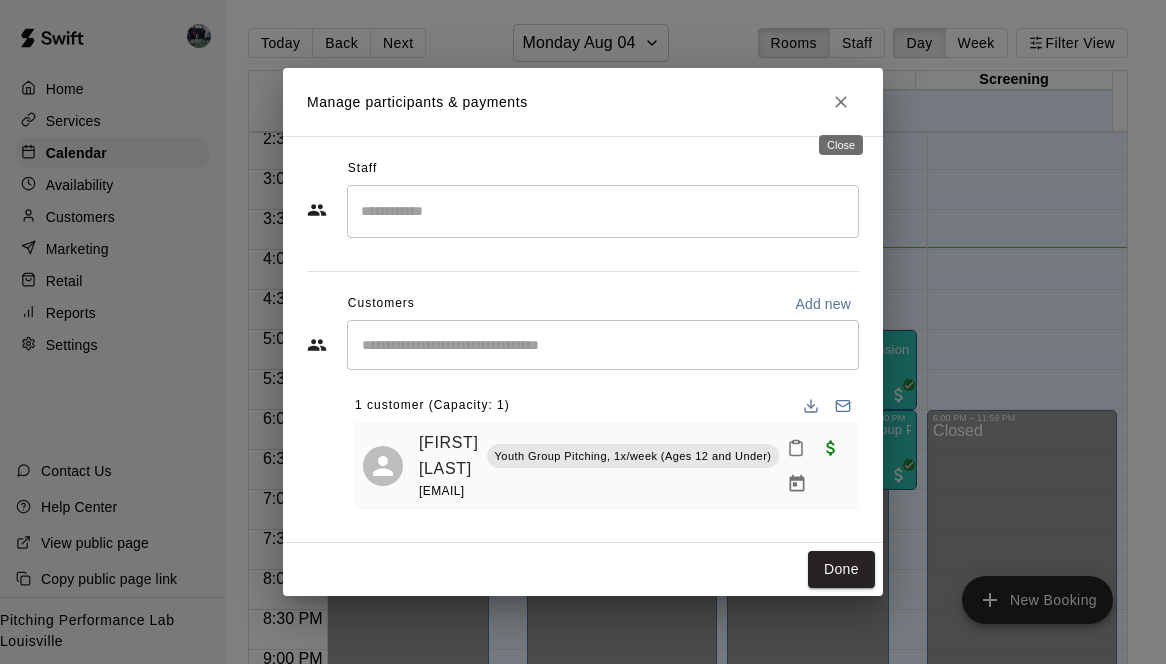 click 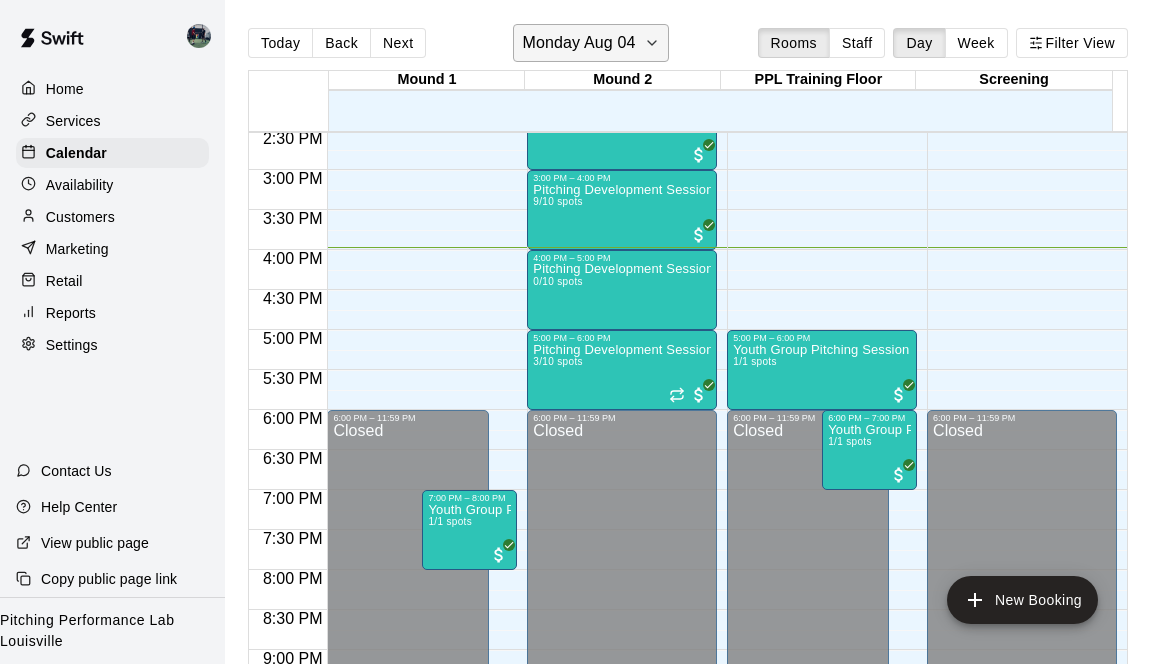click 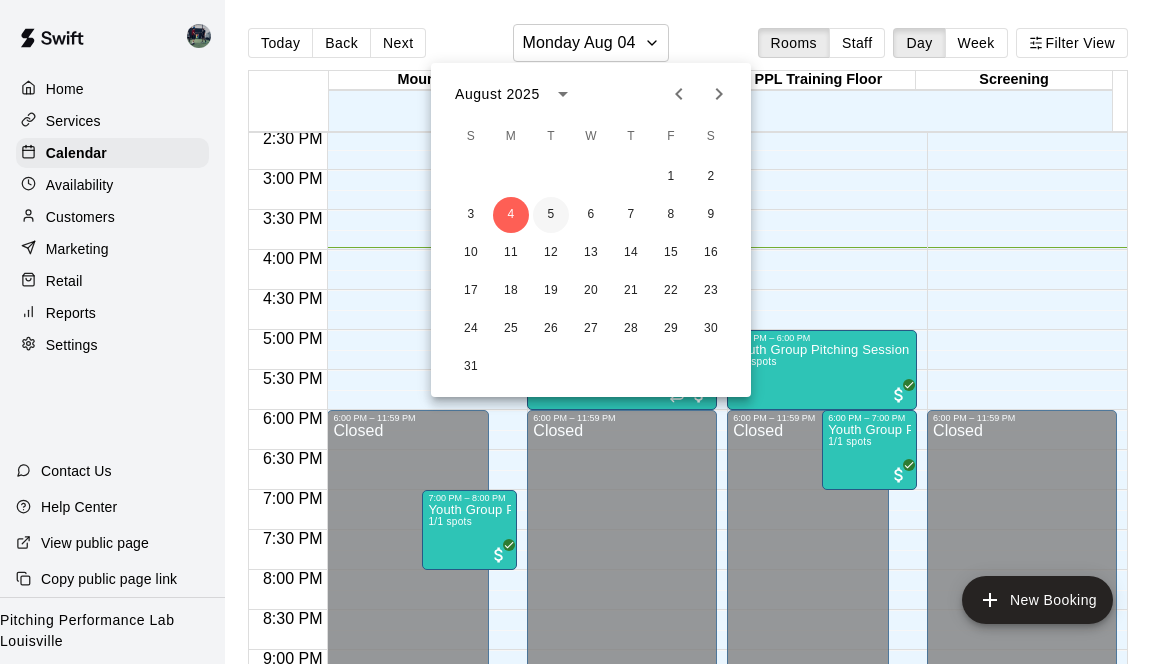 click on "5" at bounding box center [551, 215] 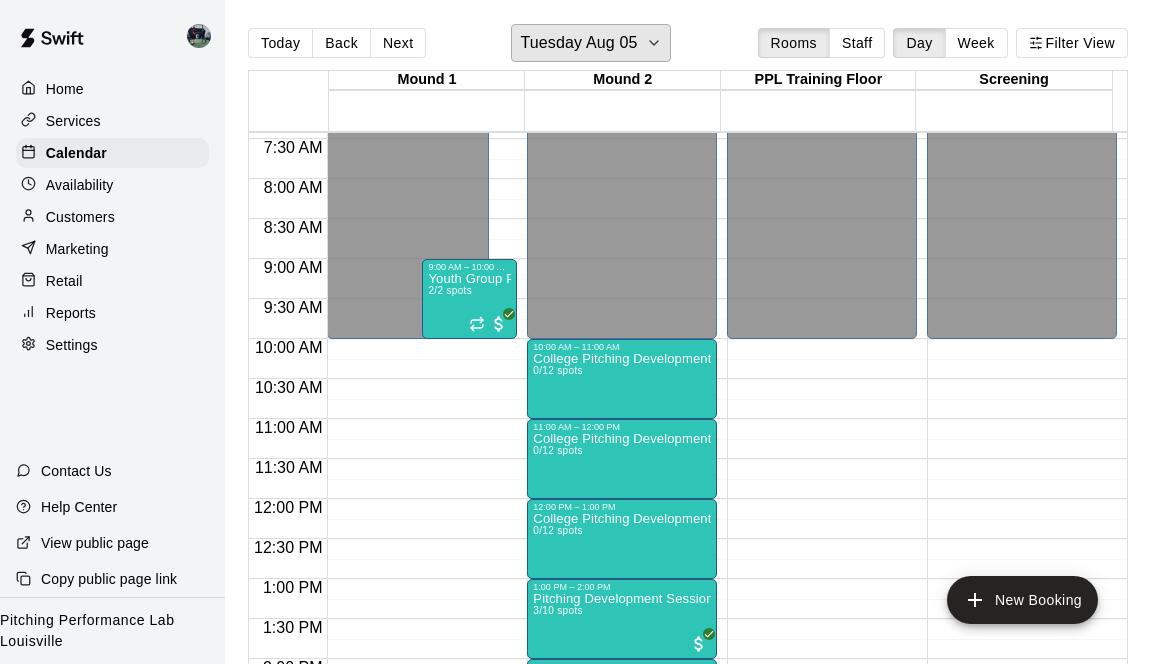 scroll, scrollTop: 665, scrollLeft: 0, axis: vertical 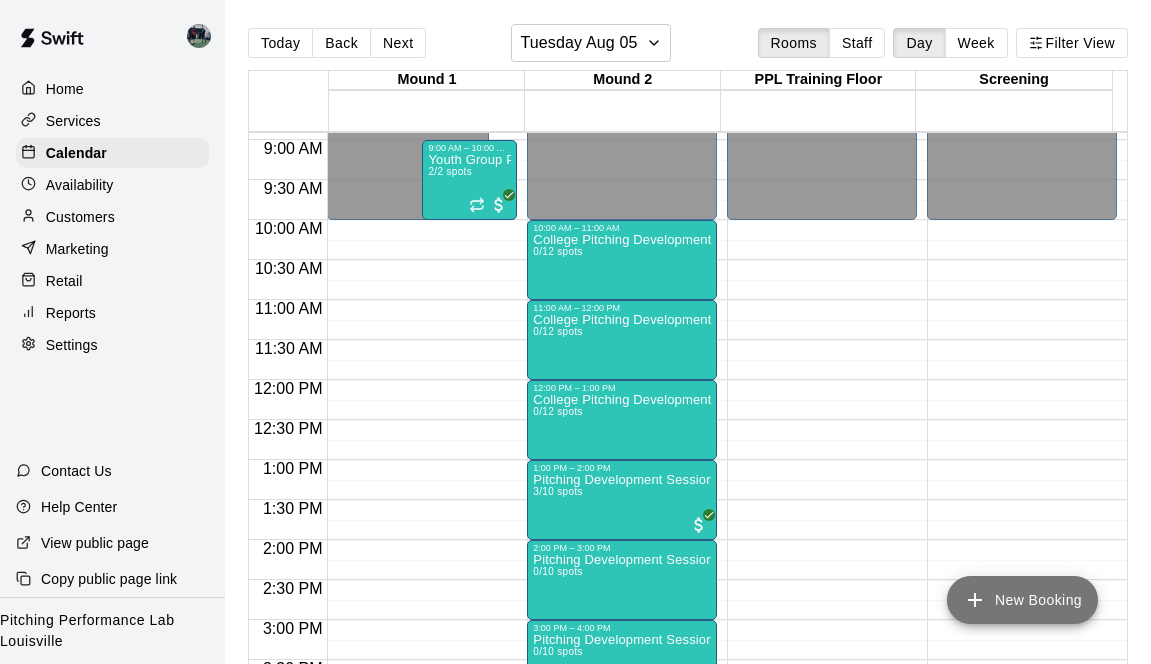 click on "New Booking" at bounding box center (1022, 600) 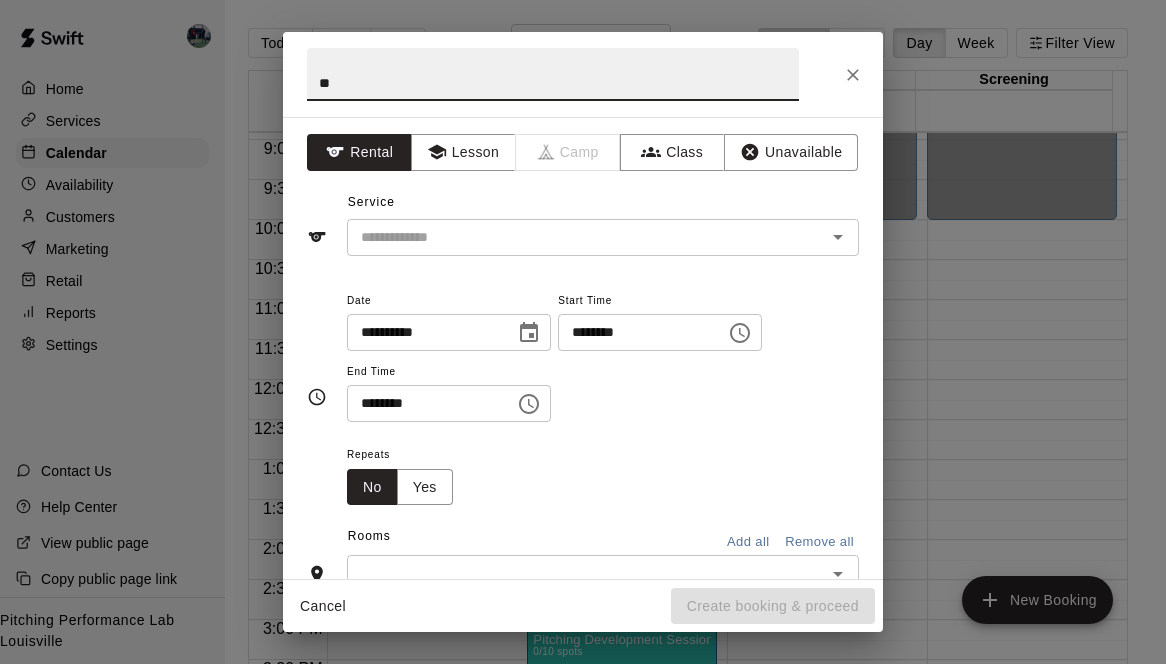 type on "*" 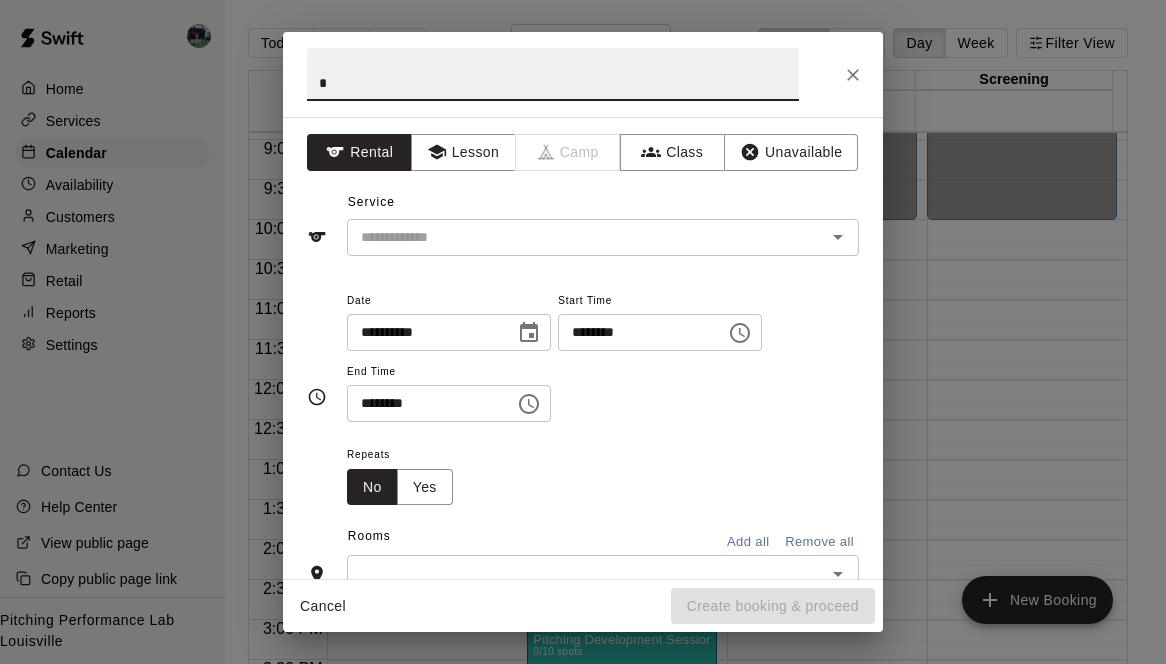 type 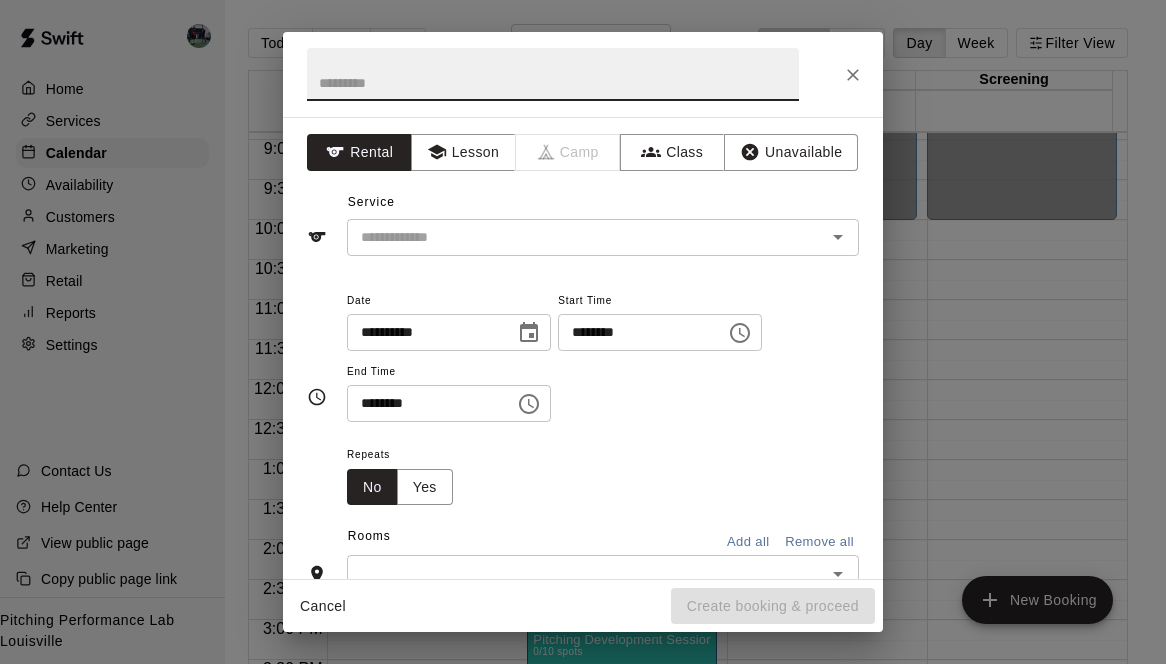 click on "********" at bounding box center (635, 332) 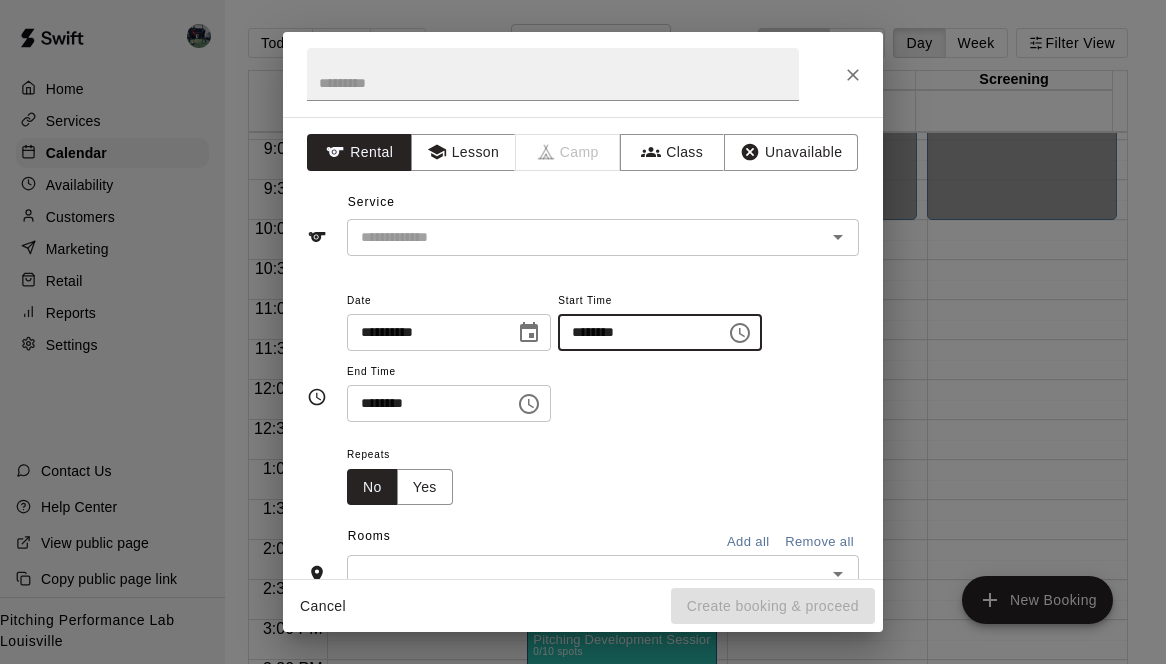 click 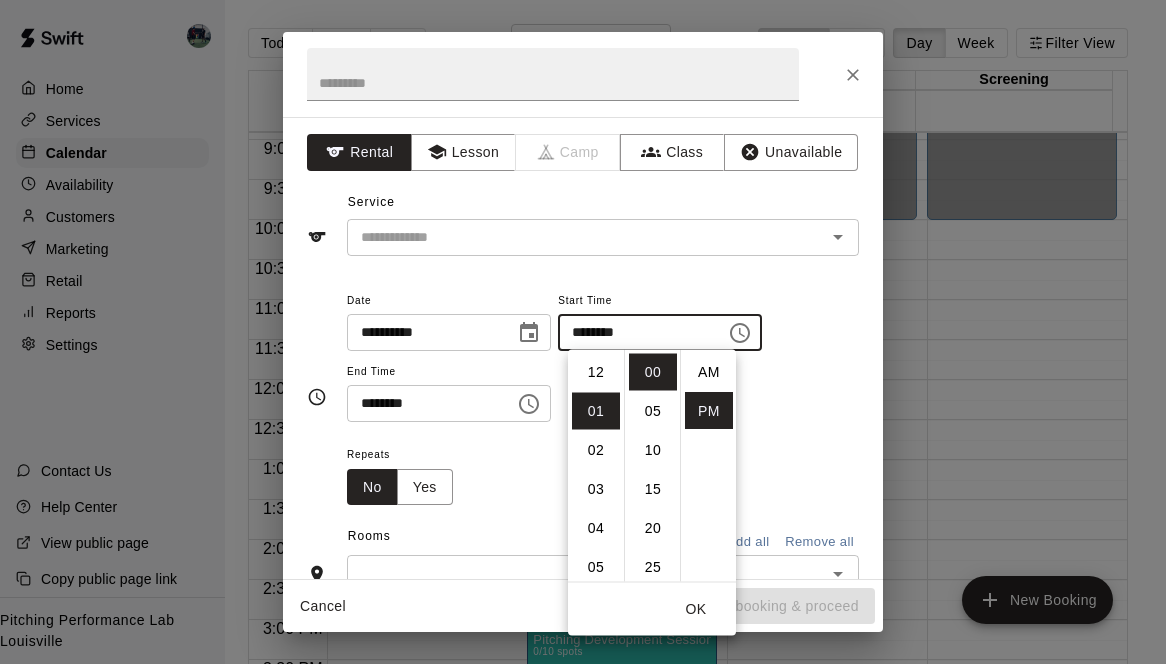 scroll, scrollTop: 39, scrollLeft: 0, axis: vertical 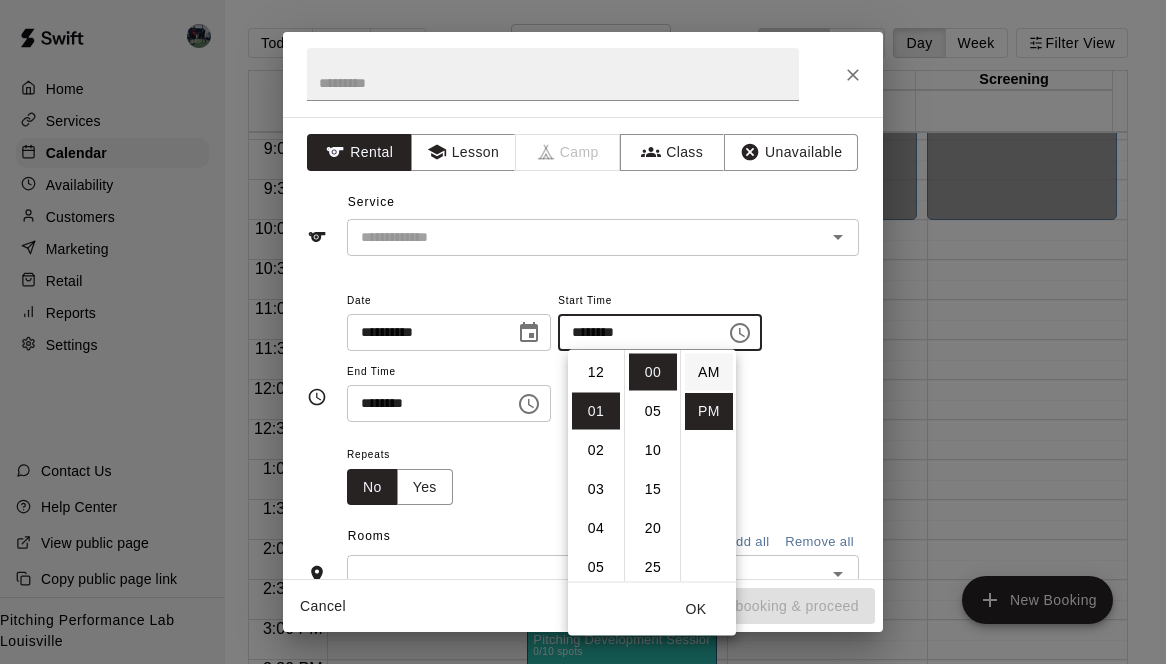 click on "AM" at bounding box center [709, 372] 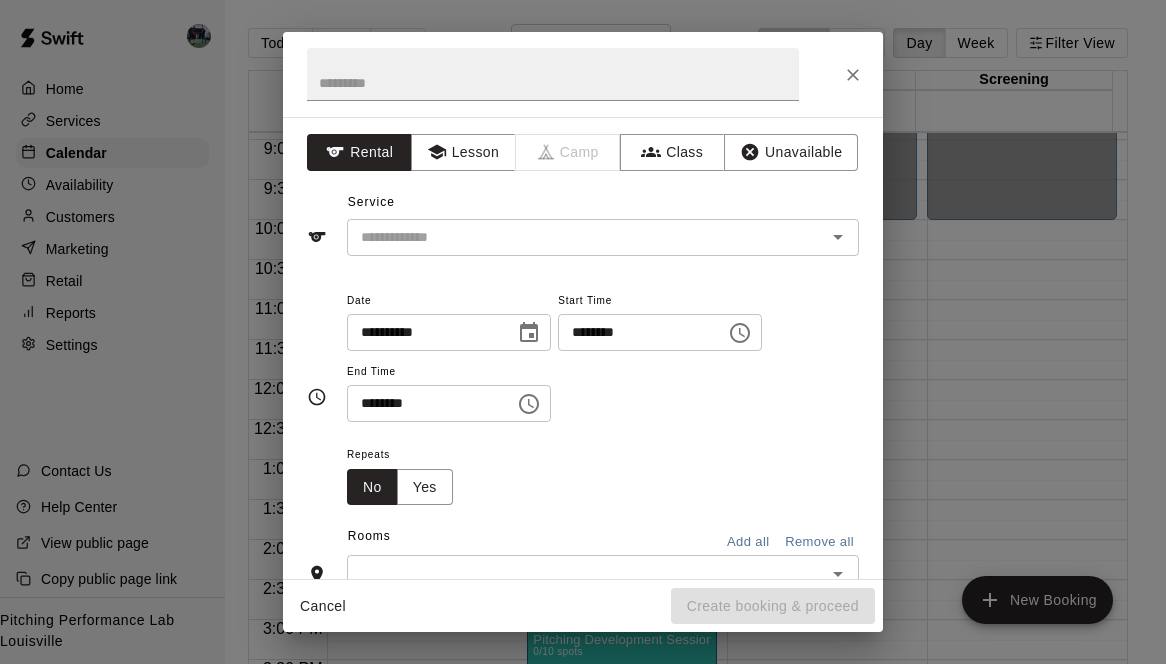 click 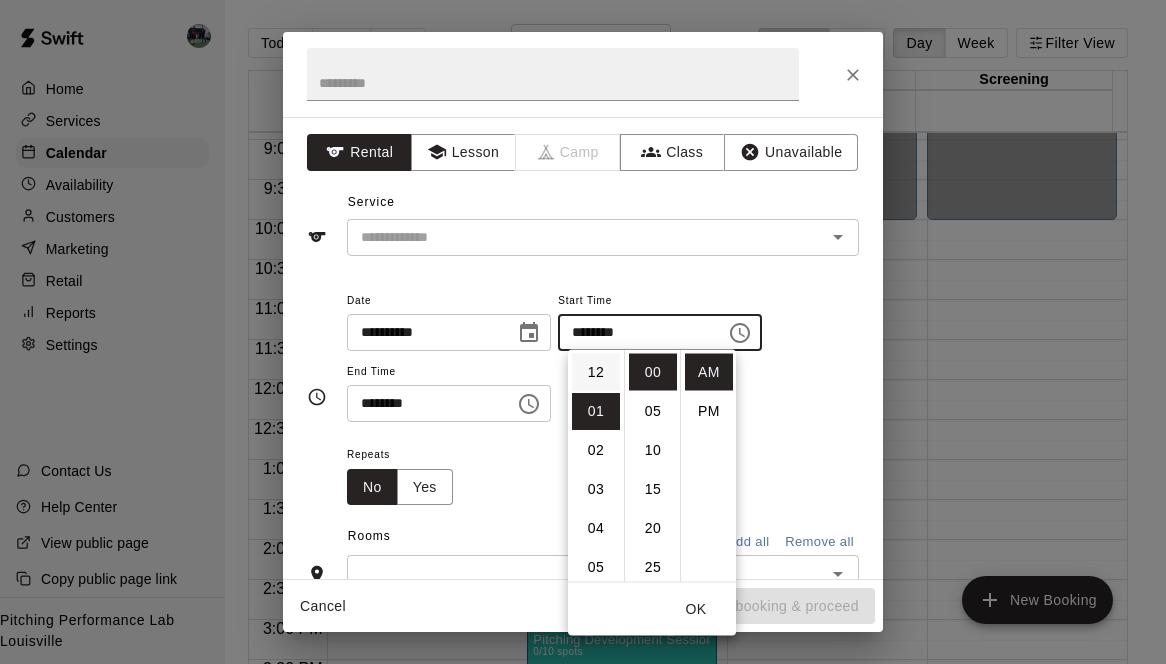 scroll, scrollTop: 0, scrollLeft: 0, axis: both 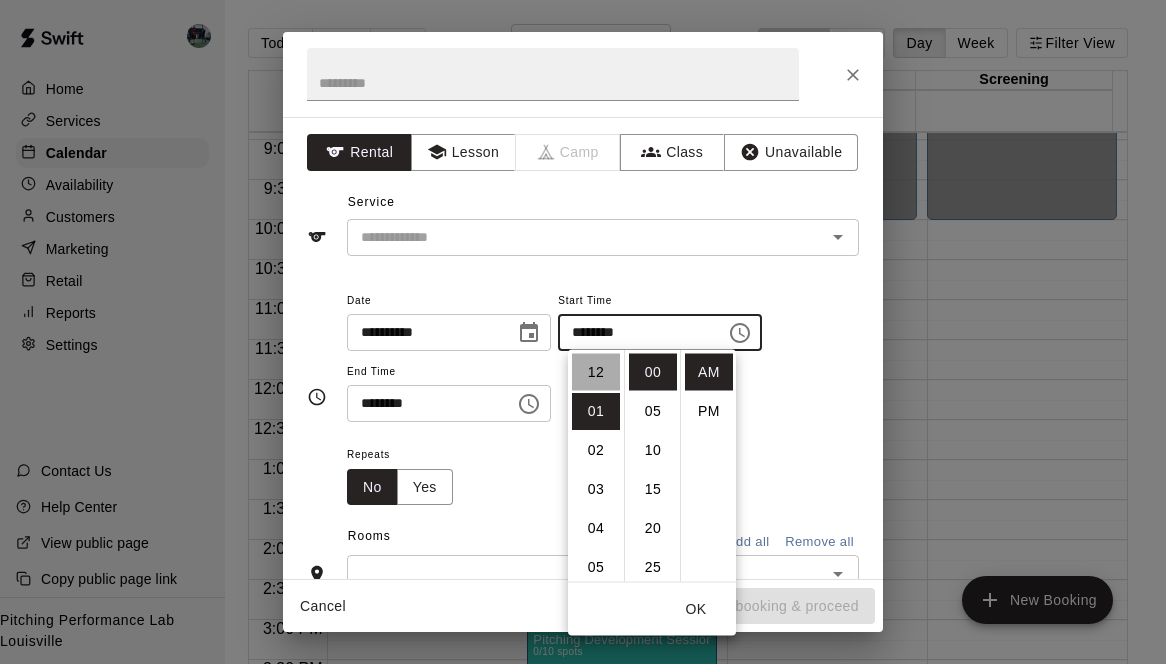 click on "12" at bounding box center [596, 372] 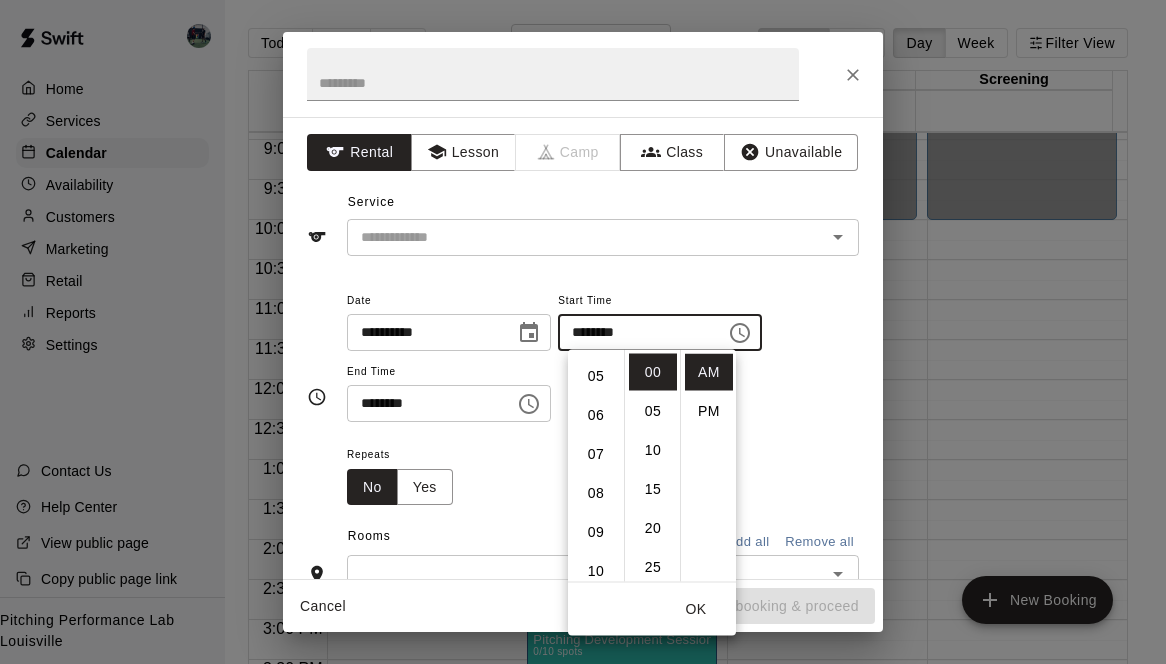 scroll, scrollTop: 206, scrollLeft: 0, axis: vertical 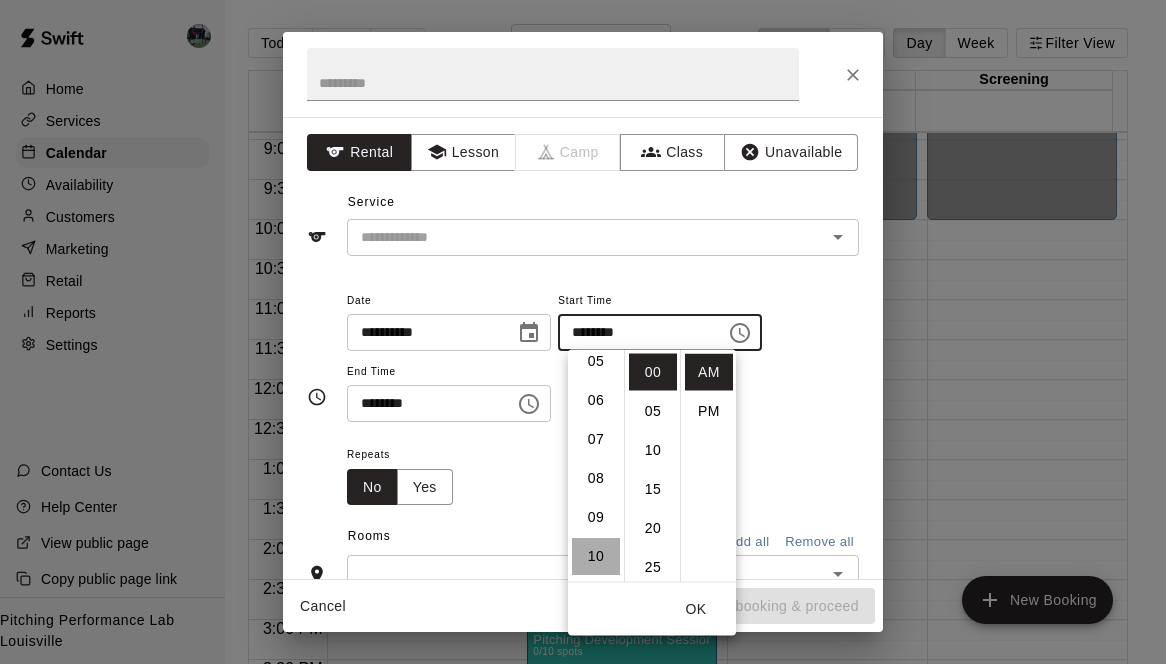 click on "10" at bounding box center (596, 556) 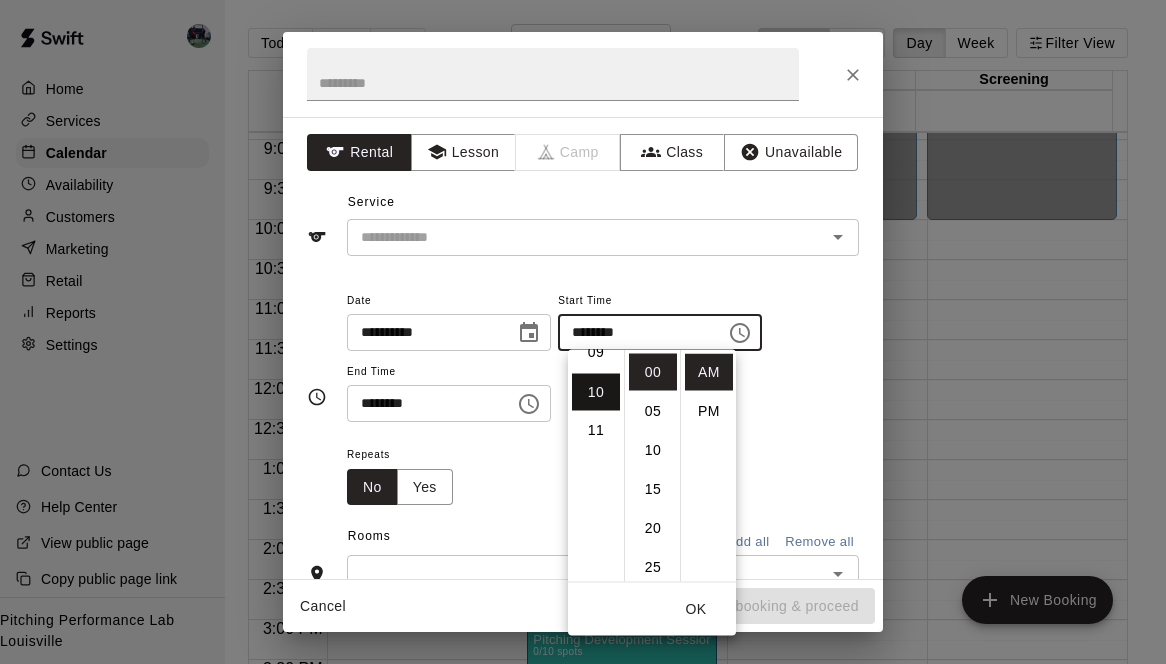 scroll, scrollTop: 390, scrollLeft: 0, axis: vertical 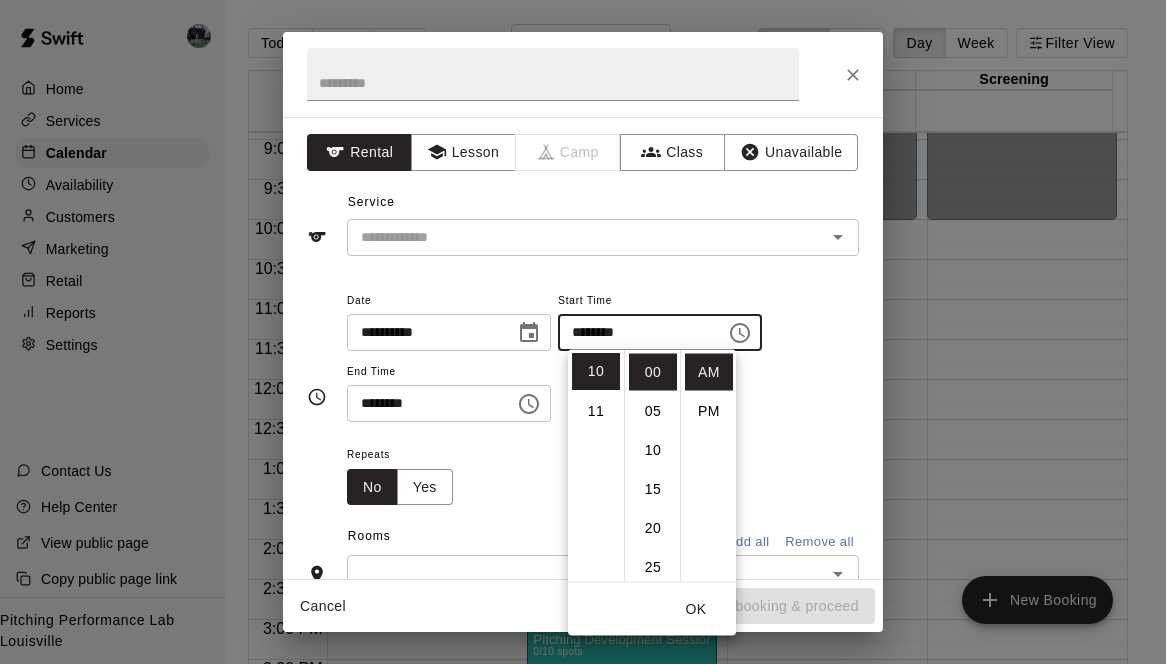click on "Repeats No Yes" at bounding box center (603, 473) 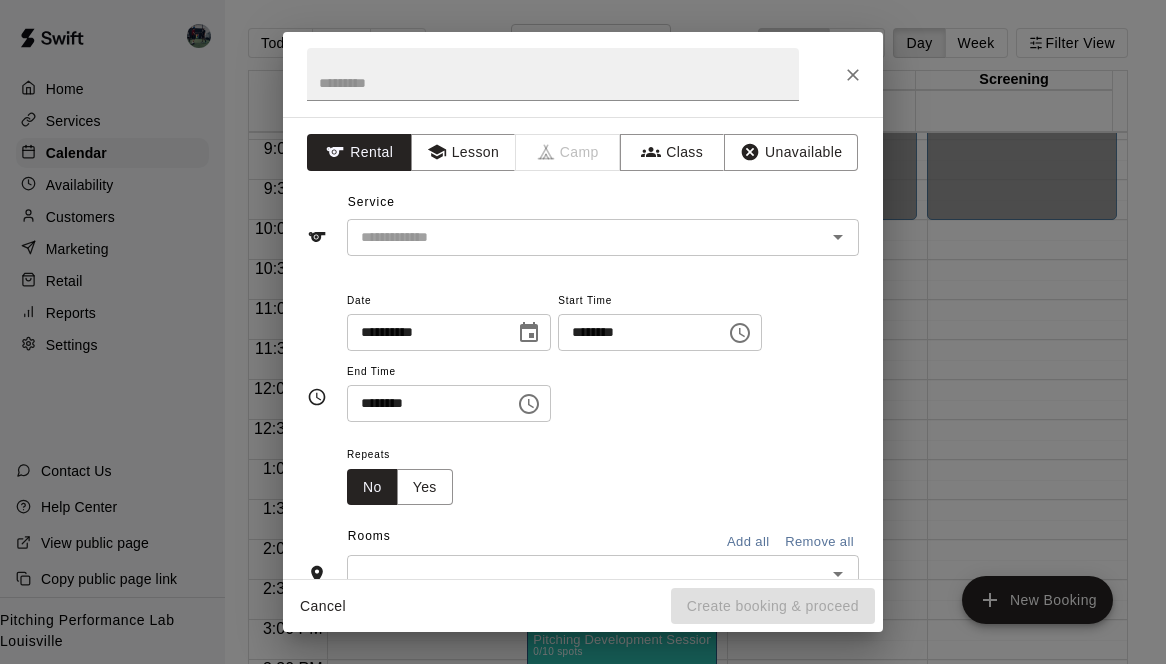 click on "********" at bounding box center [424, 403] 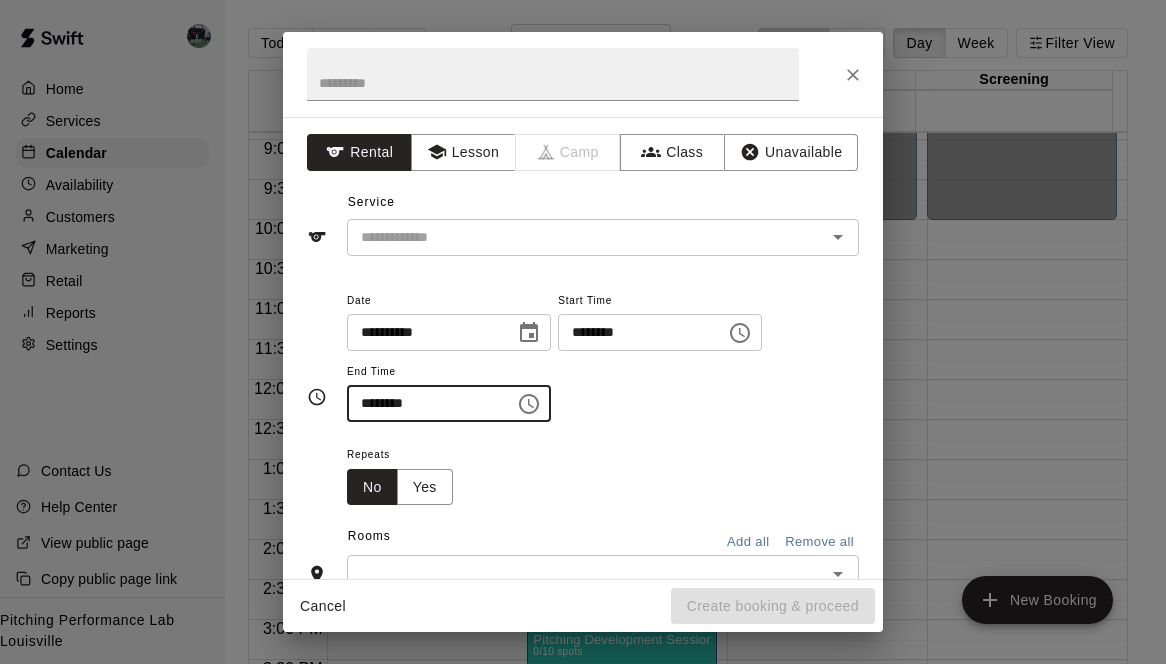 click 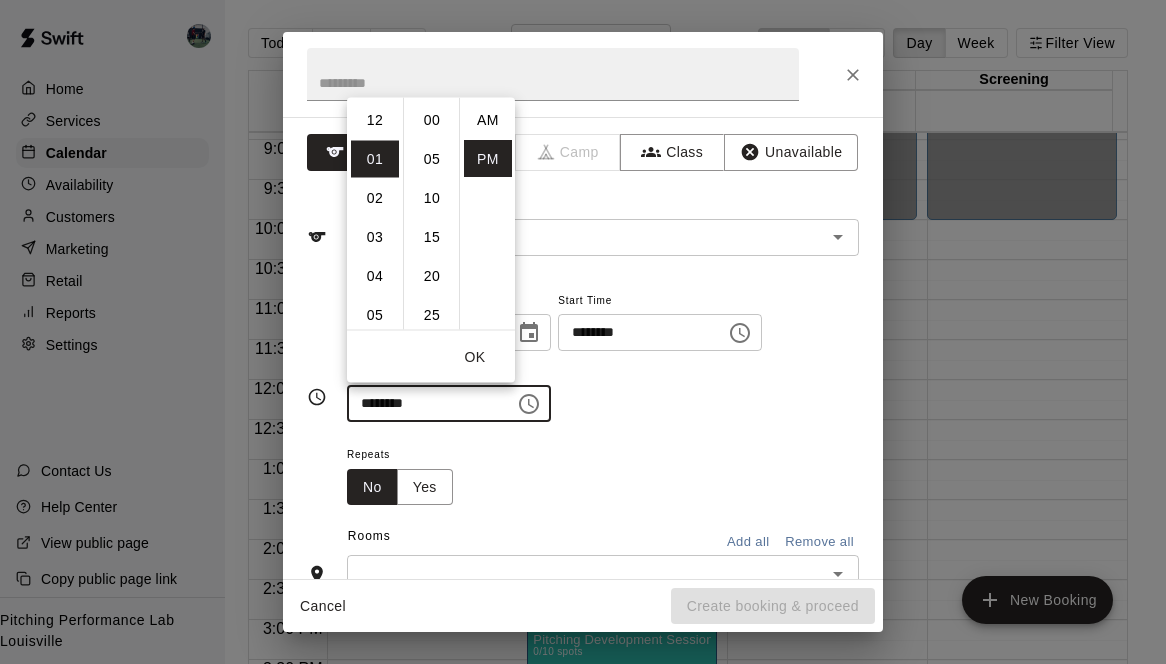 scroll, scrollTop: 39, scrollLeft: 0, axis: vertical 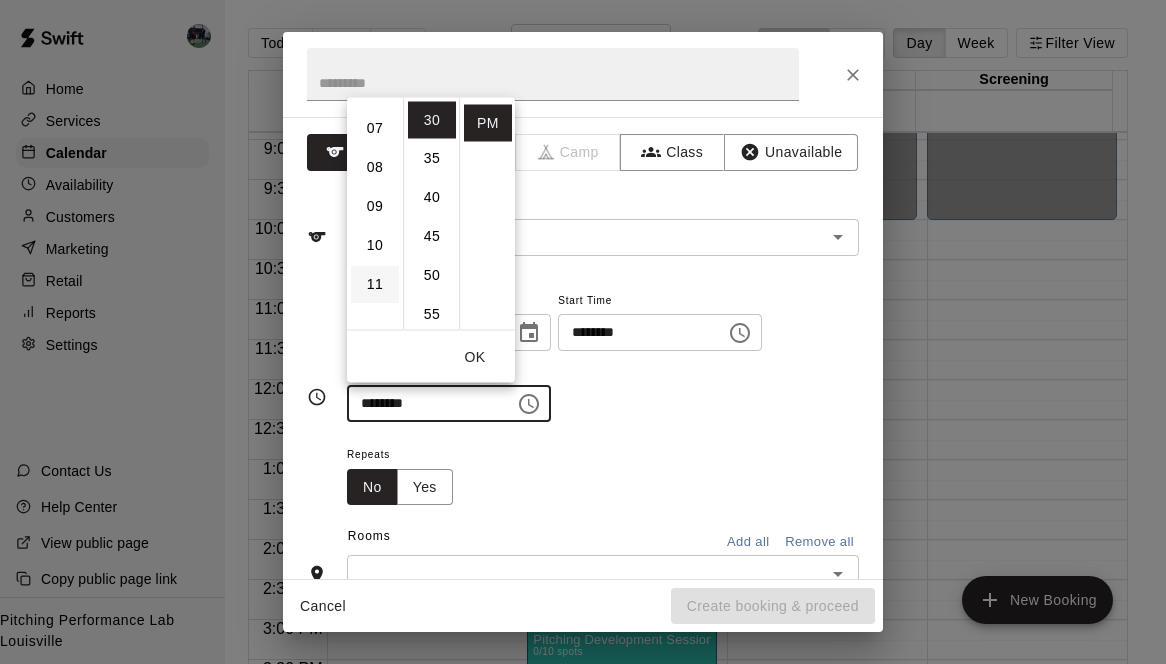 click on "11" at bounding box center (375, 284) 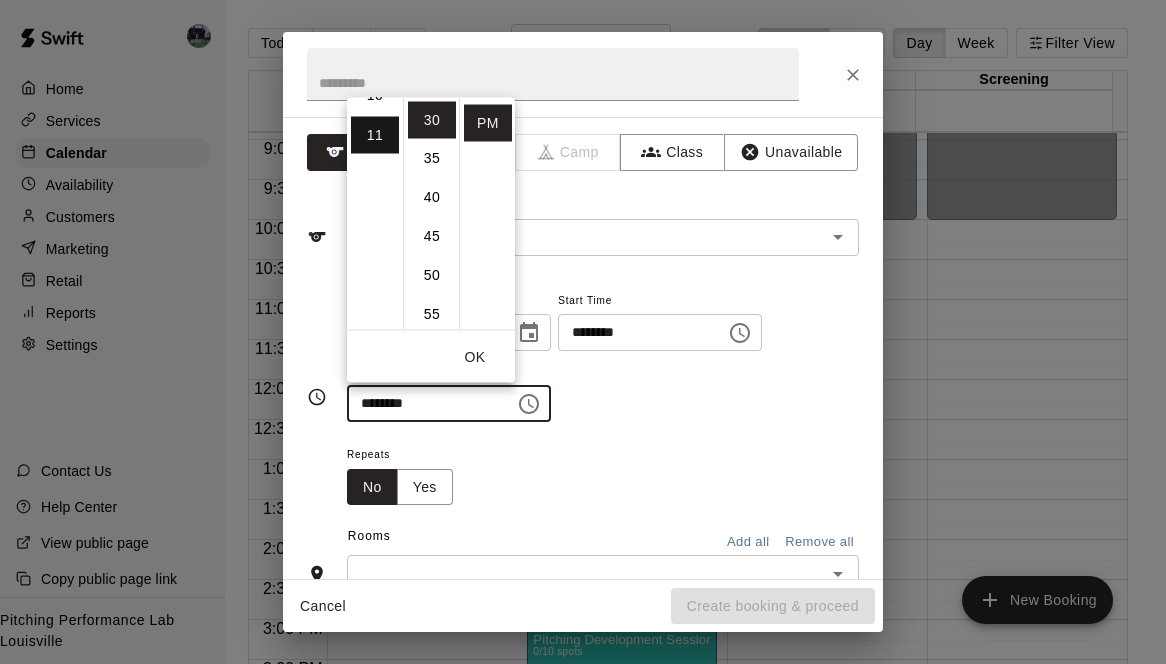 scroll, scrollTop: 426, scrollLeft: 0, axis: vertical 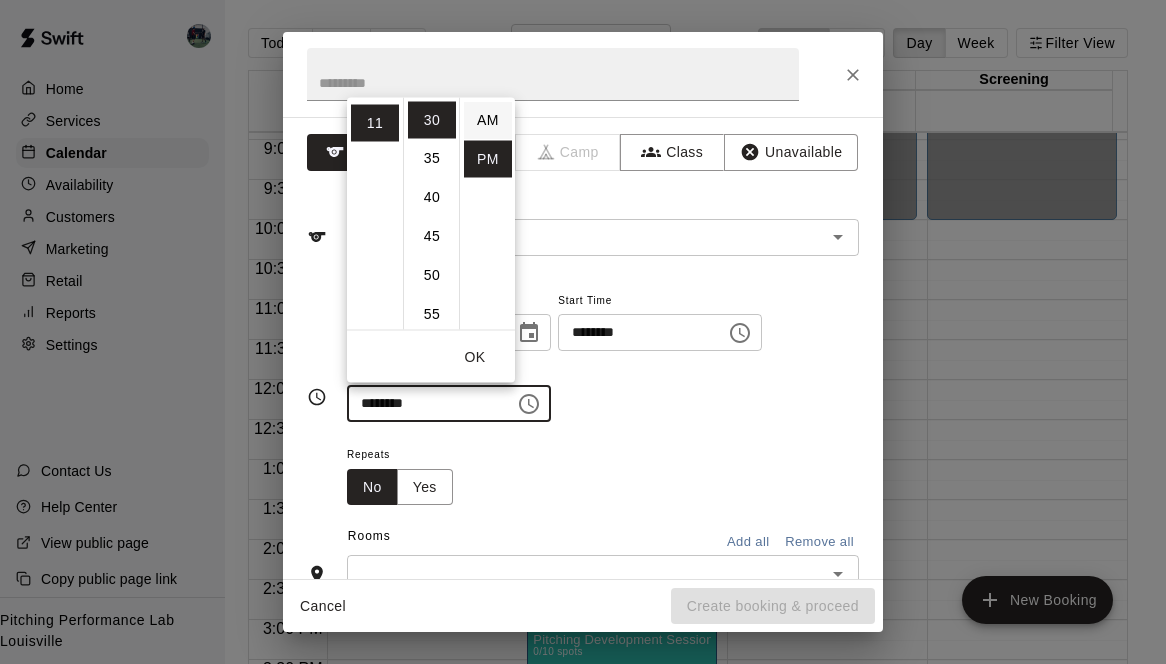 click on "AM" at bounding box center [488, 119] 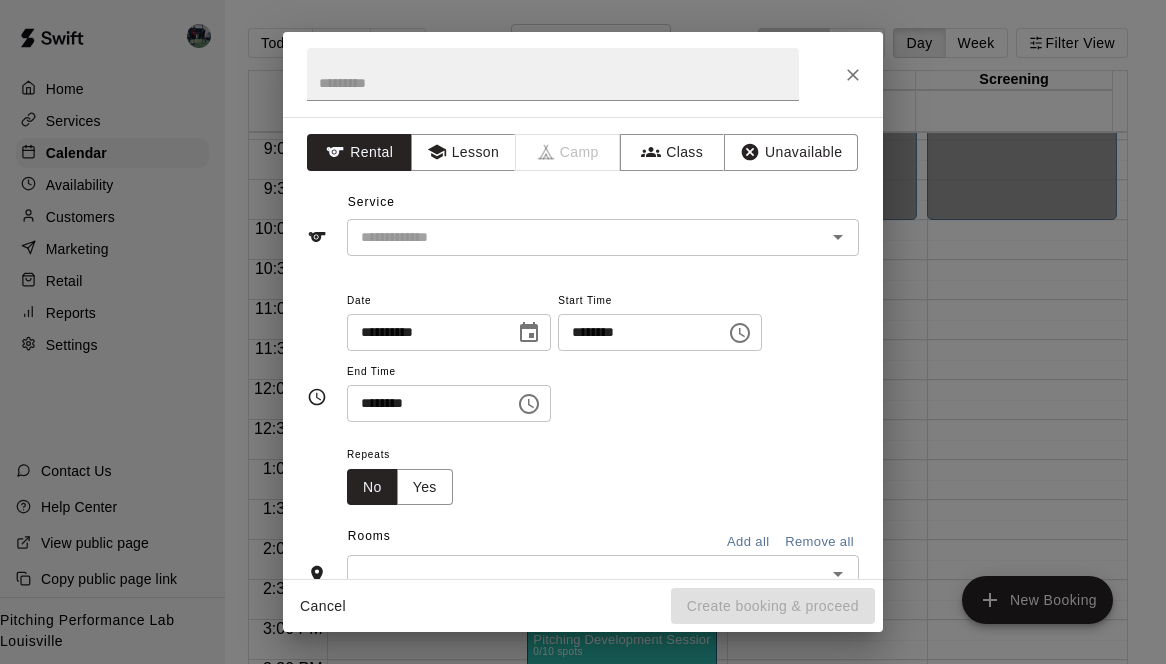 click on "********" at bounding box center [424, 403] 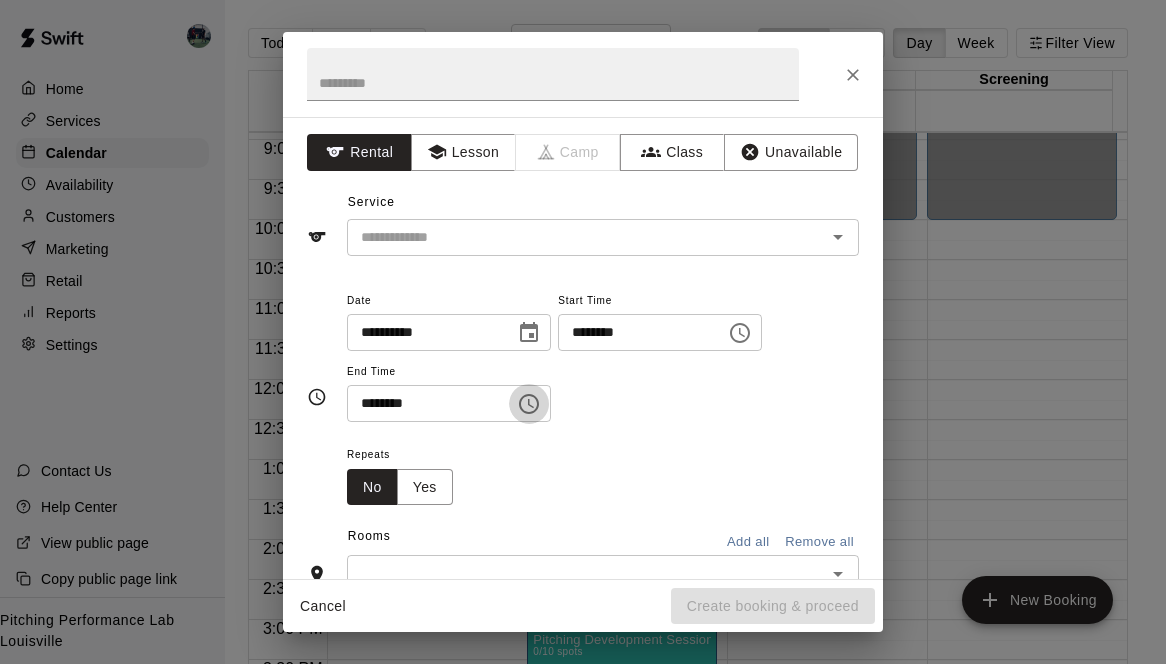 click 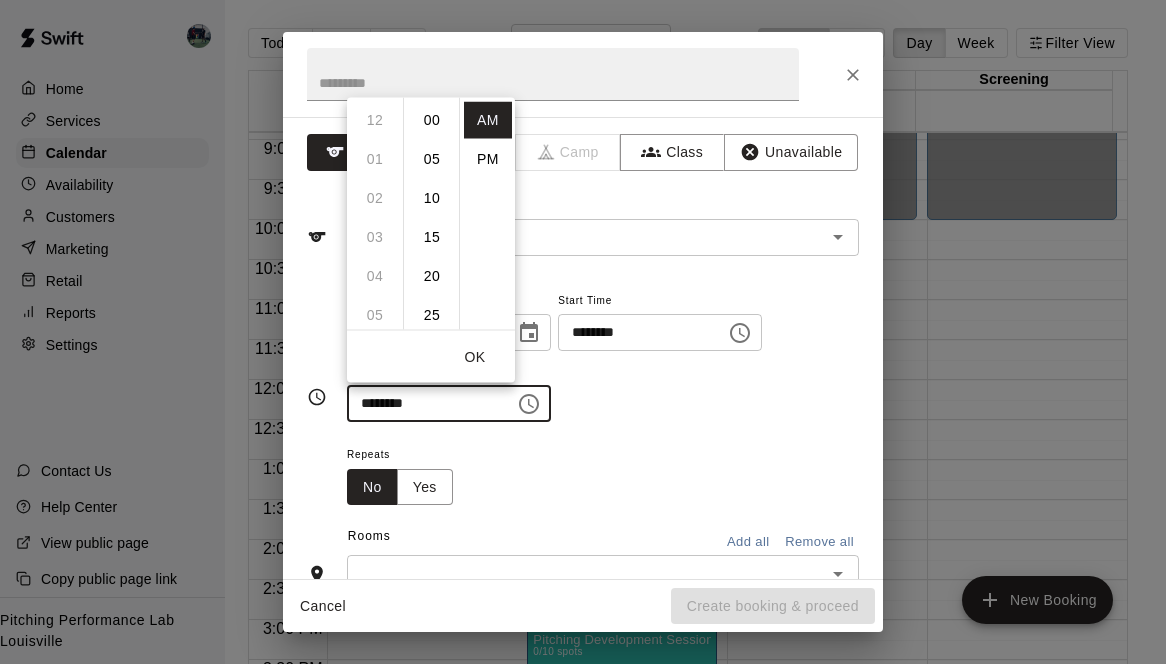 scroll, scrollTop: 426, scrollLeft: 0, axis: vertical 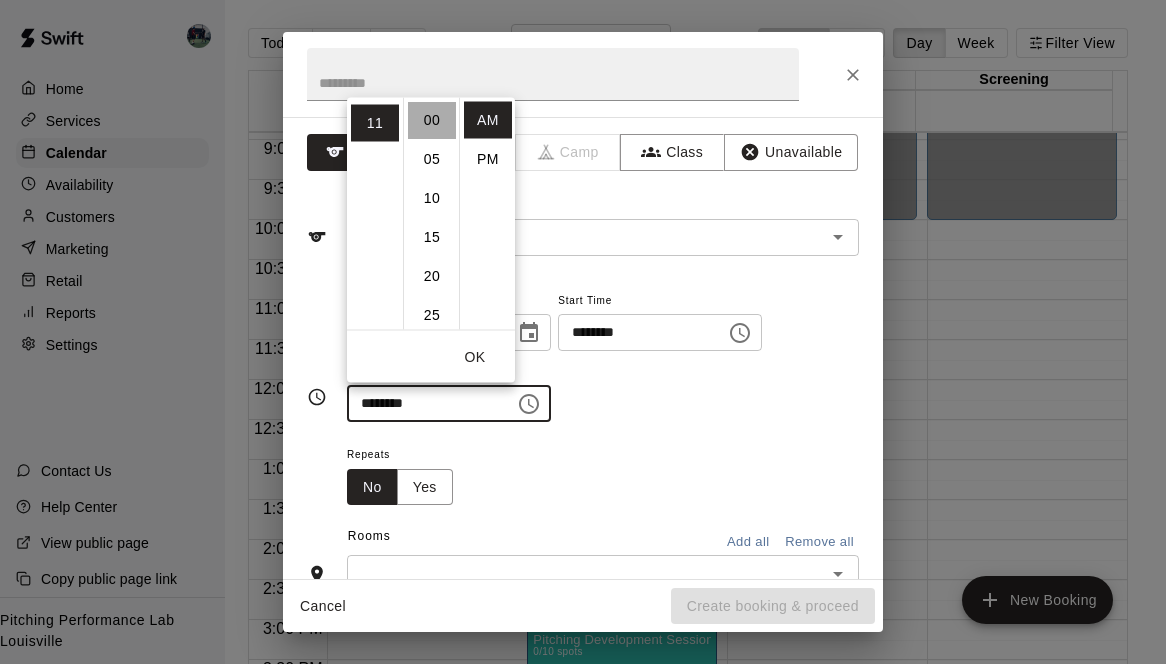 click on "00" at bounding box center [432, 119] 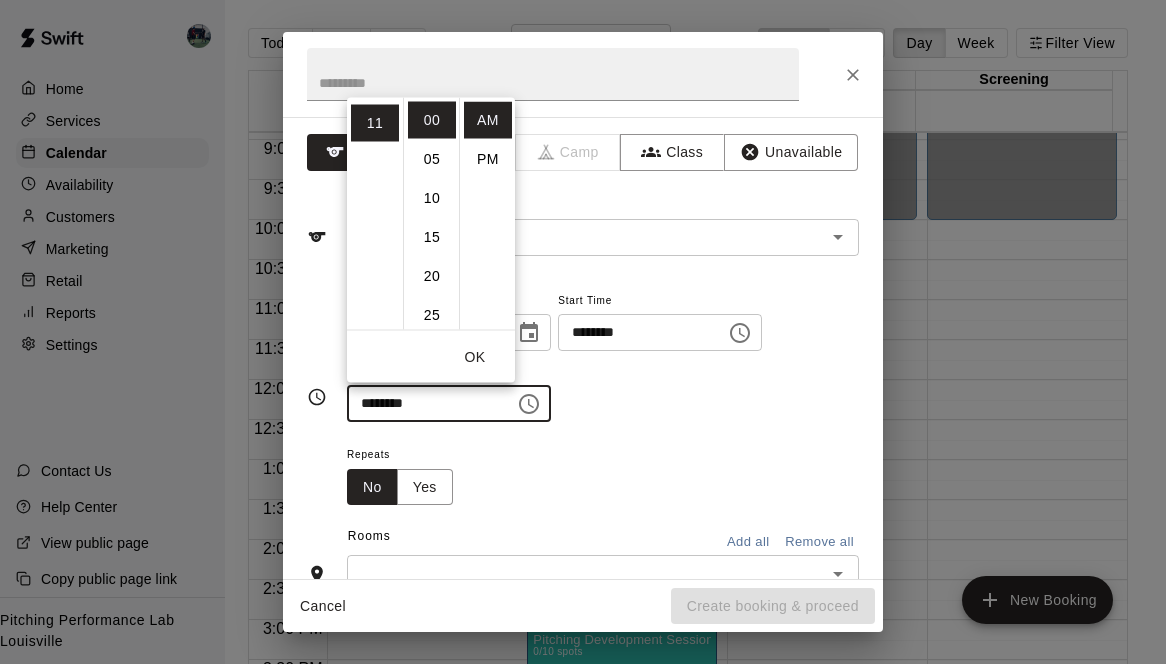 click on "Repeats No Yes" at bounding box center (603, 473) 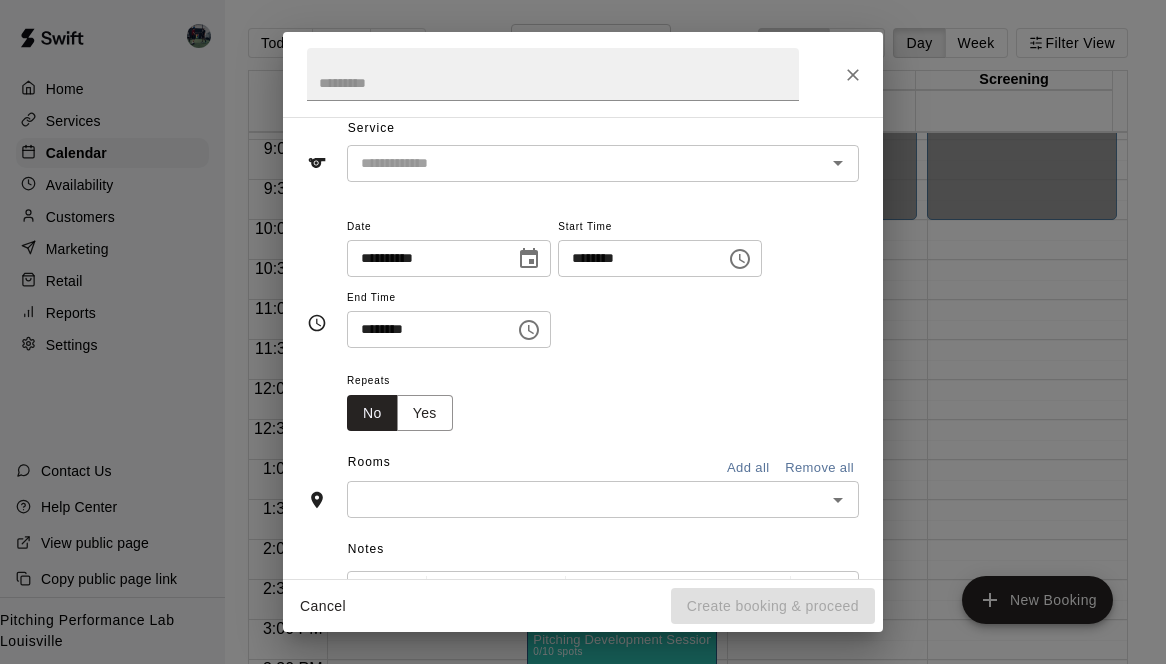 scroll, scrollTop: 81, scrollLeft: 0, axis: vertical 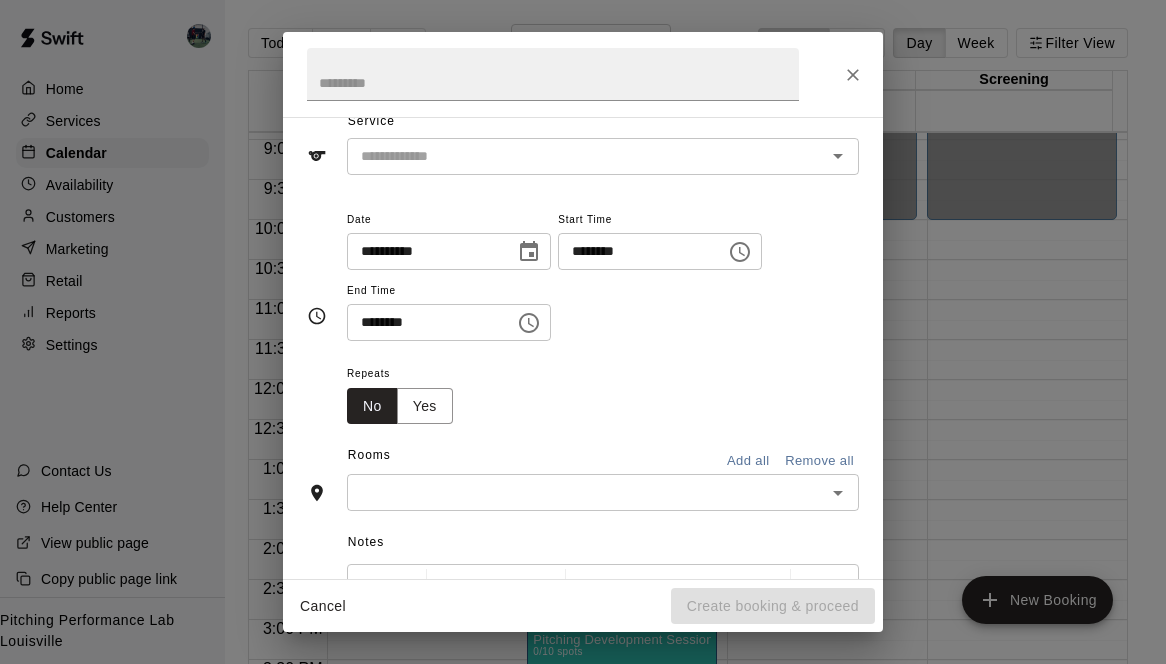 drag, startPoint x: 826, startPoint y: 492, endPoint x: 549, endPoint y: 537, distance: 280.63144 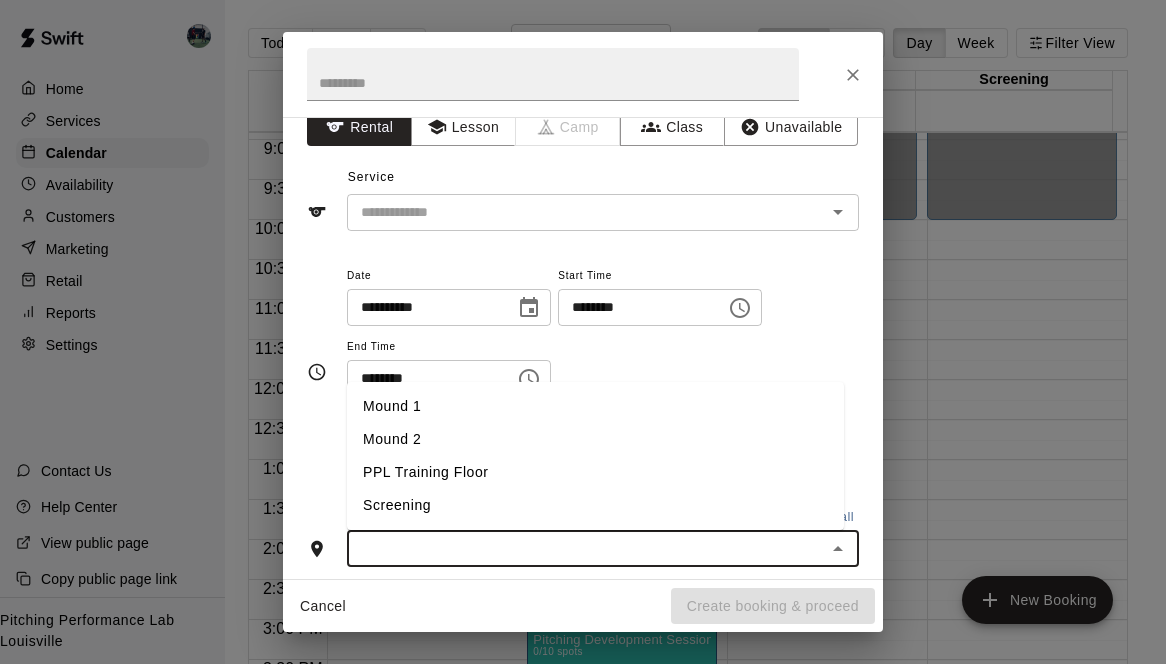 scroll, scrollTop: 14, scrollLeft: 0, axis: vertical 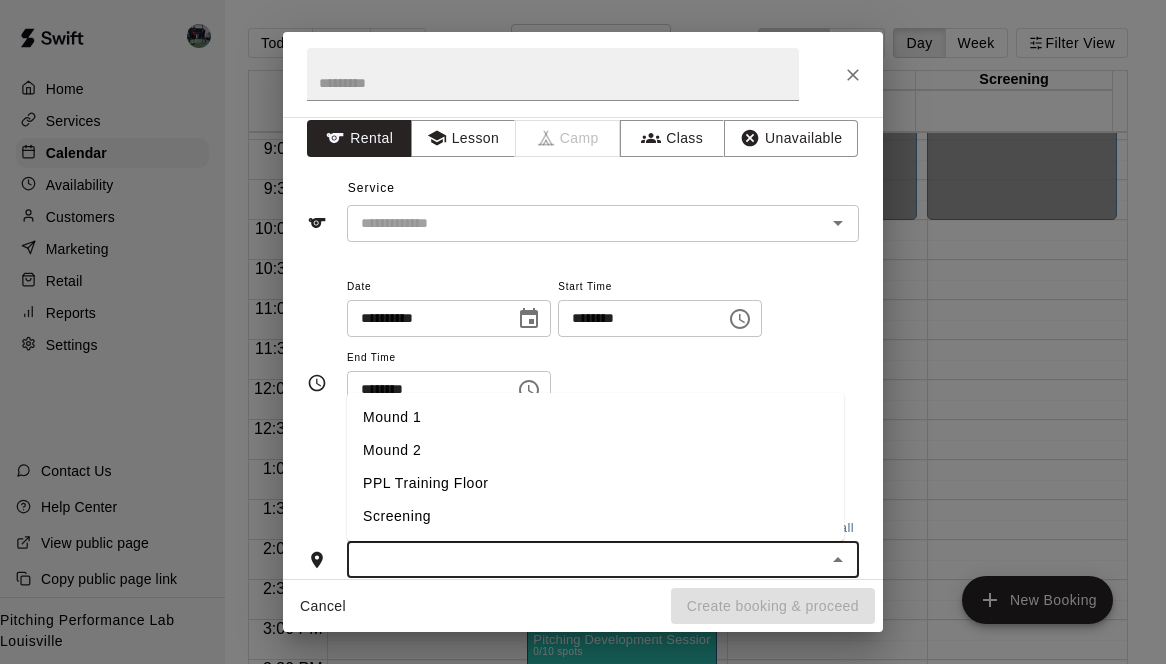 click on "Mound 1" at bounding box center (595, 417) 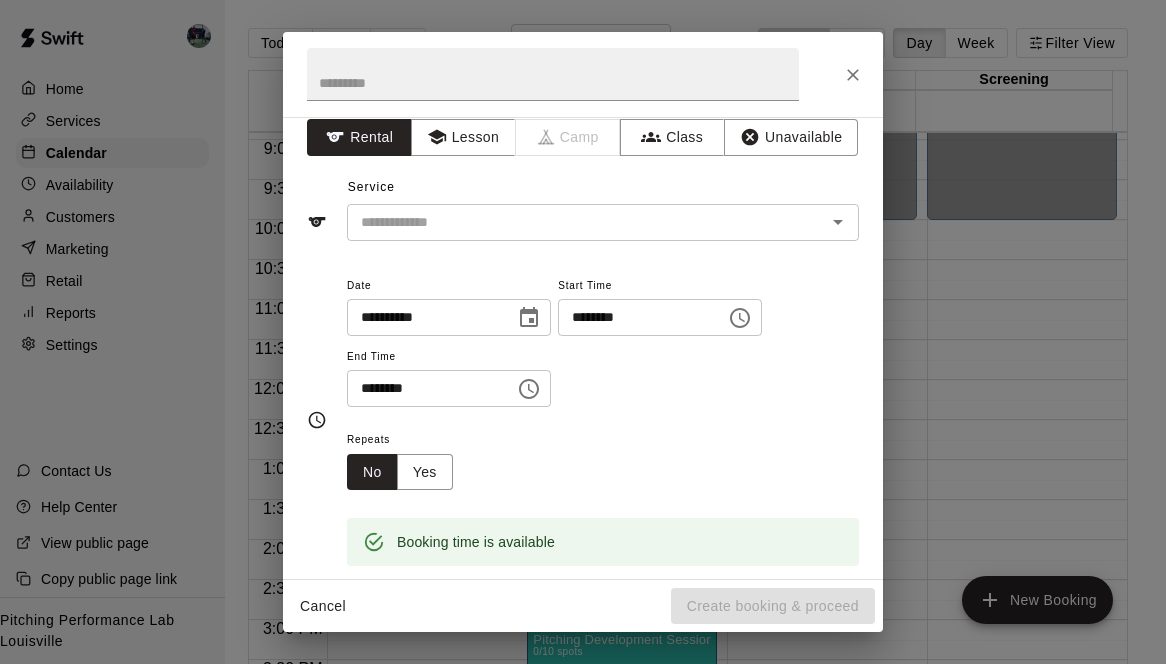 scroll, scrollTop: 27, scrollLeft: 0, axis: vertical 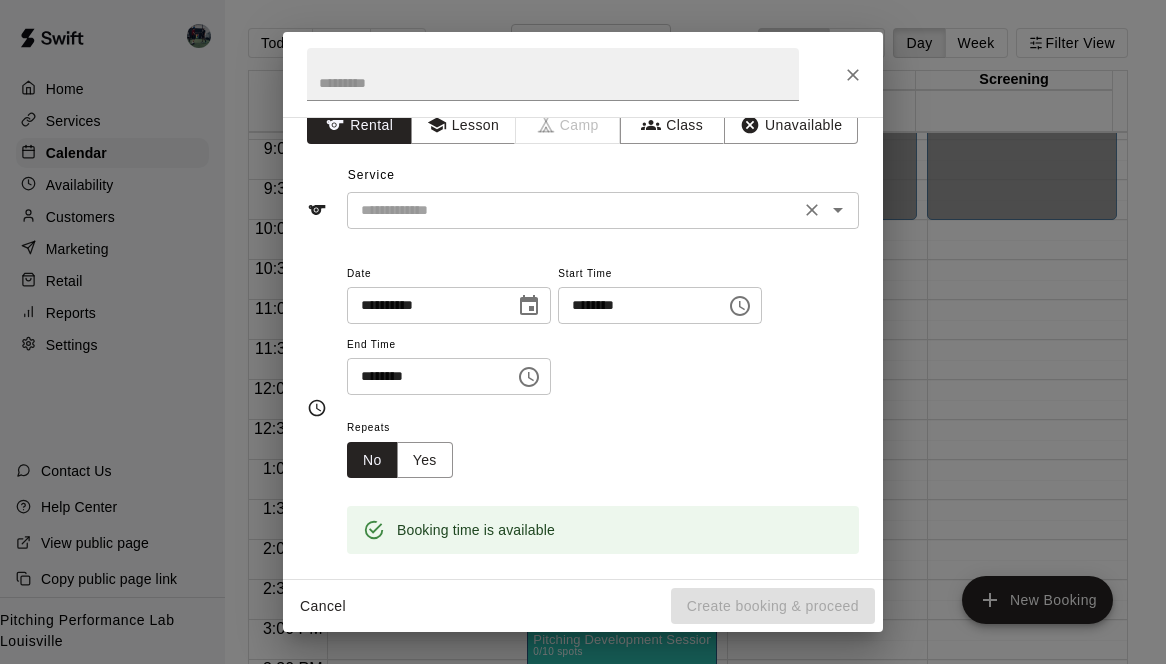 click 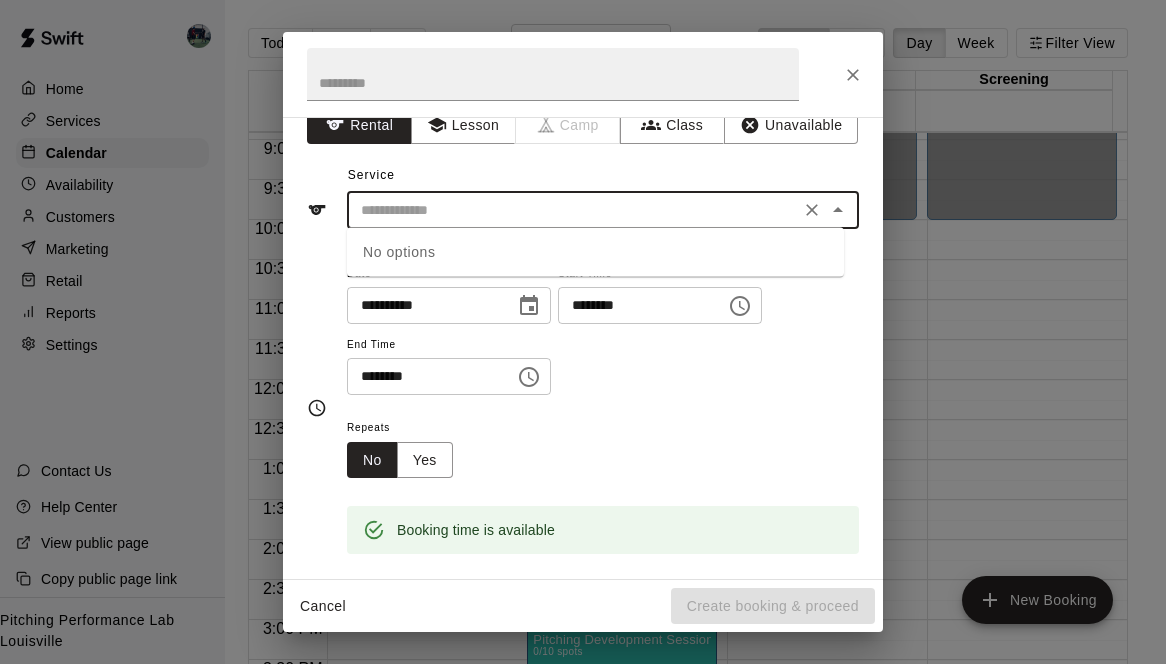 click at bounding box center [573, 210] 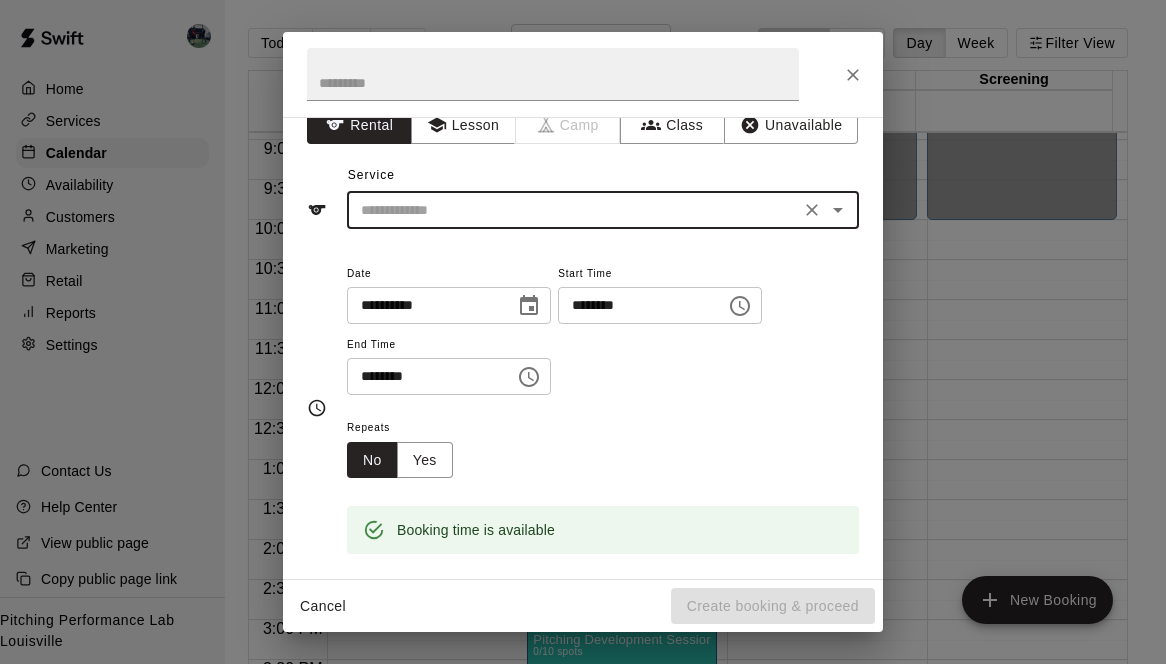 scroll, scrollTop: 6, scrollLeft: 0, axis: vertical 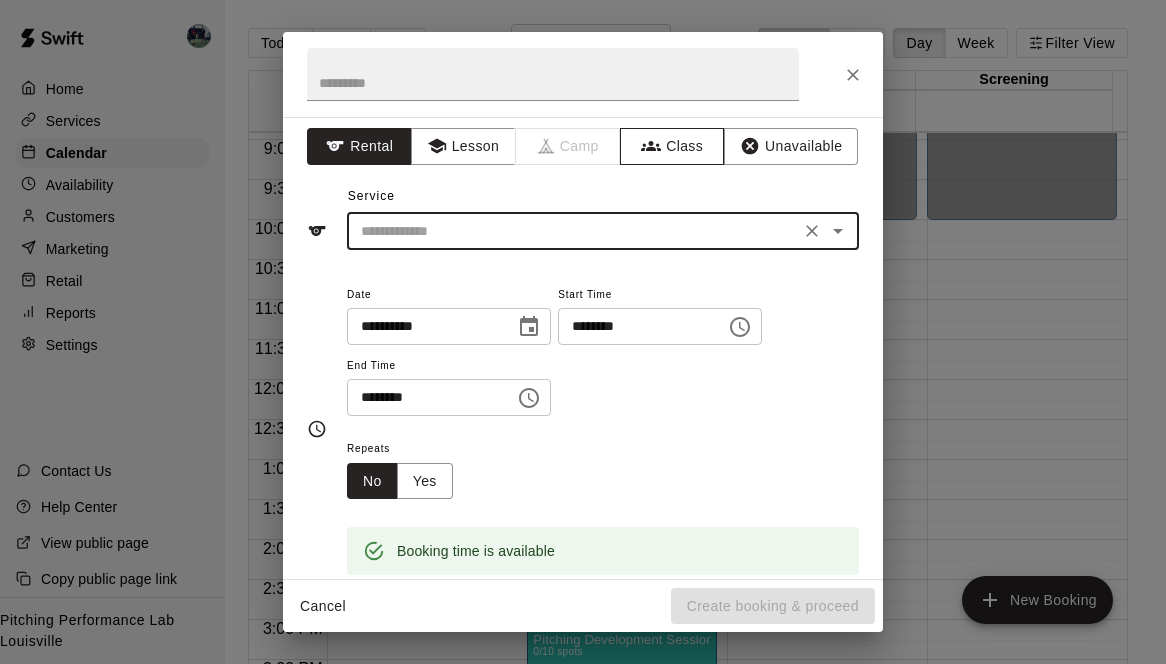 click 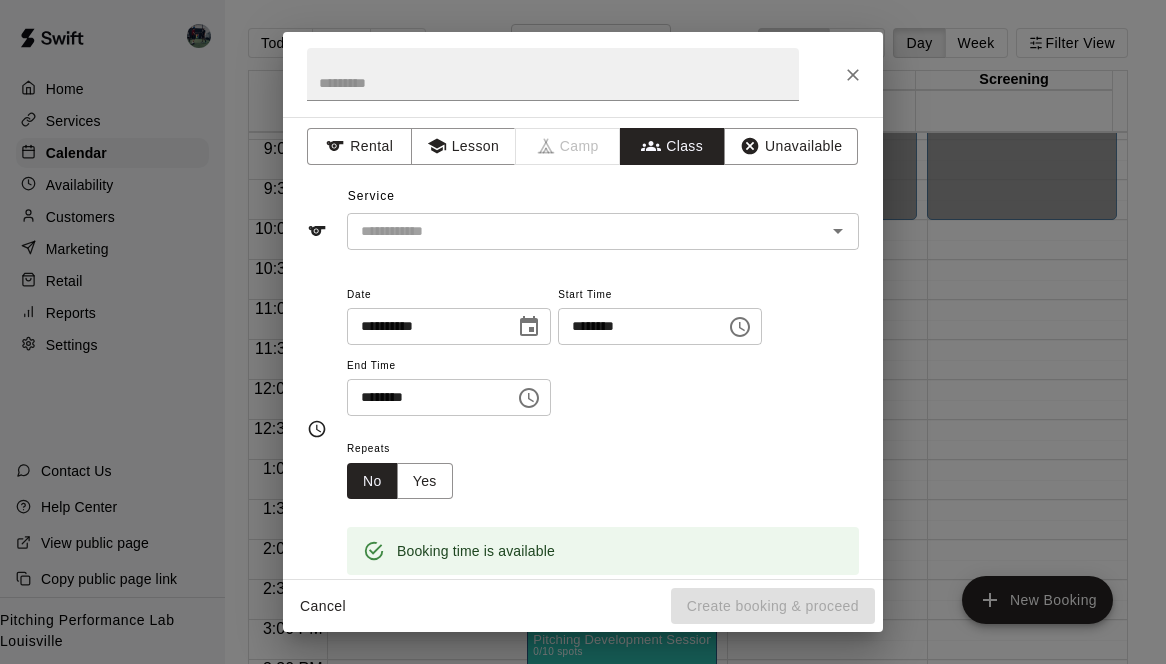 click 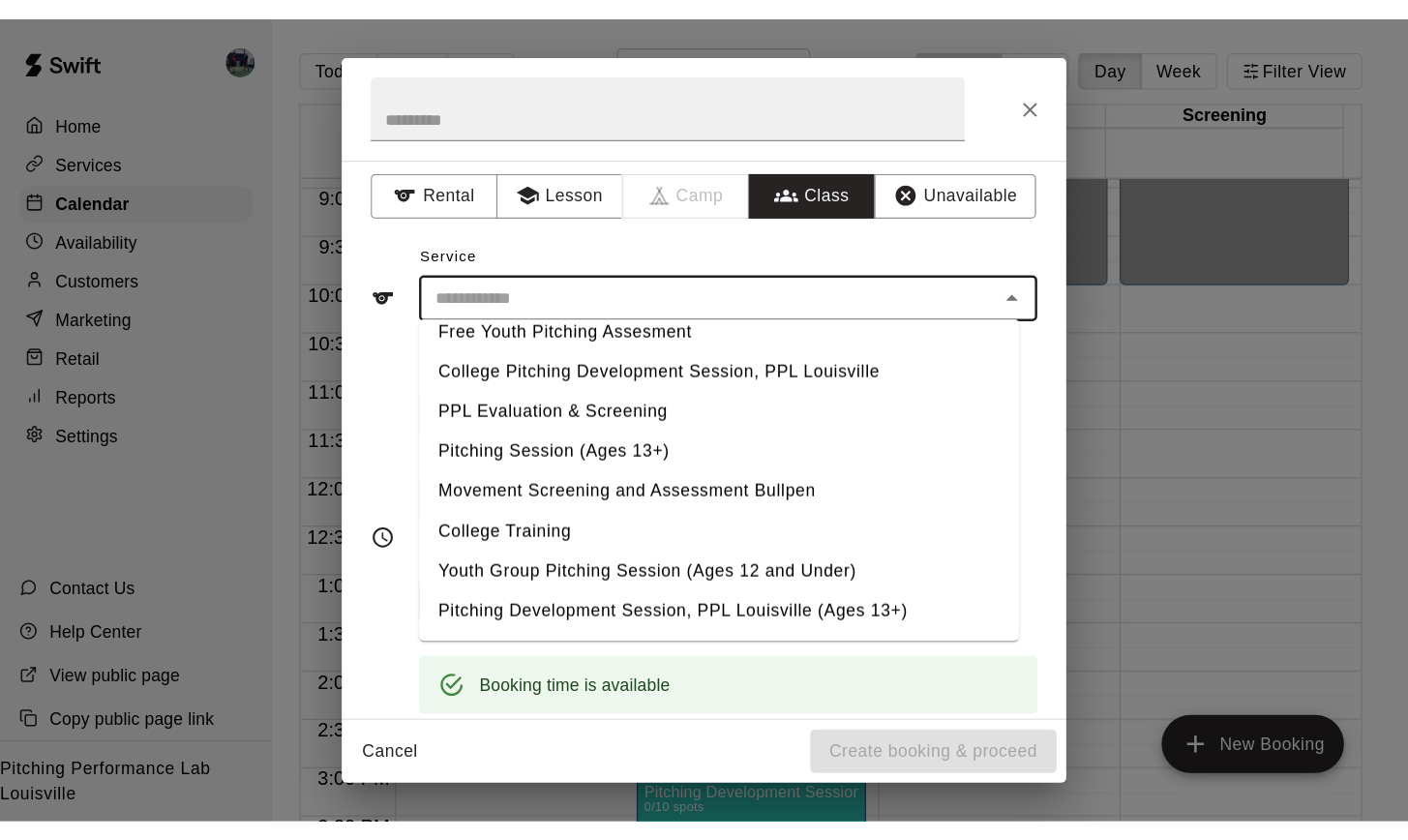 scroll, scrollTop: 45, scrollLeft: 0, axis: vertical 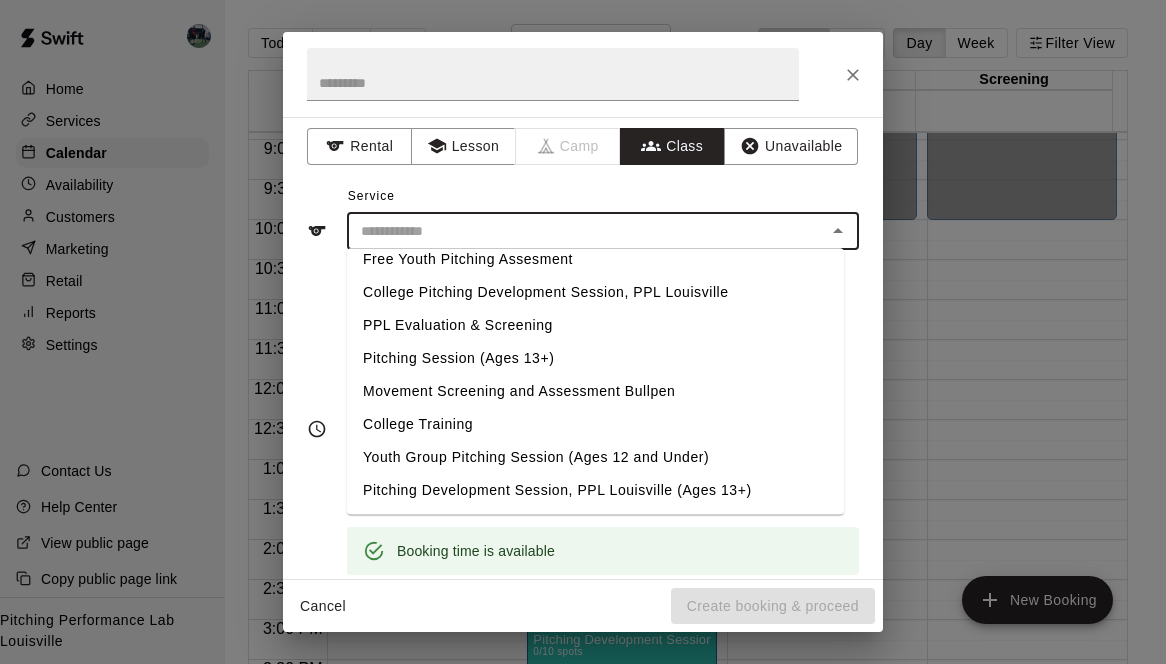 click on "Youth Group Pitching Session (Ages 12 and Under)" at bounding box center [595, 457] 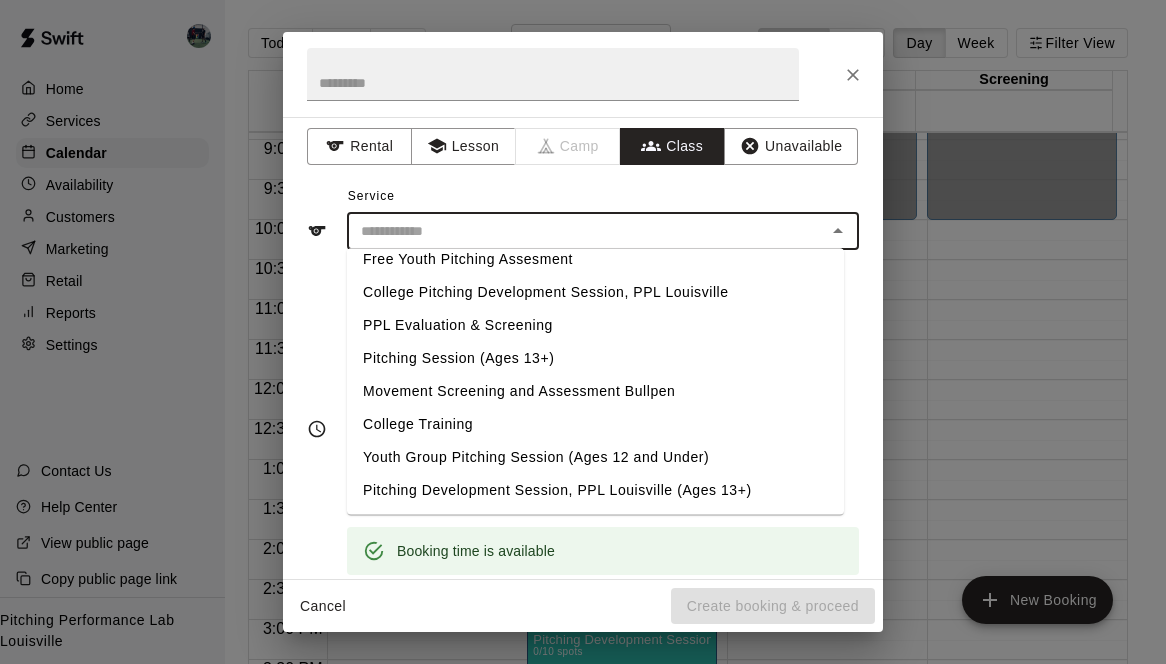 type on "**********" 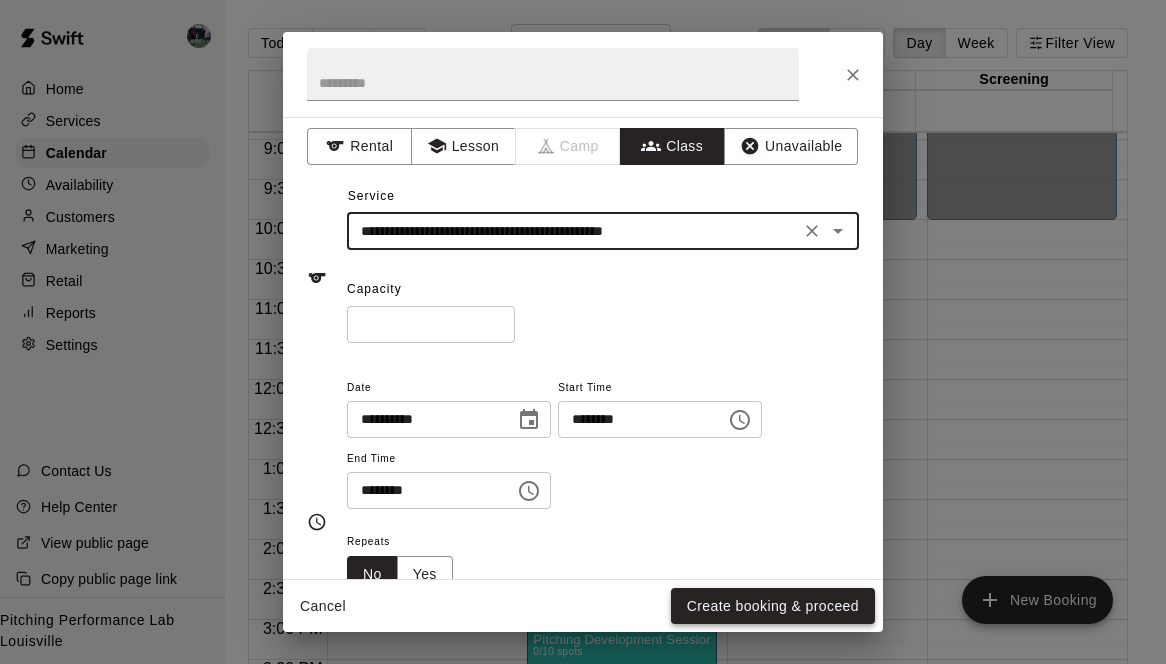click on "Create booking & proceed" at bounding box center [773, 606] 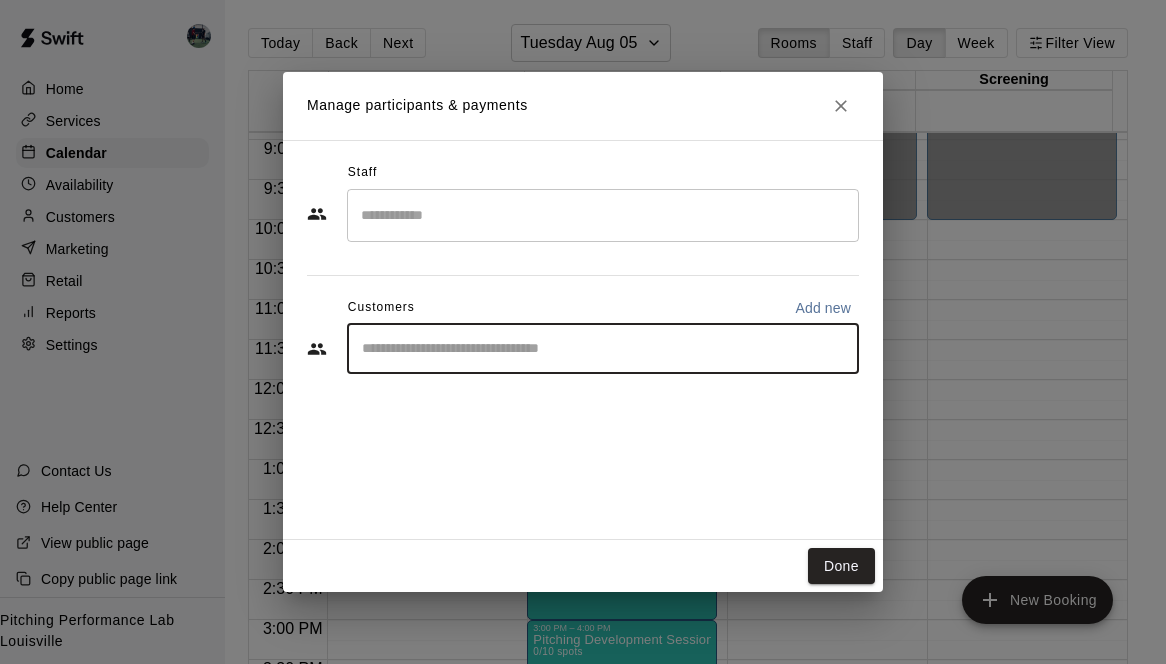 click at bounding box center [603, 349] 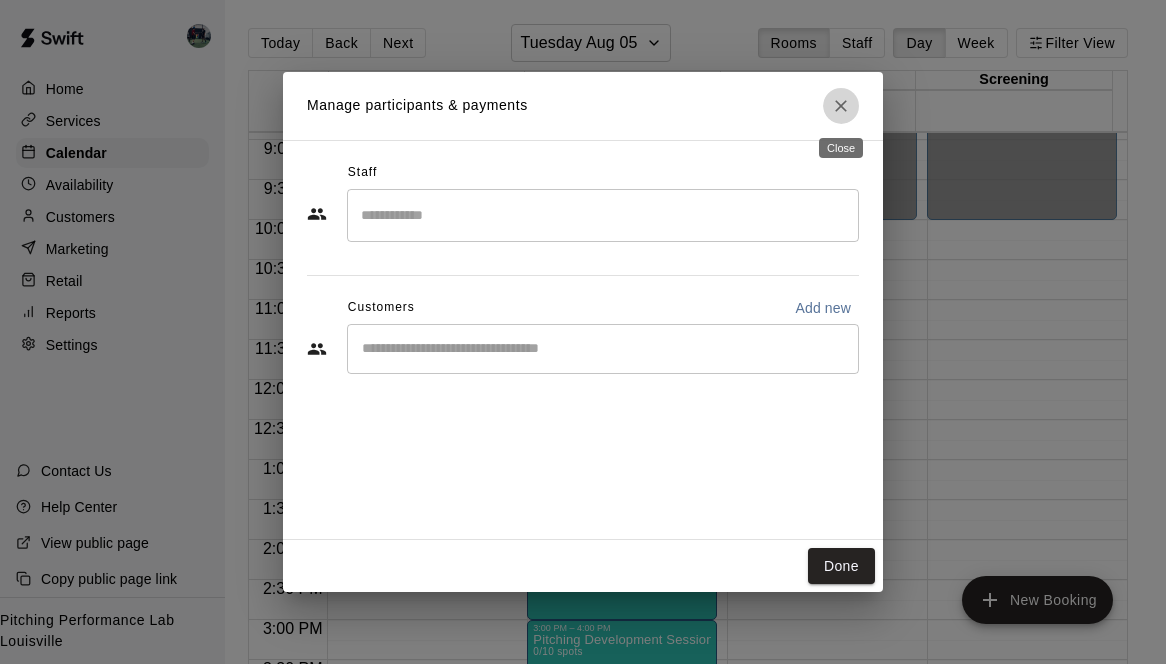 click 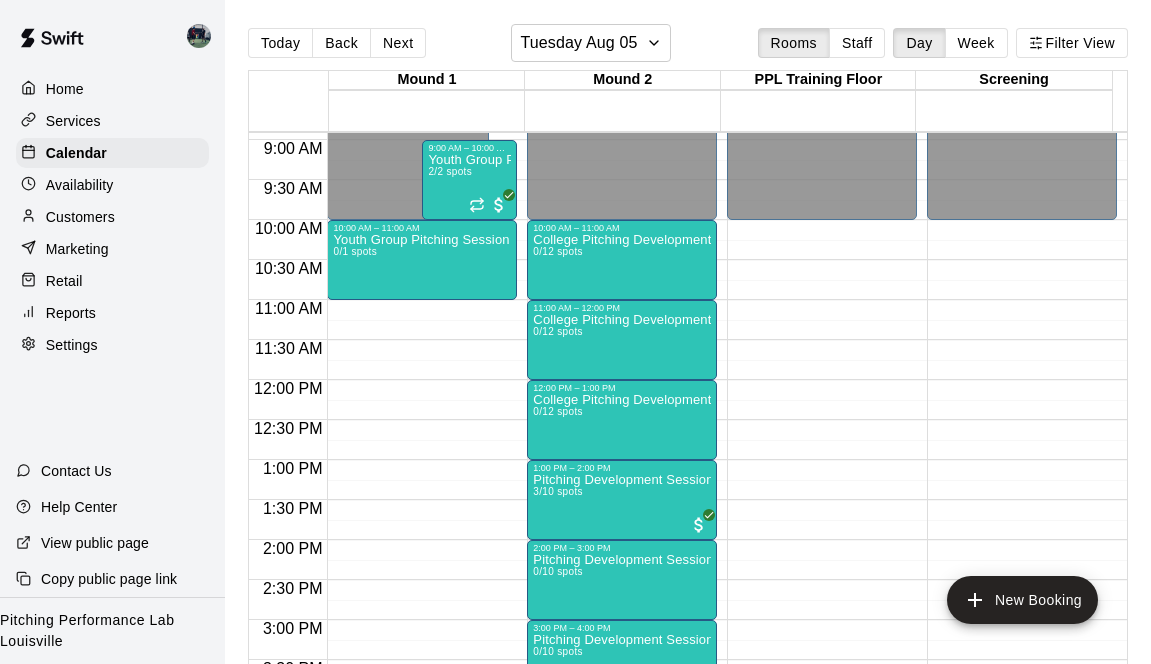 click on "Customers" at bounding box center (112, 217) 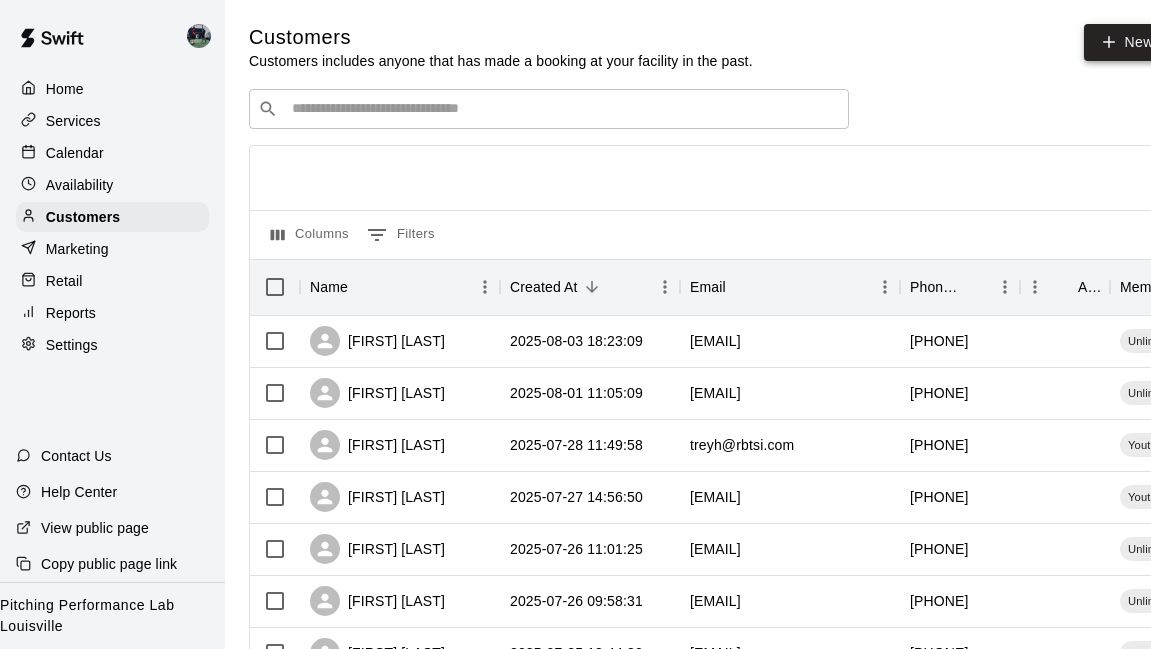 click 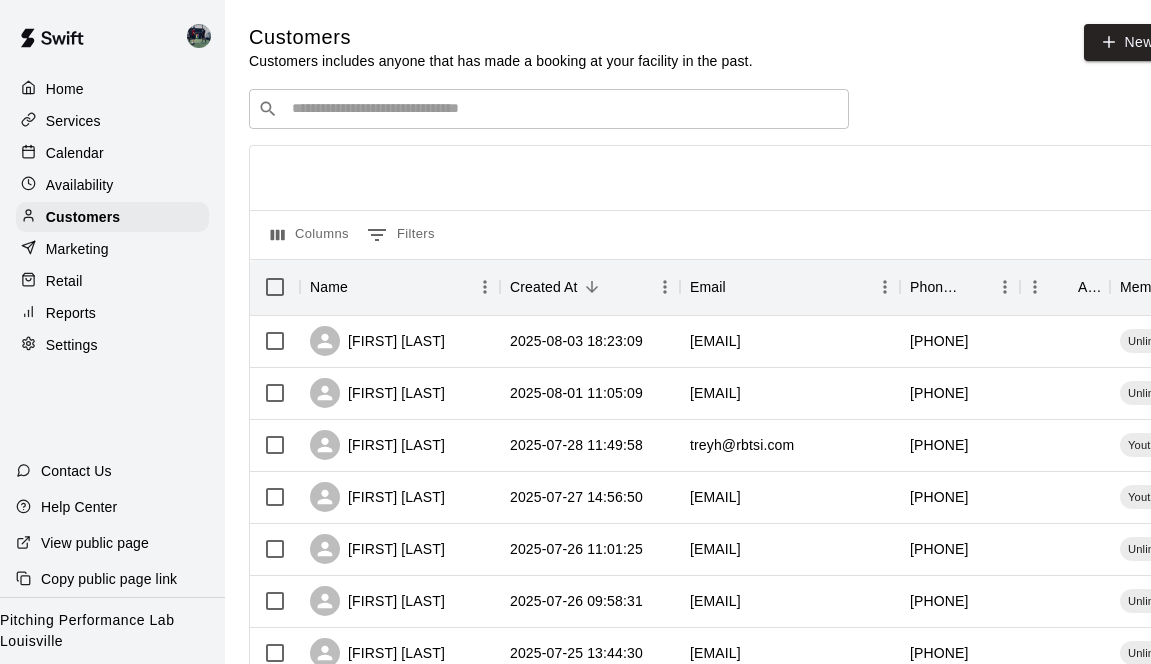 select on "**" 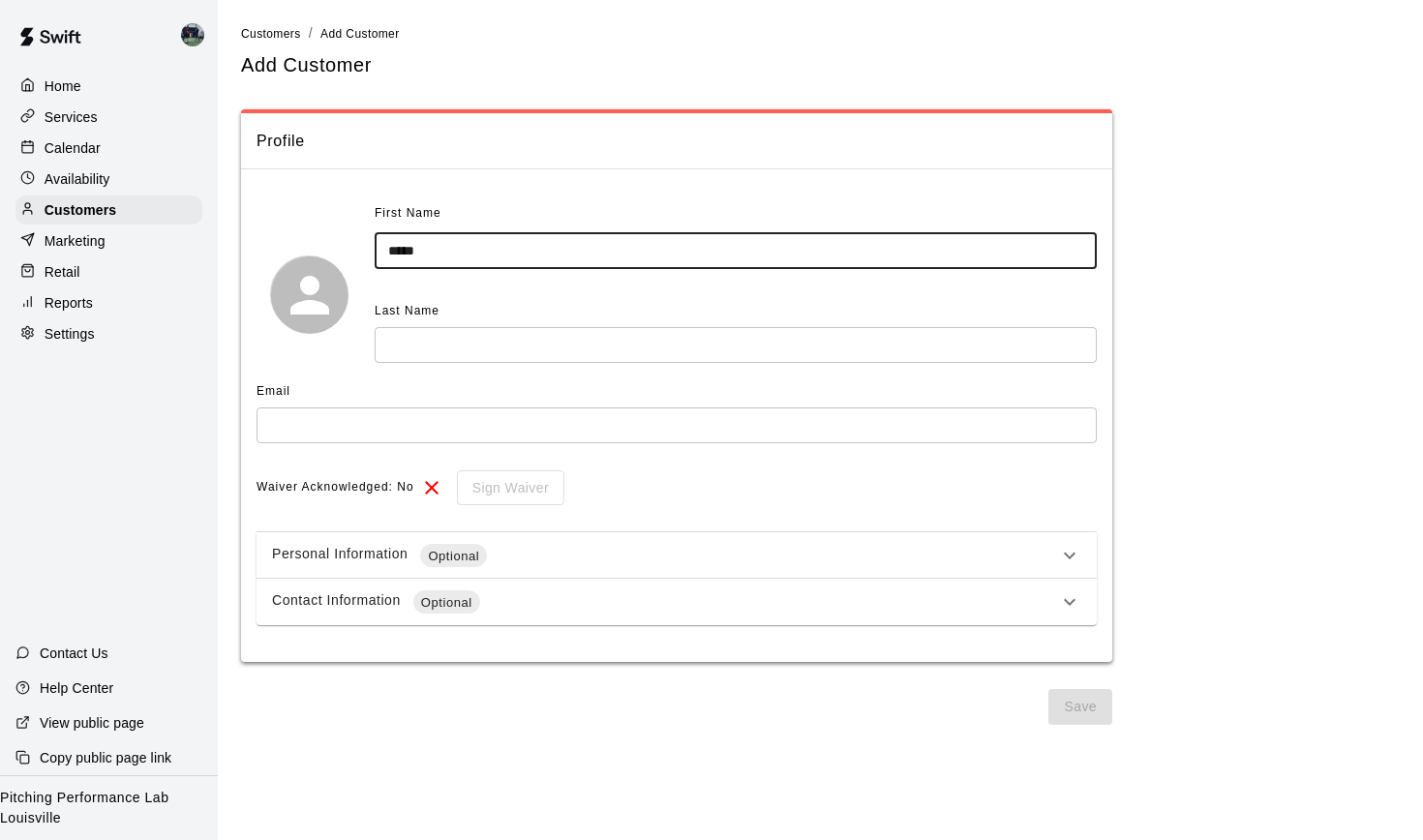 type on "*****" 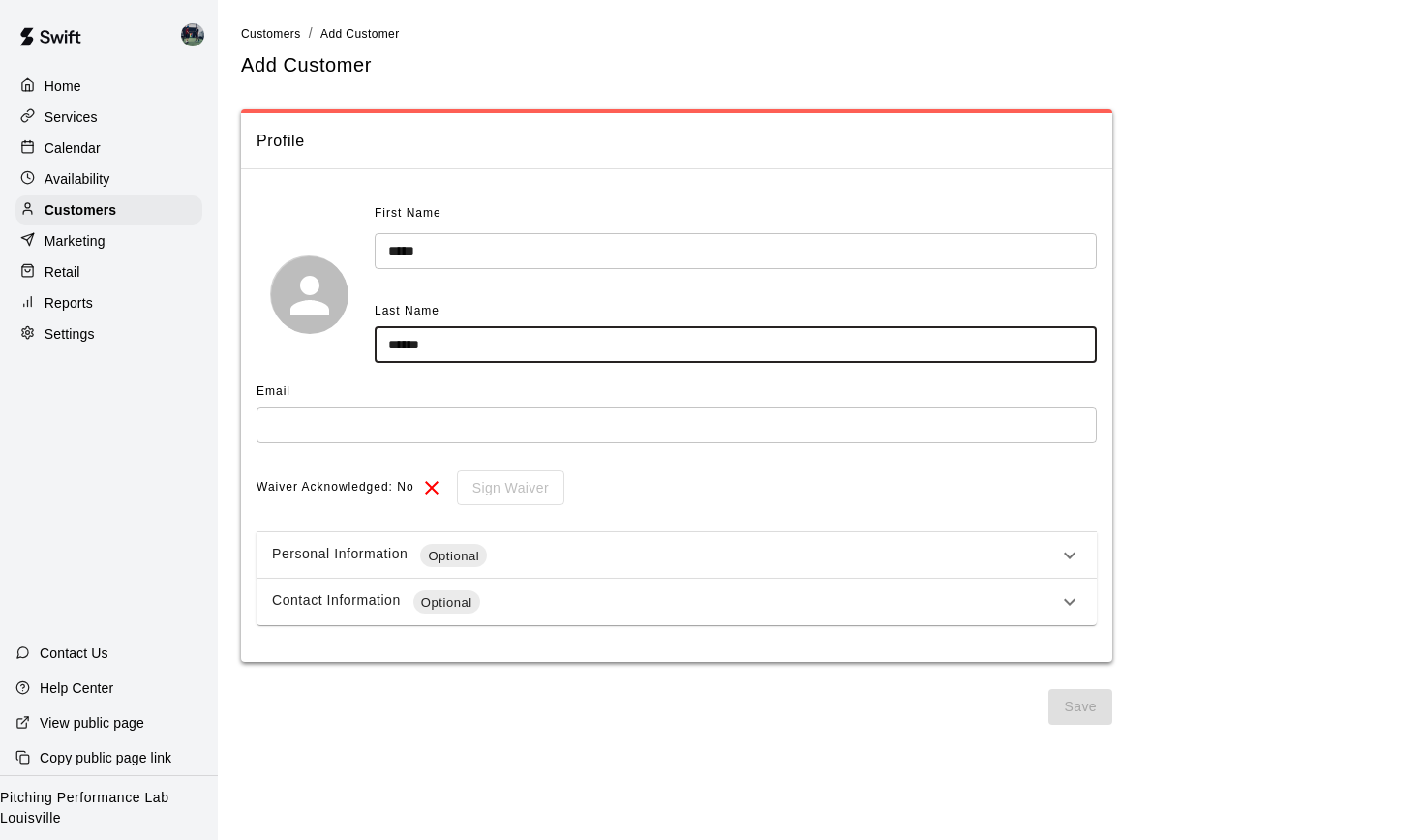 type on "******" 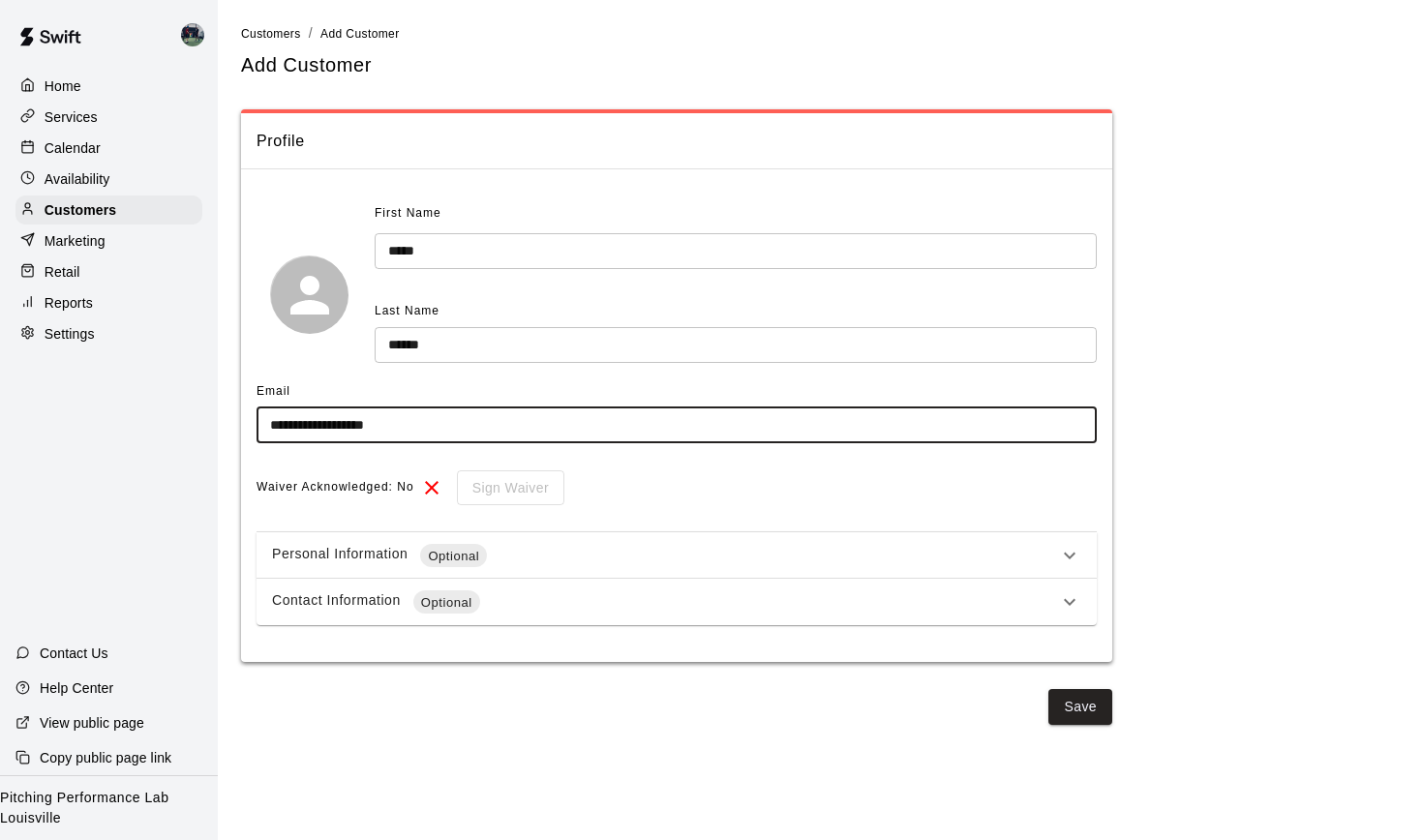type on "**********" 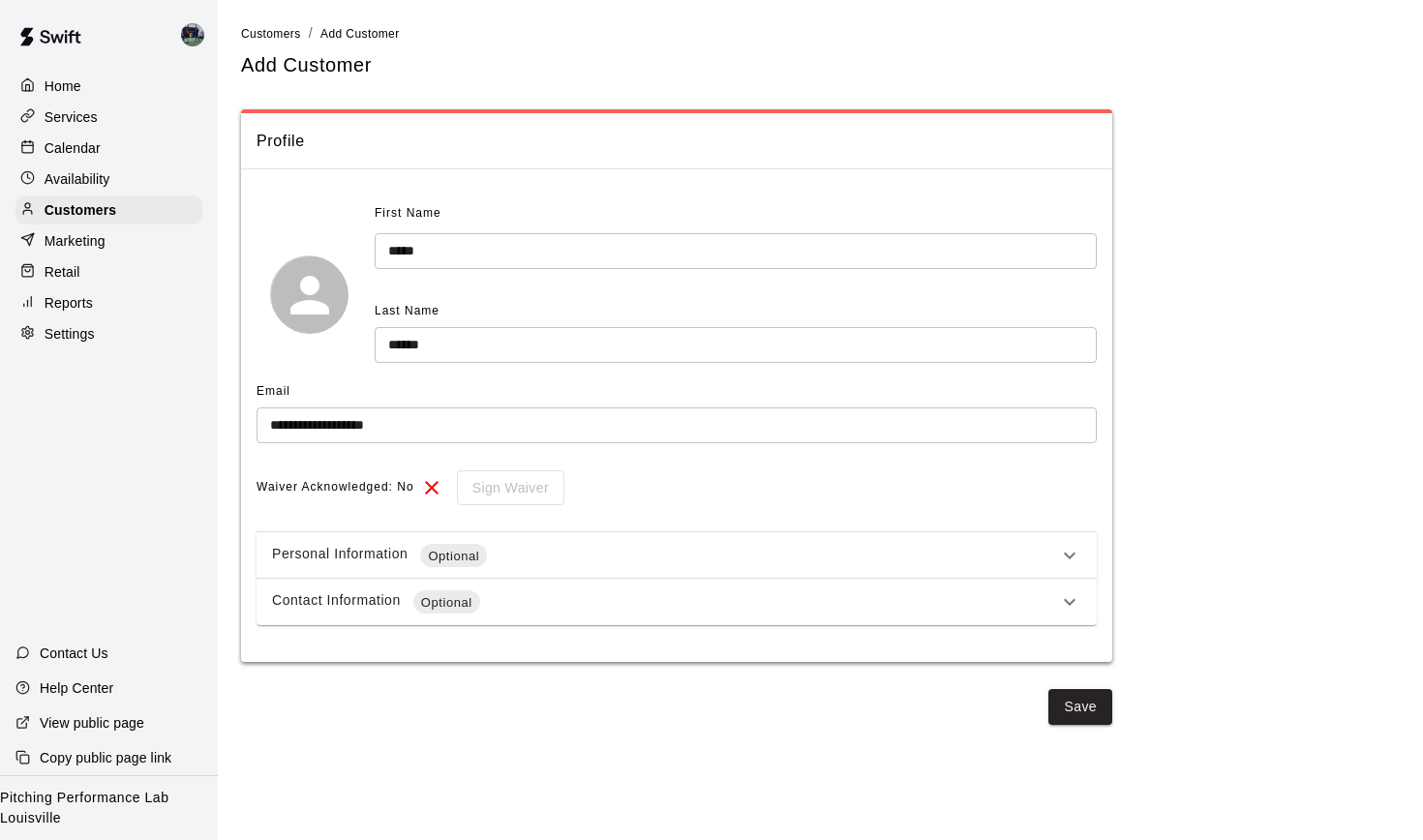 click on "Contact Information Optional" at bounding box center [665, 602] 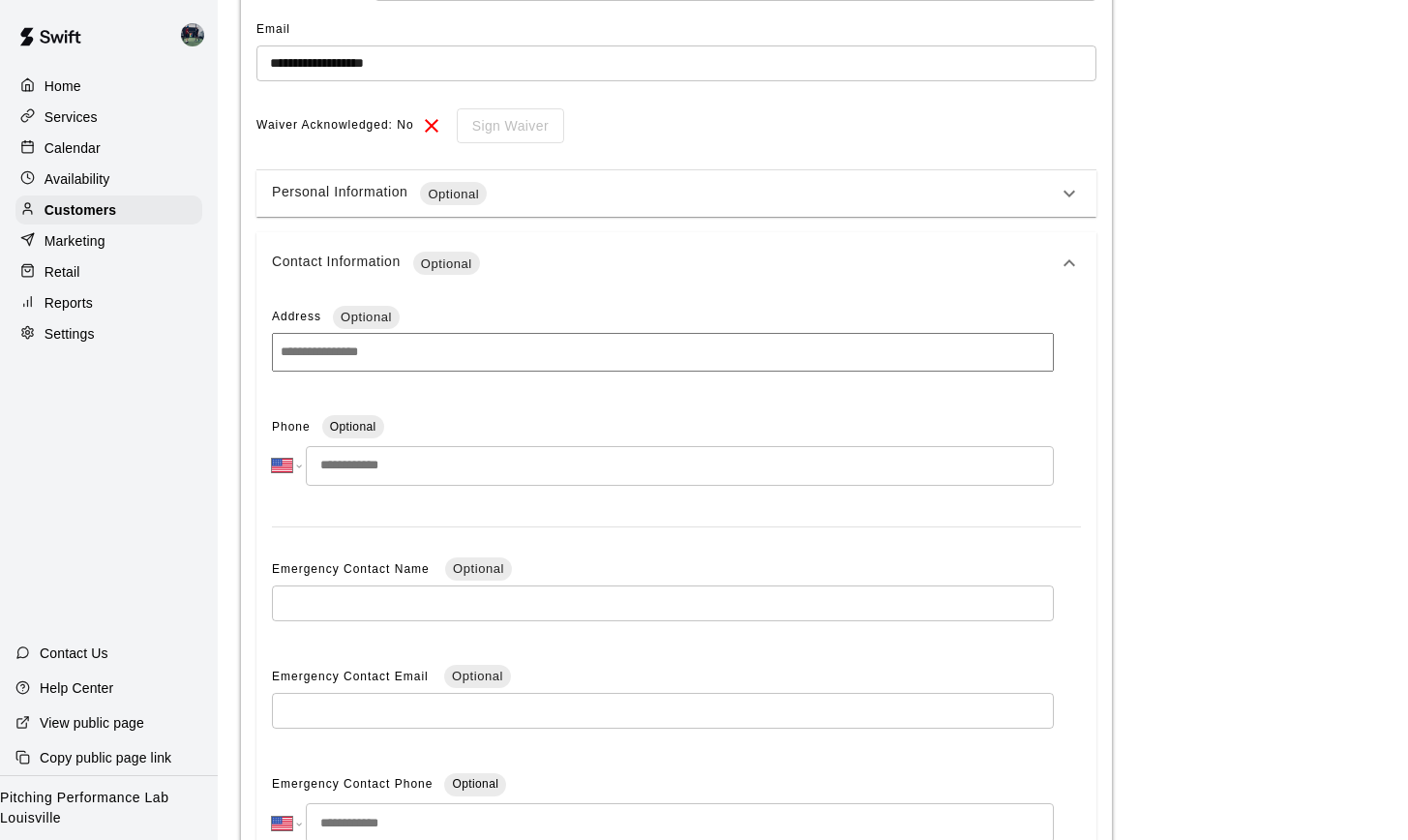 scroll, scrollTop: 390, scrollLeft: 0, axis: vertical 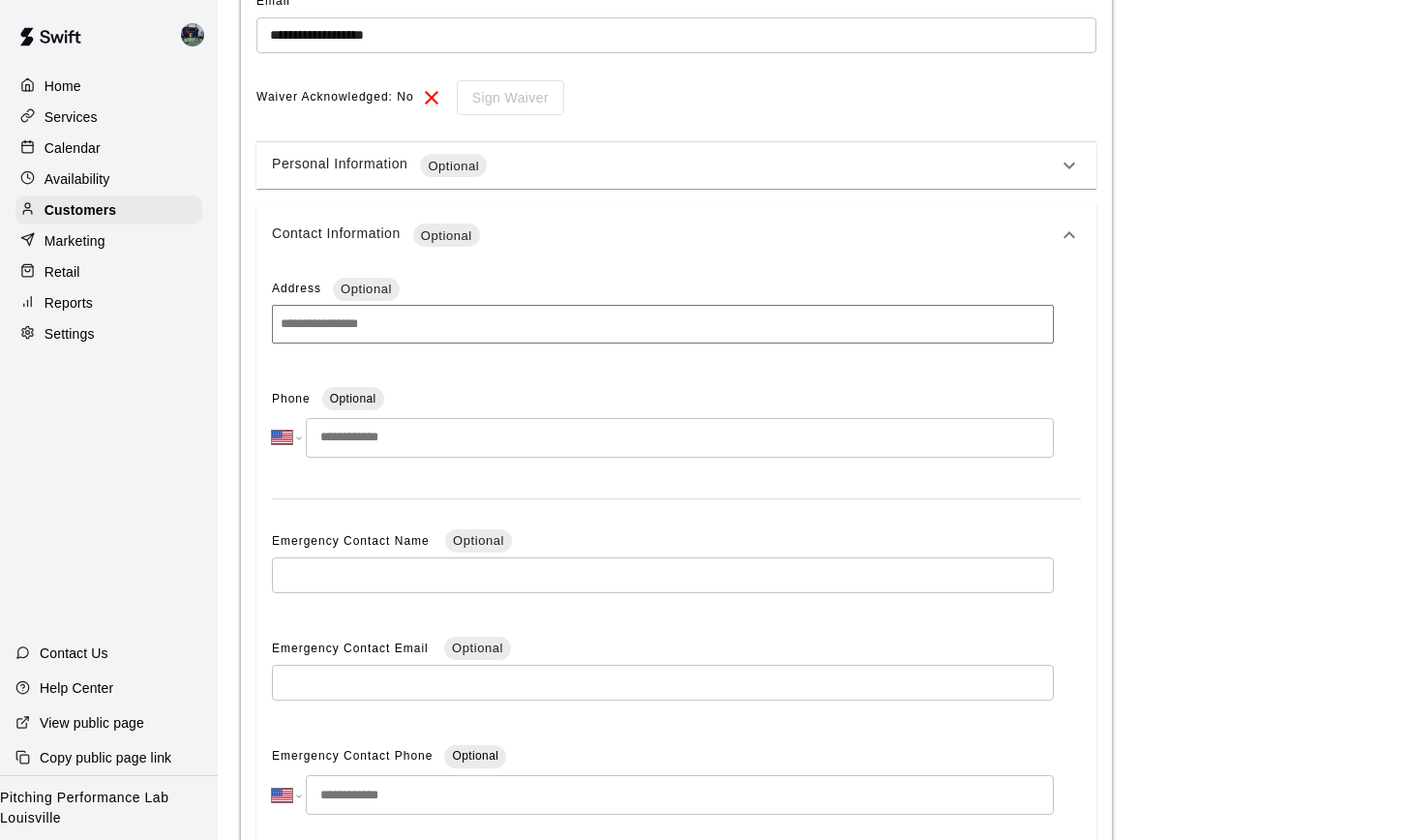 click at bounding box center [679, 437] 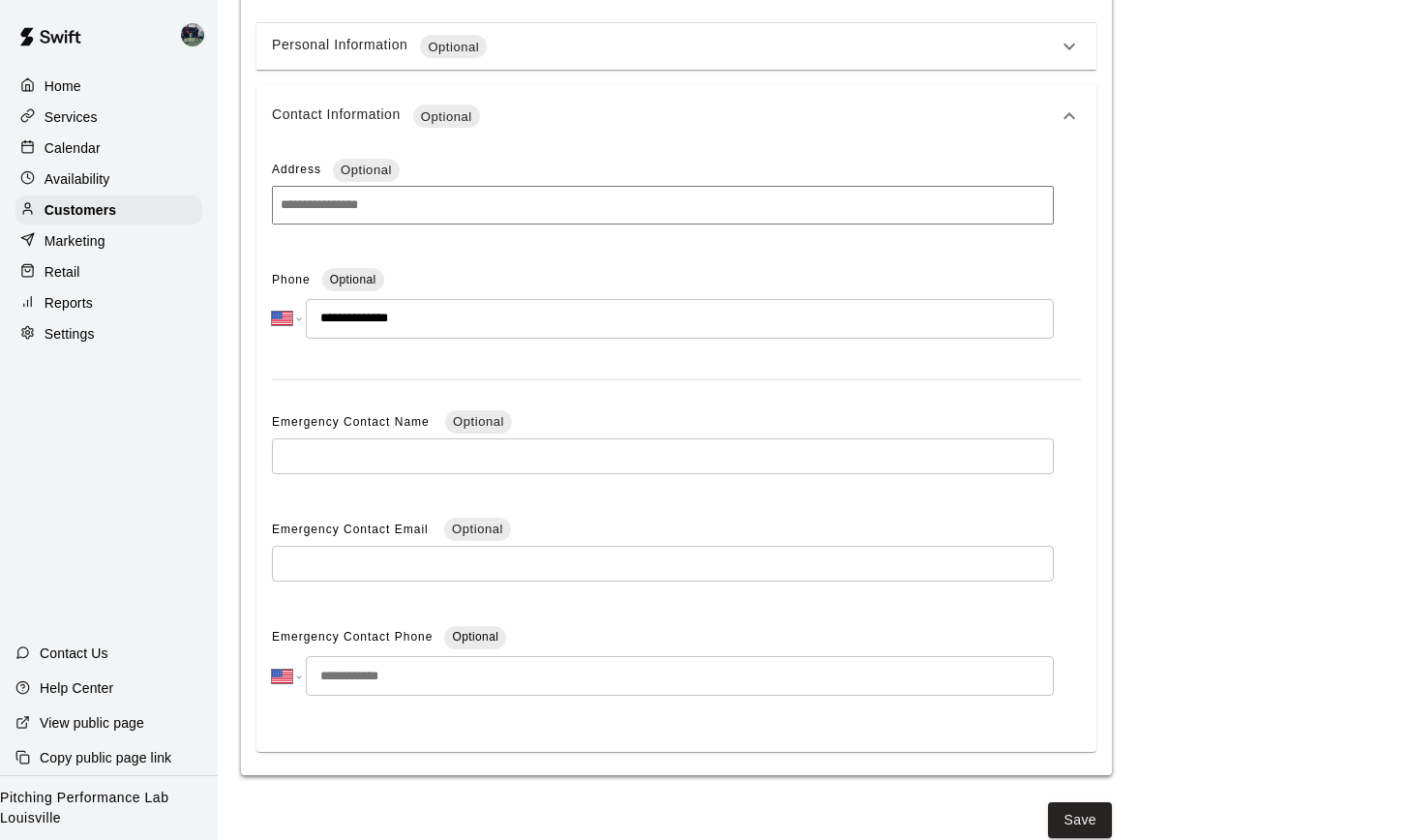 scroll, scrollTop: 508, scrollLeft: 0, axis: vertical 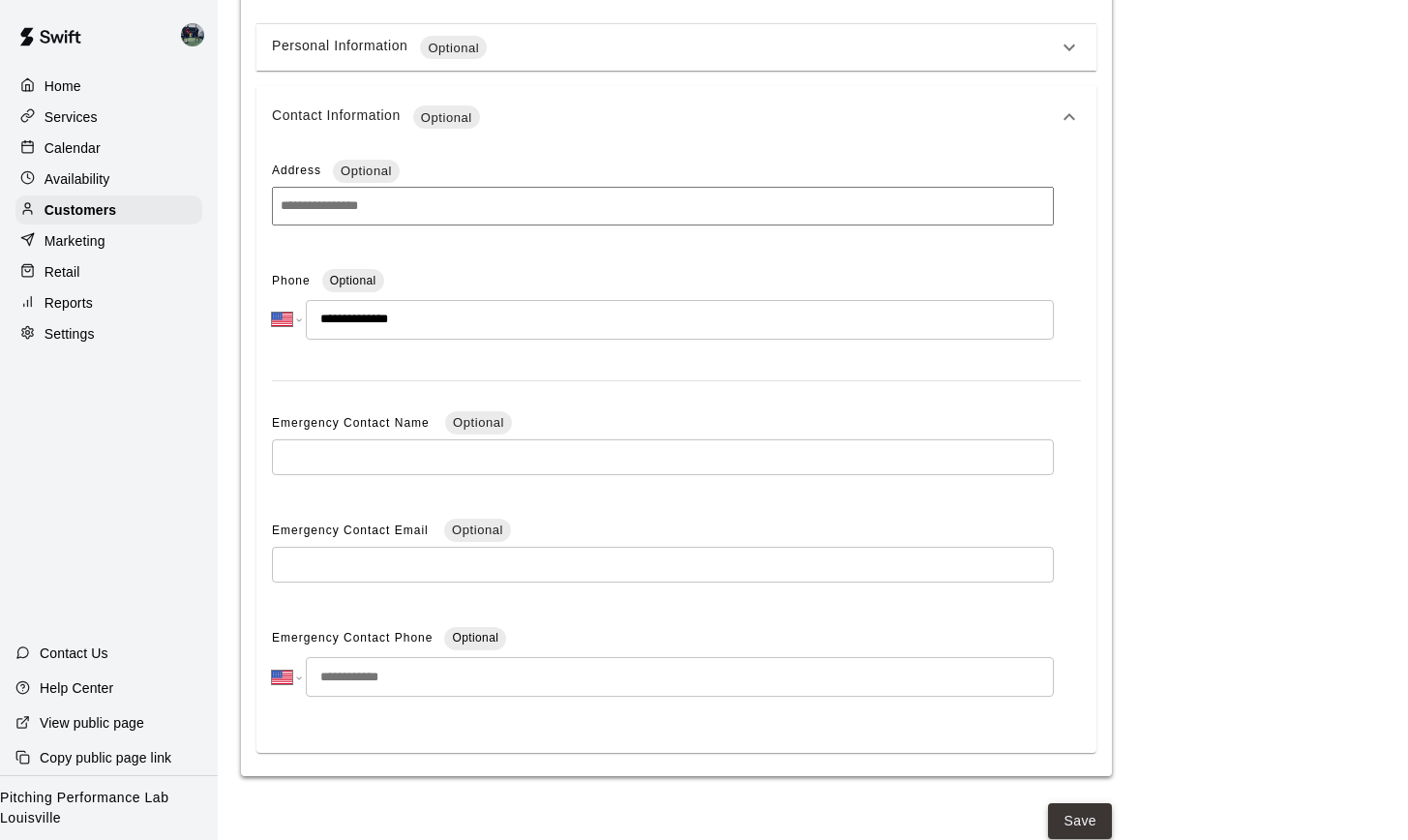type on "**********" 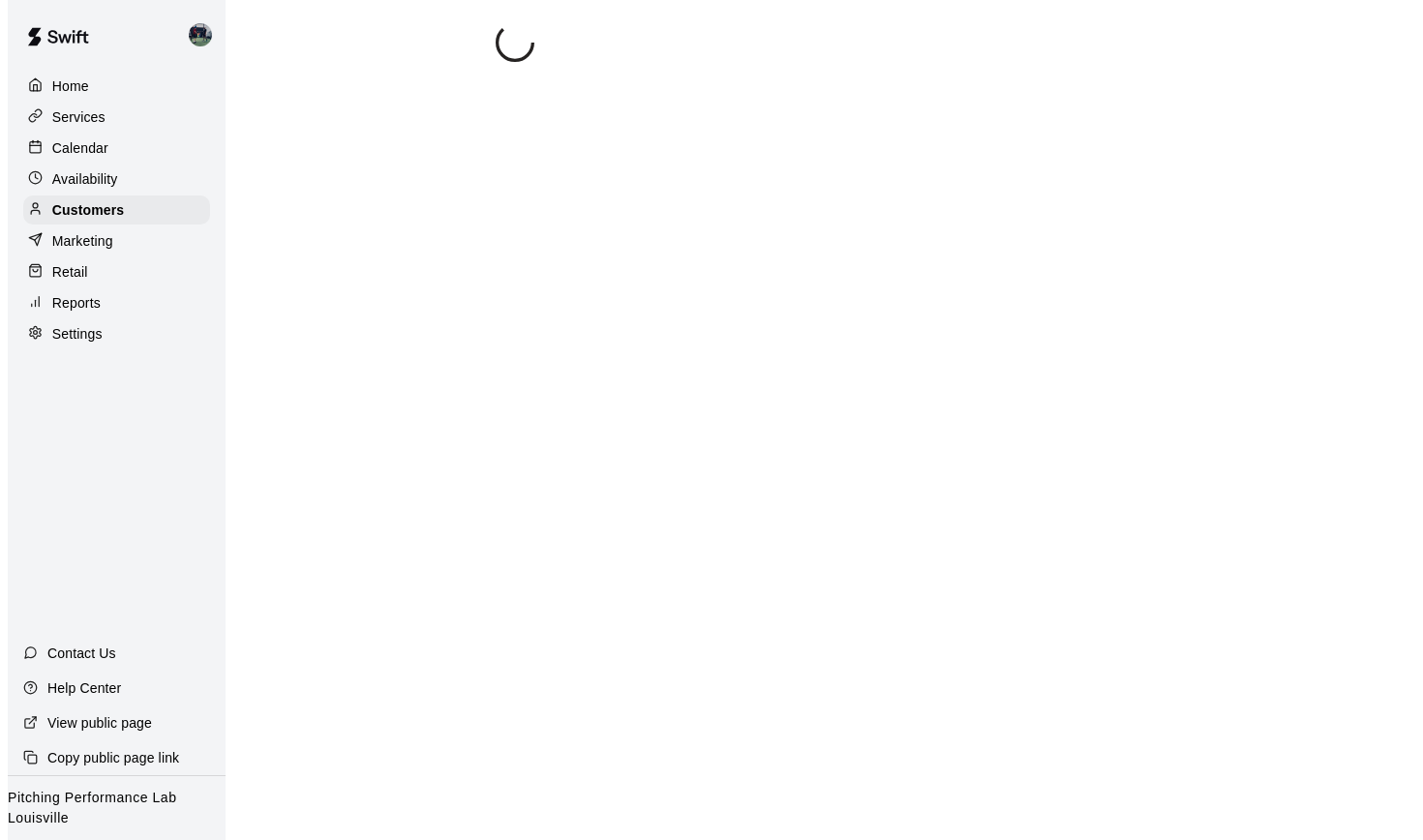scroll, scrollTop: 0, scrollLeft: 0, axis: both 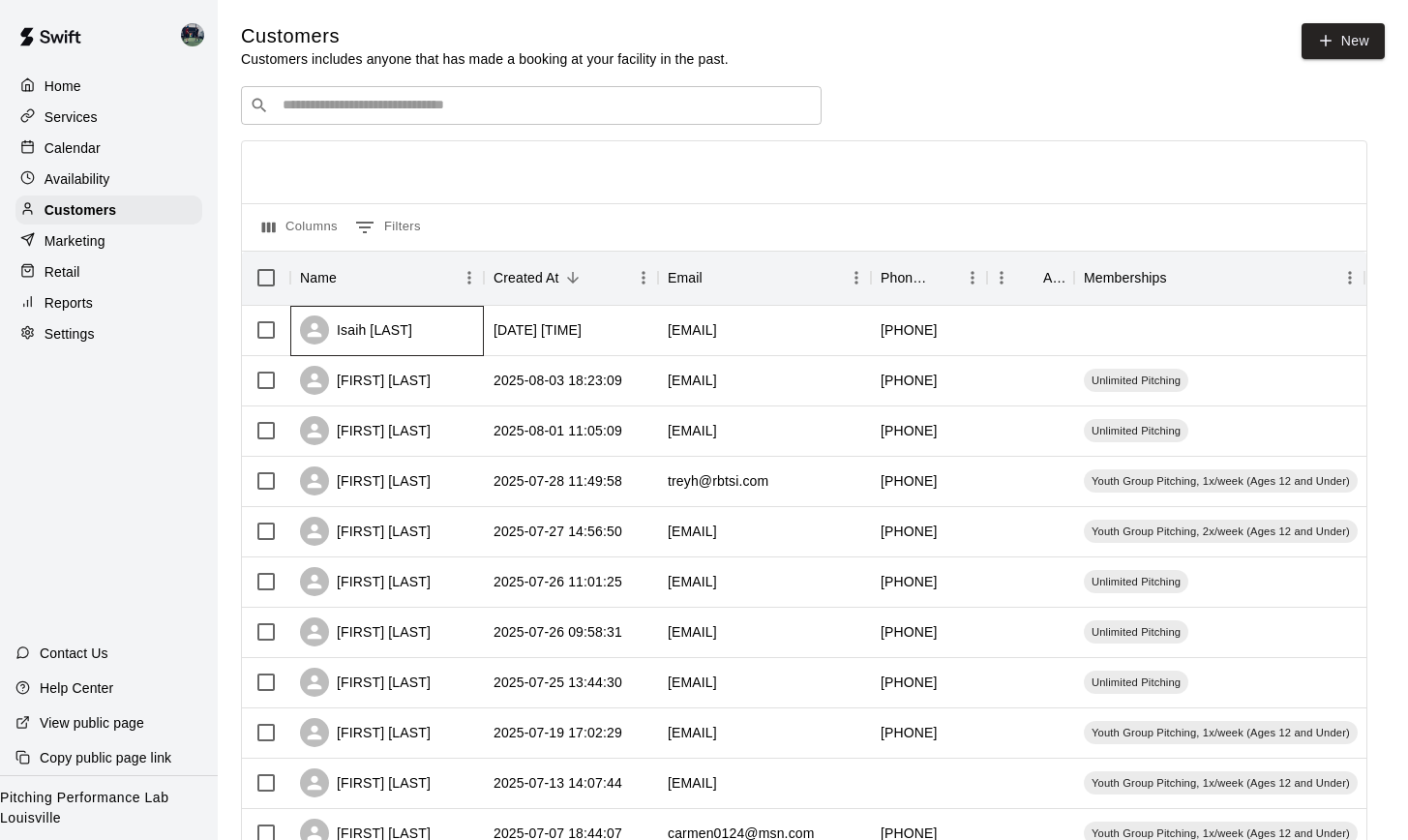 click on "Isaih [LAST]" at bounding box center [356, 330] 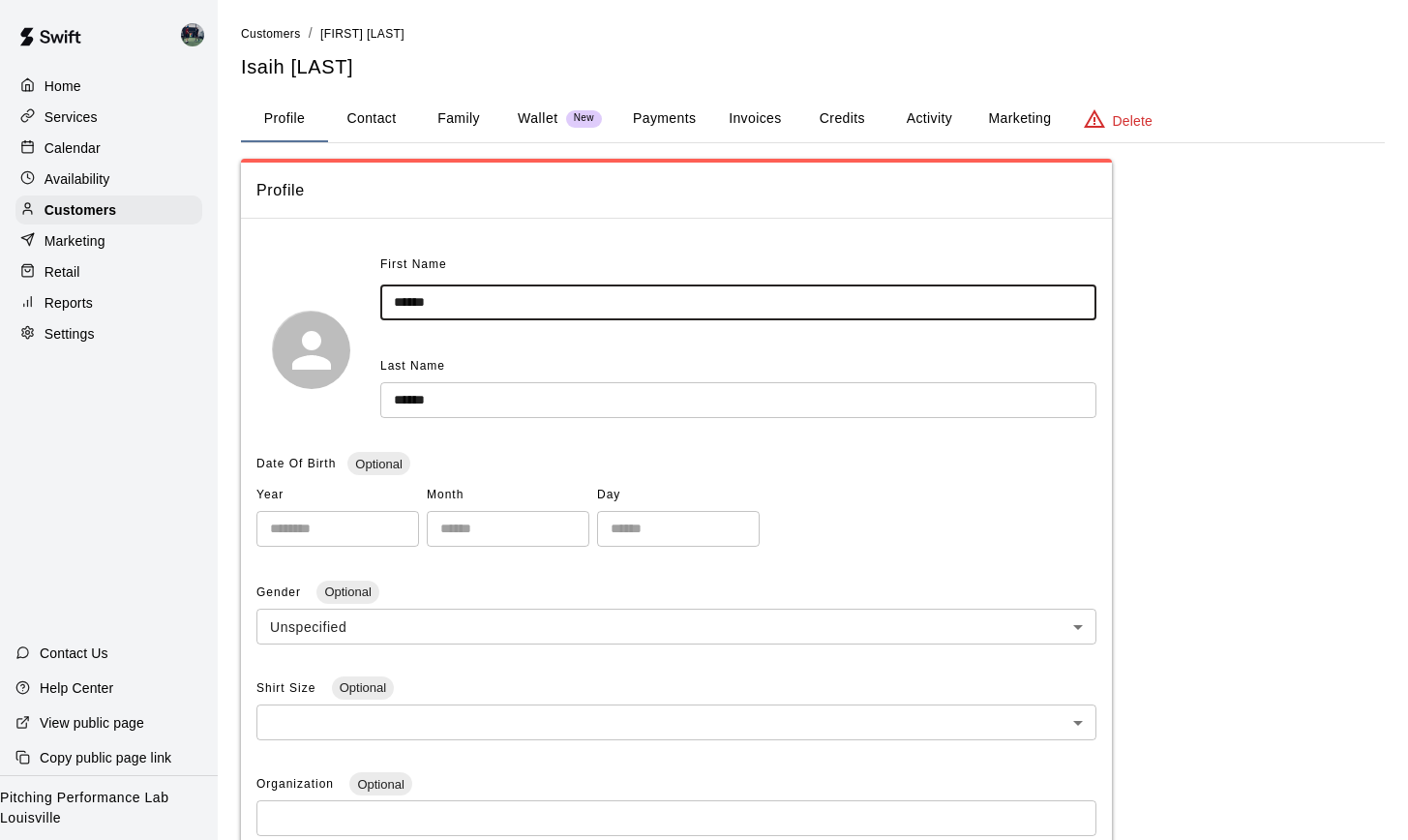 type on "******" 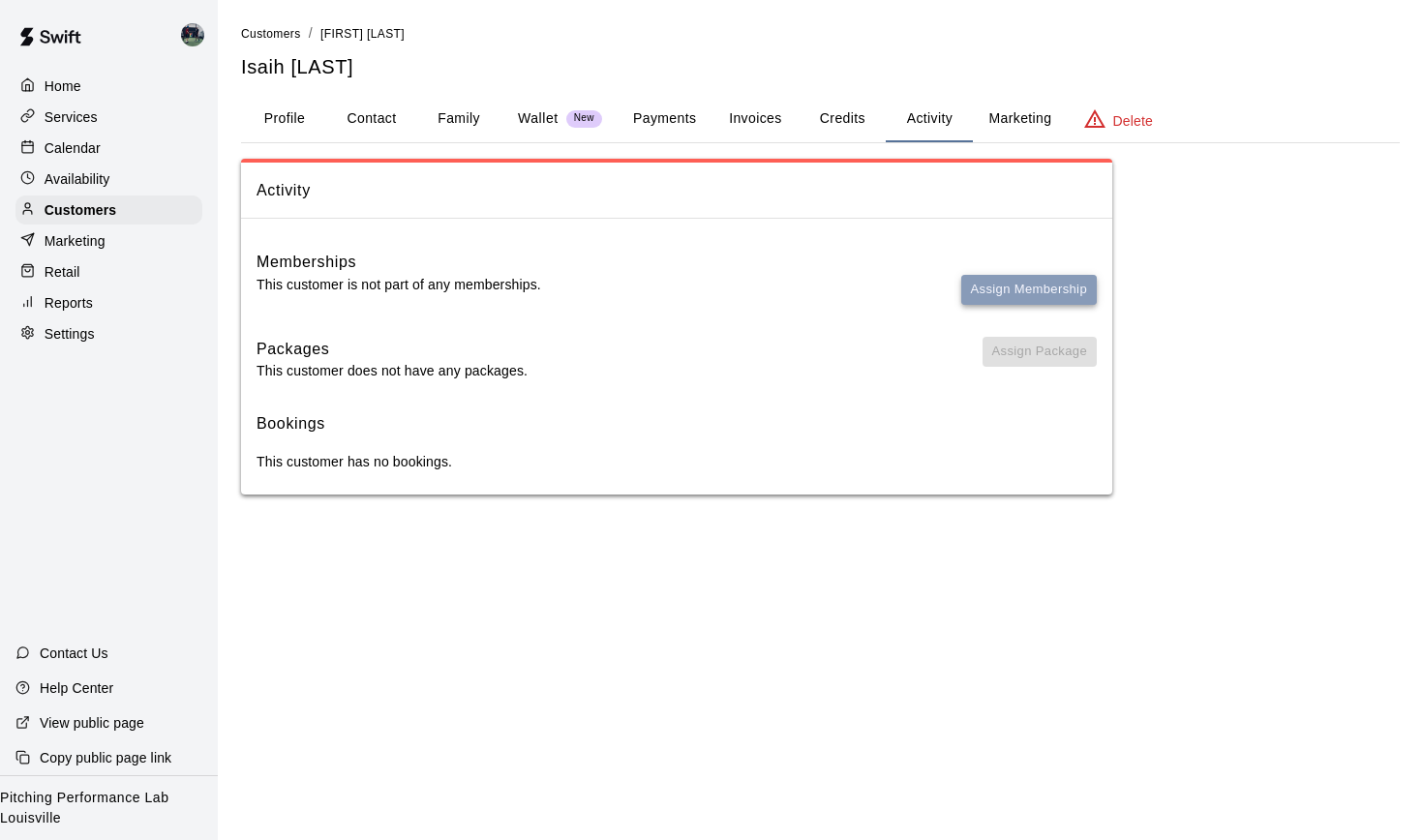 click on "Assign Membership" at bounding box center (1029, 289) 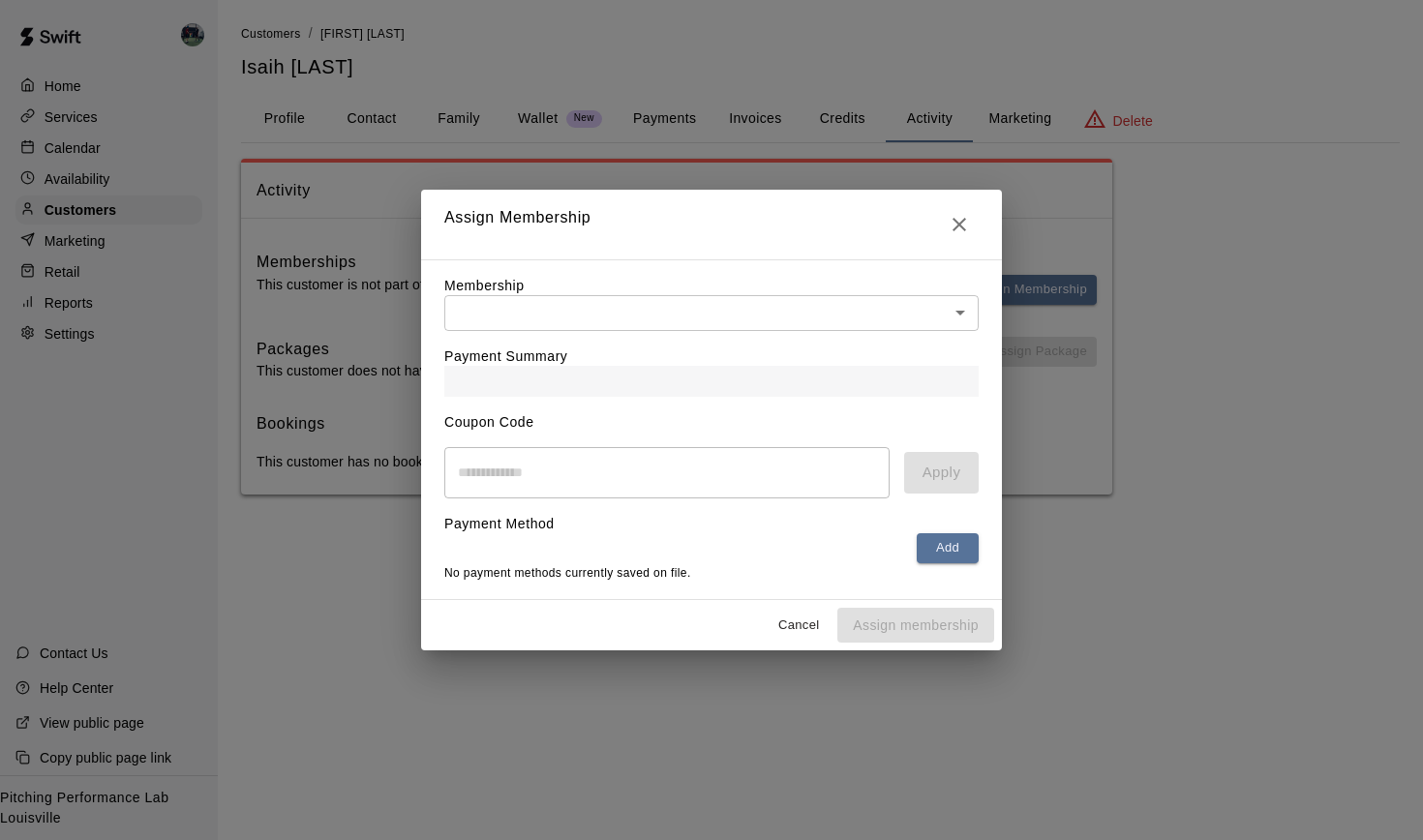 click on "Customers / [FIRST] [LAST] Isaih [LAST] Profile Contact Family Wallet New Payments Invoices Credits Activity Marketing Delete Activity Memberships This customer is not part of any memberships. Assign Membership Packages This customer does not have any packages. Assign Package Bookings This customer has no bookings. Swift - Edit Customer Close cross-small Assign Membership Membership ​ ​ Payment Summary Coupon Code ​ Apply Payment Method   Add No payment methods currently saved on file. Cancel Assign membership" at bounding box center [712, 266] 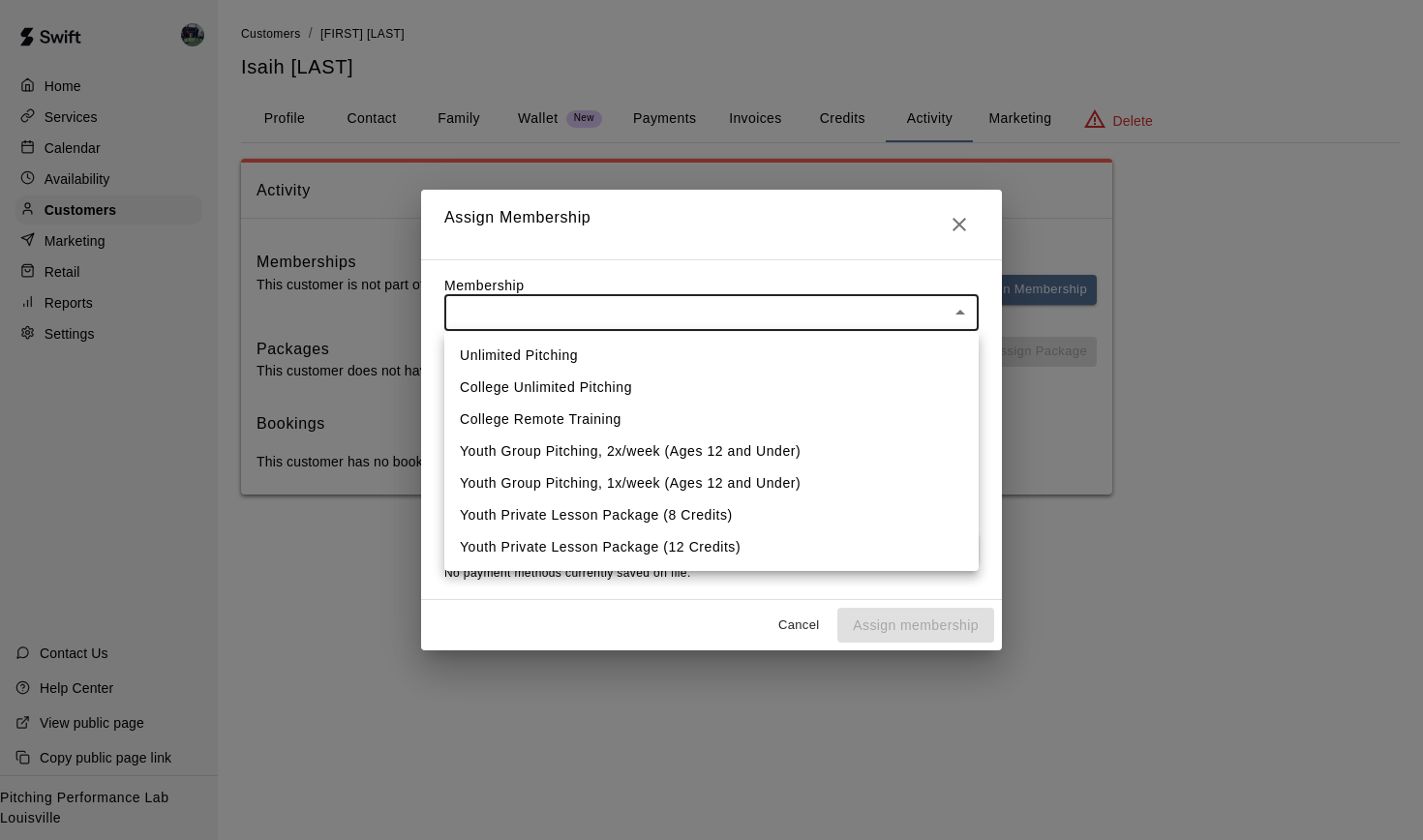 click on "Youth Group Pitching, 1x/week (Ages 12 and Under)" at bounding box center (712, 483) 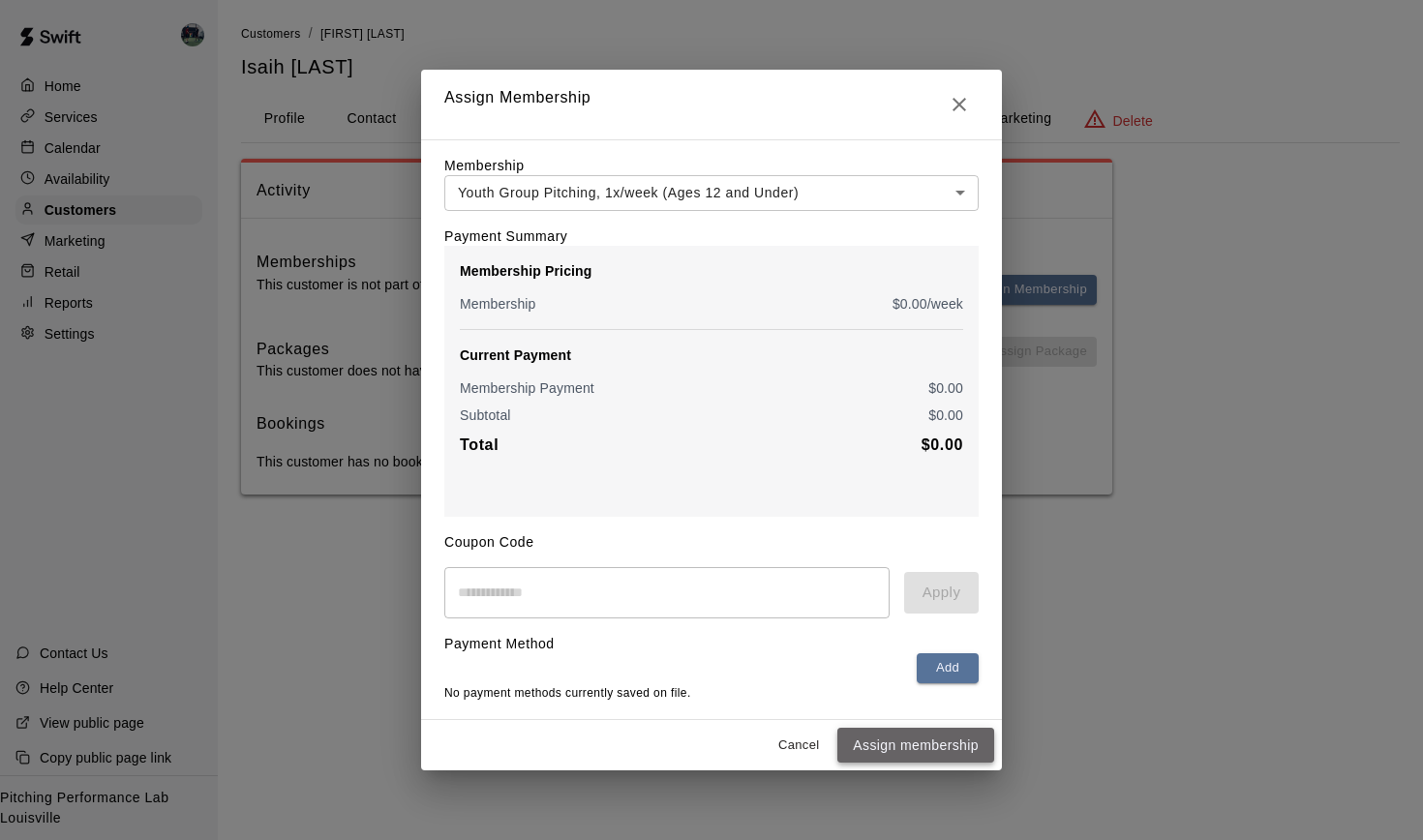 click on "Assign membership" at bounding box center [916, 745] 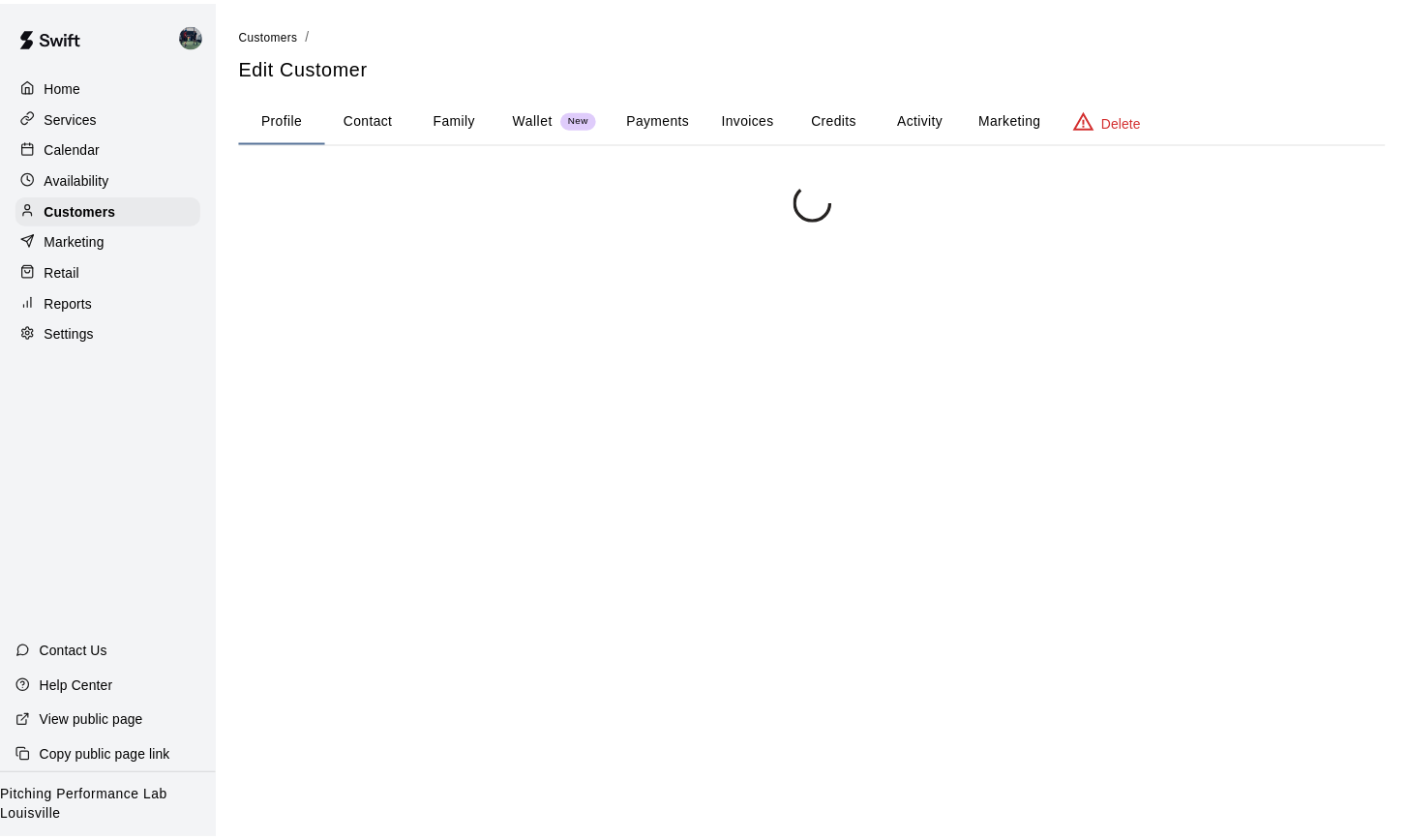 scroll, scrollTop: 0, scrollLeft: 0, axis: both 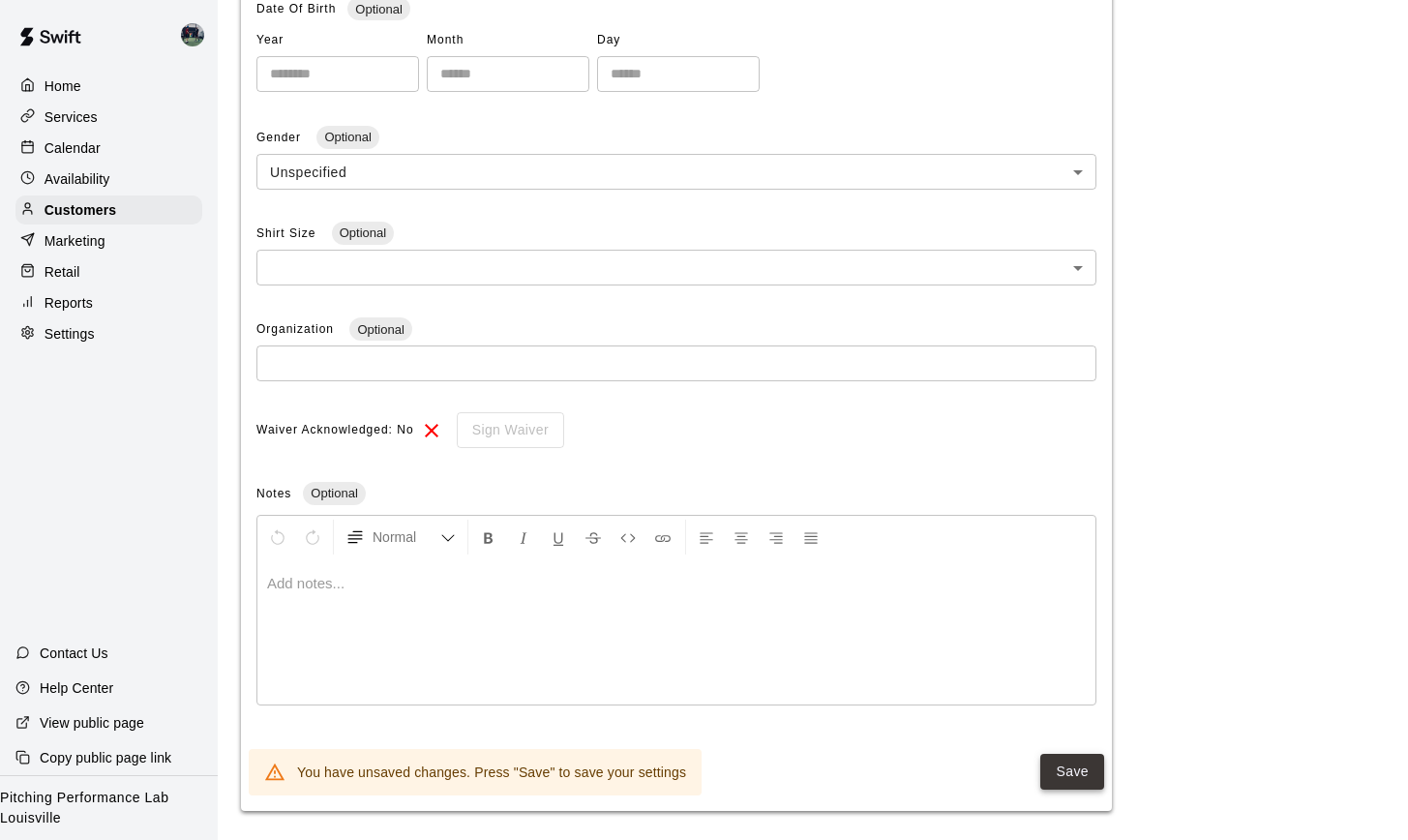type on "******" 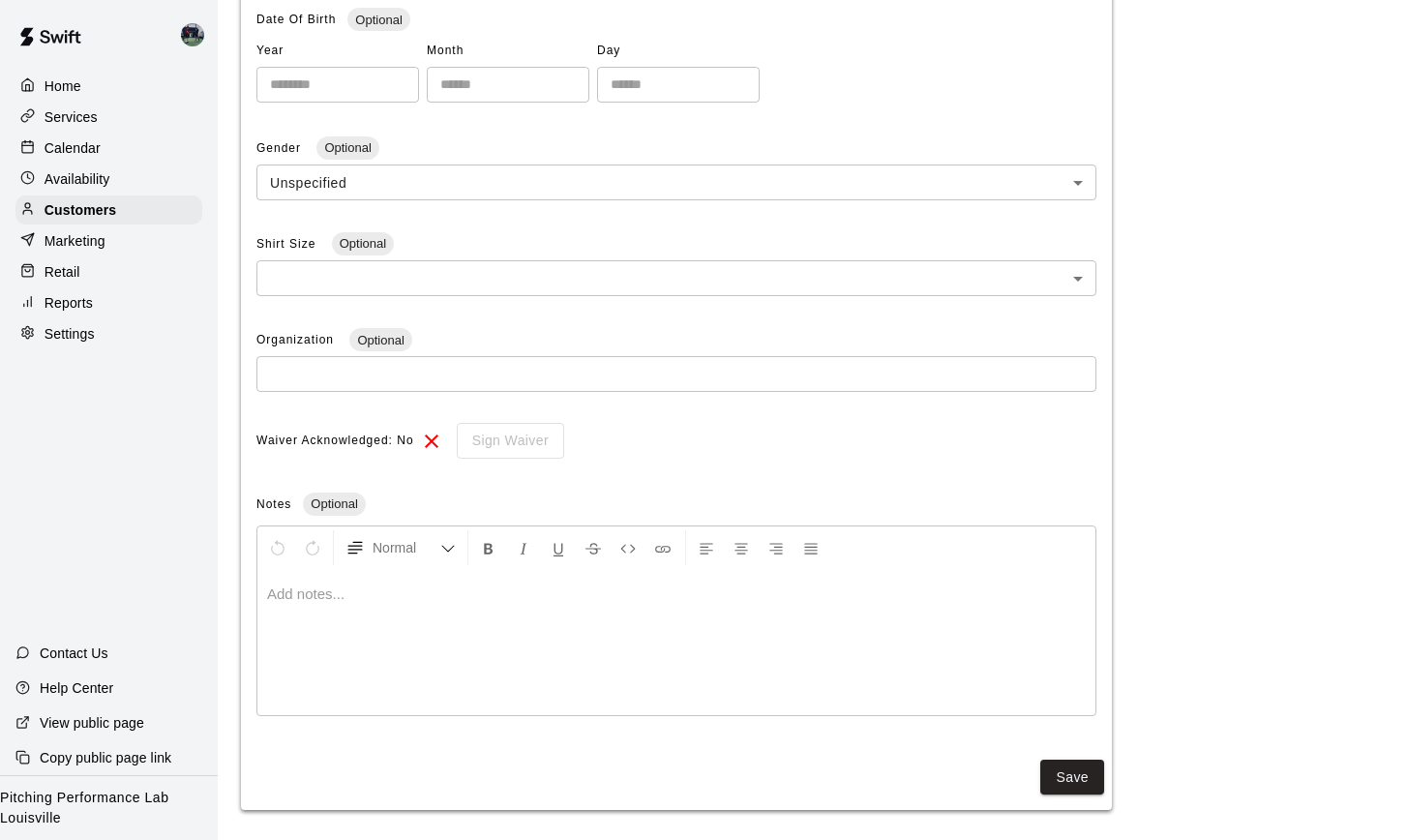 scroll, scrollTop: 443, scrollLeft: 0, axis: vertical 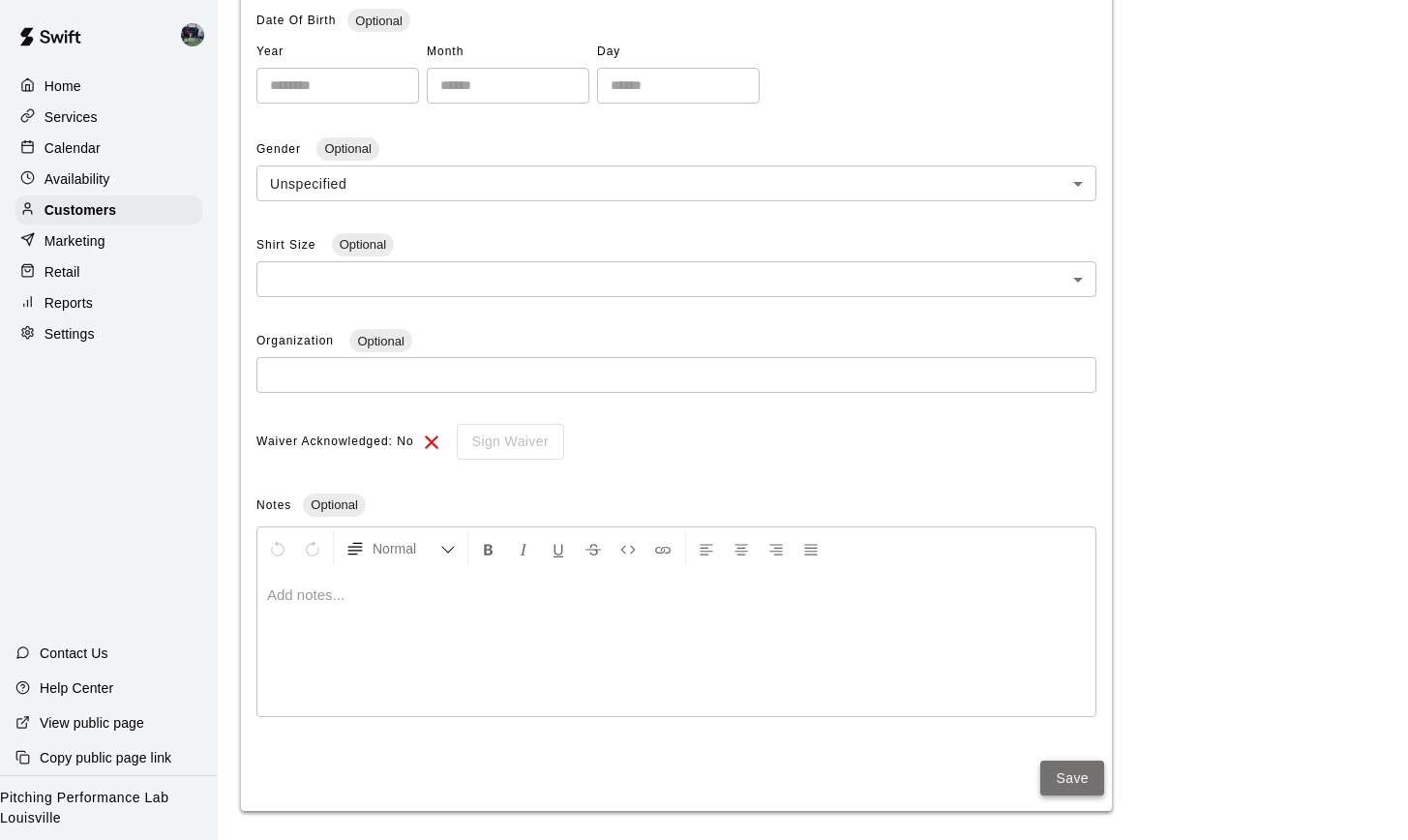 click on "Save" at bounding box center (1072, 778) 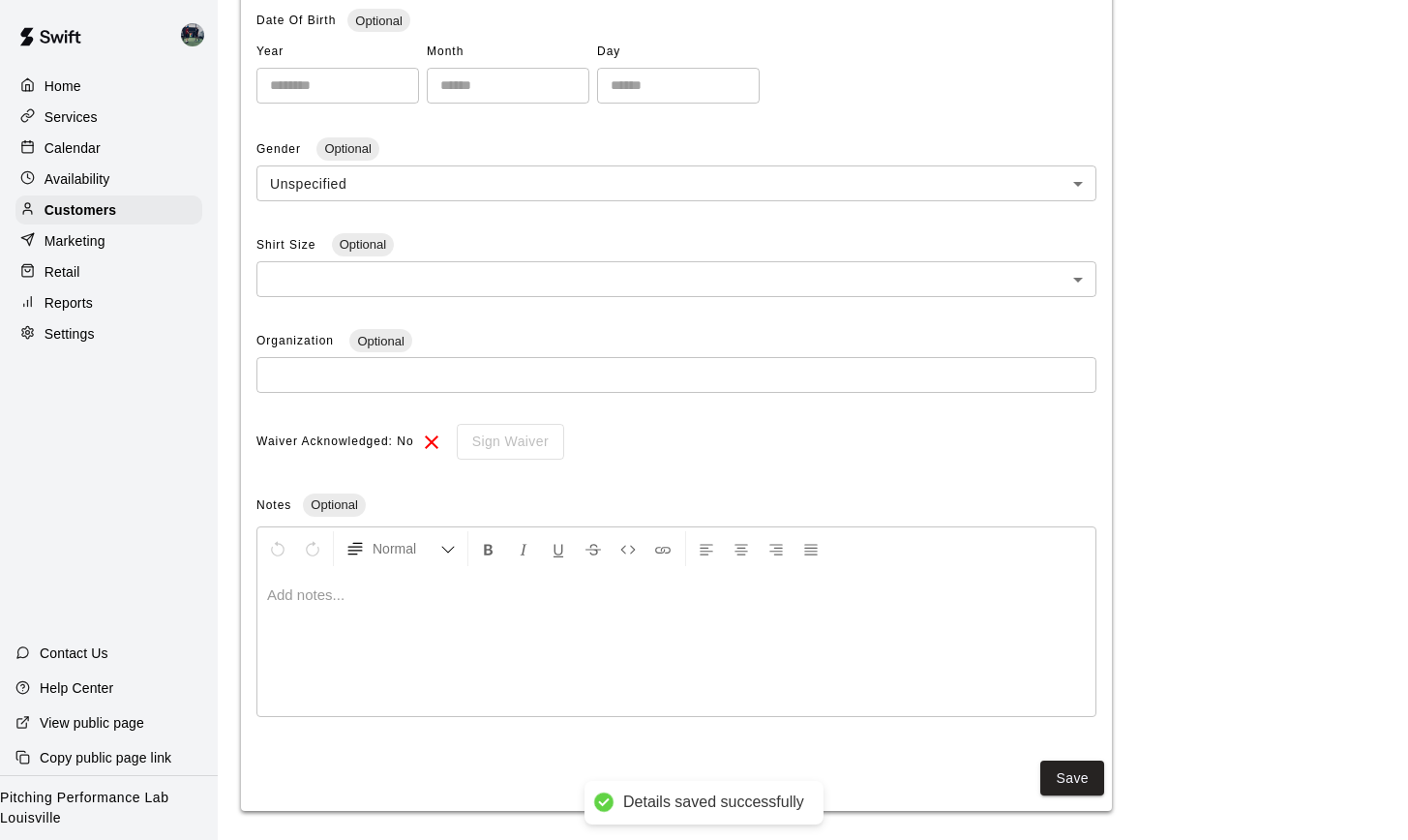 click on "Calendar" at bounding box center (73, 148) 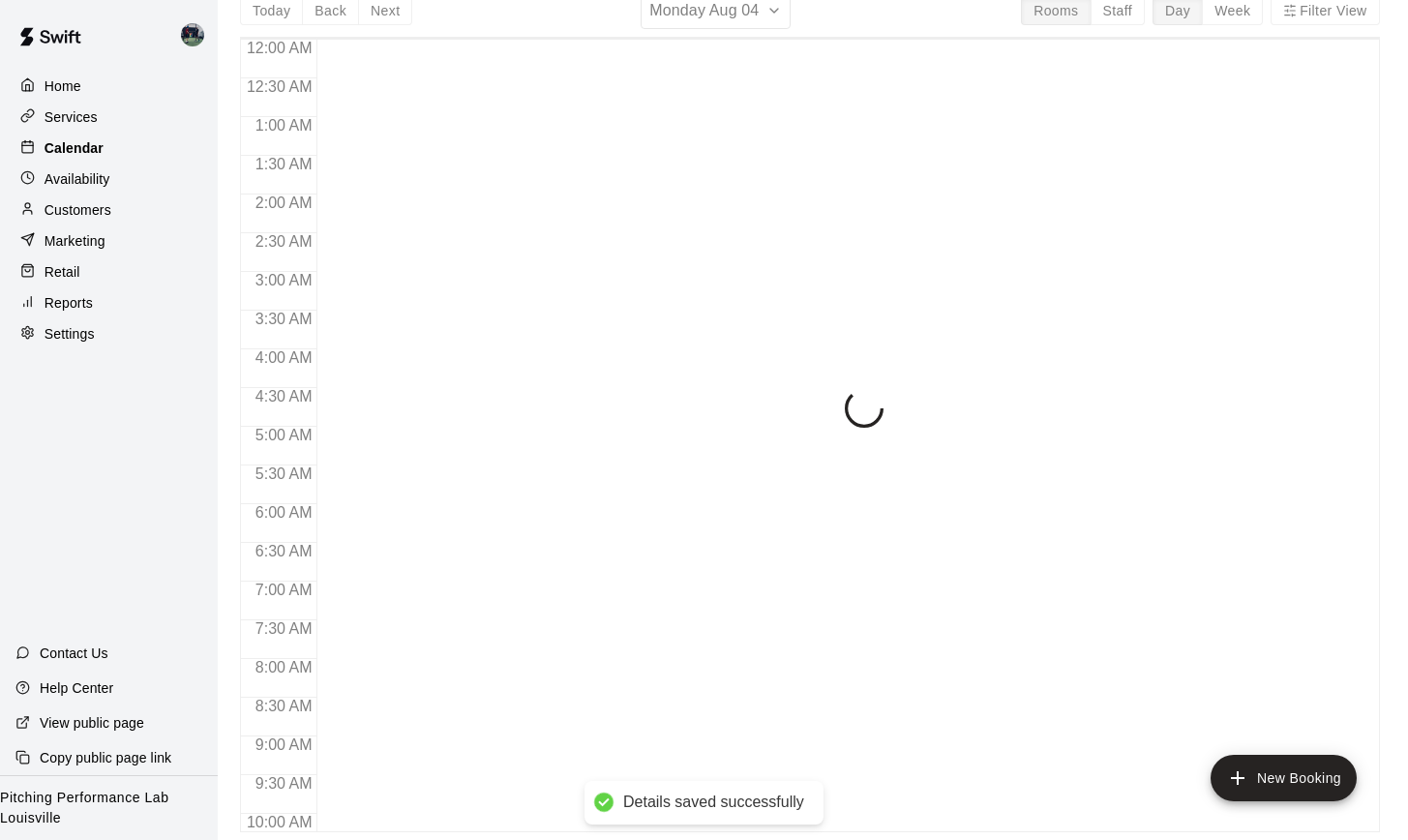scroll, scrollTop: 0, scrollLeft: 0, axis: both 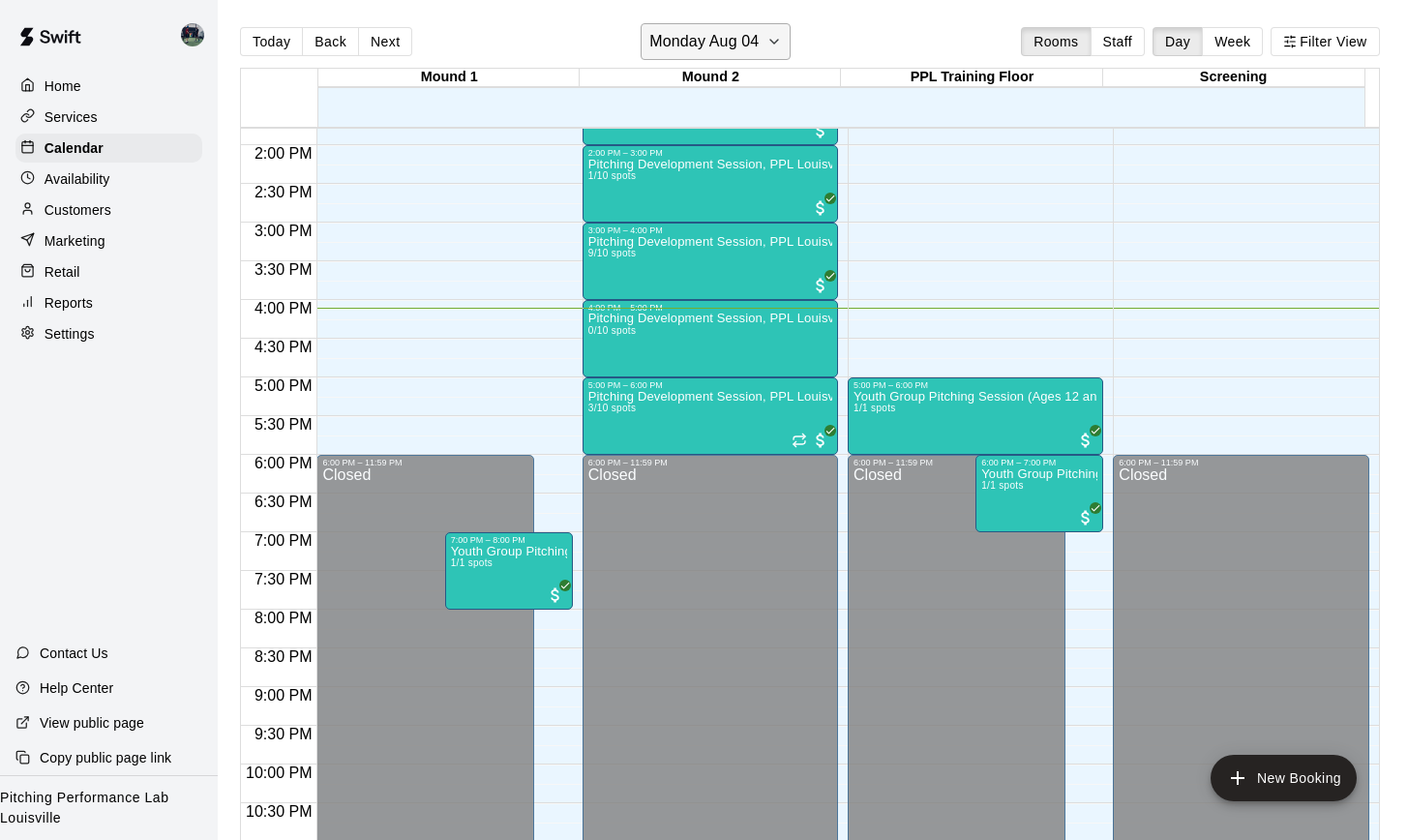 click 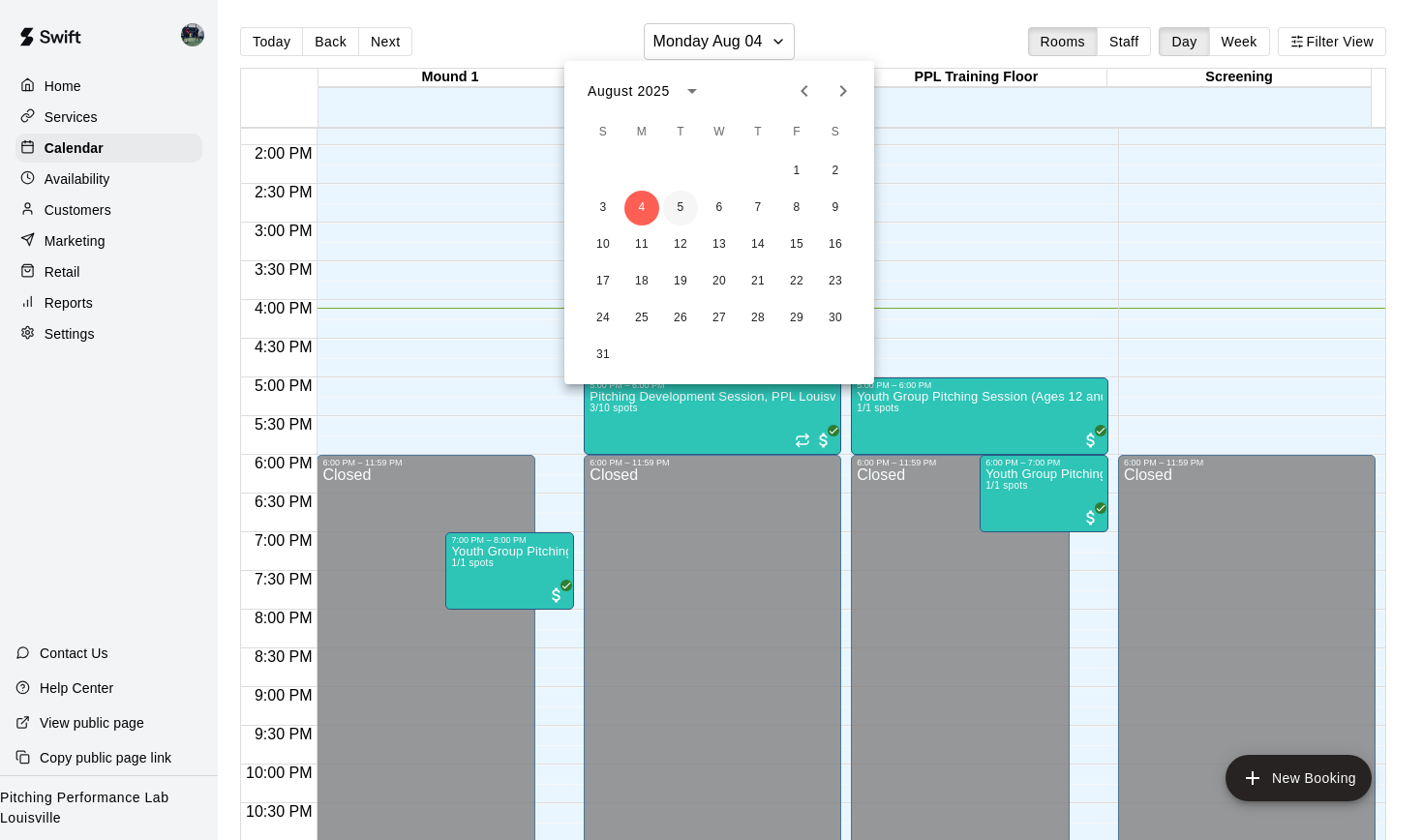 click on "5" at bounding box center (681, 208) 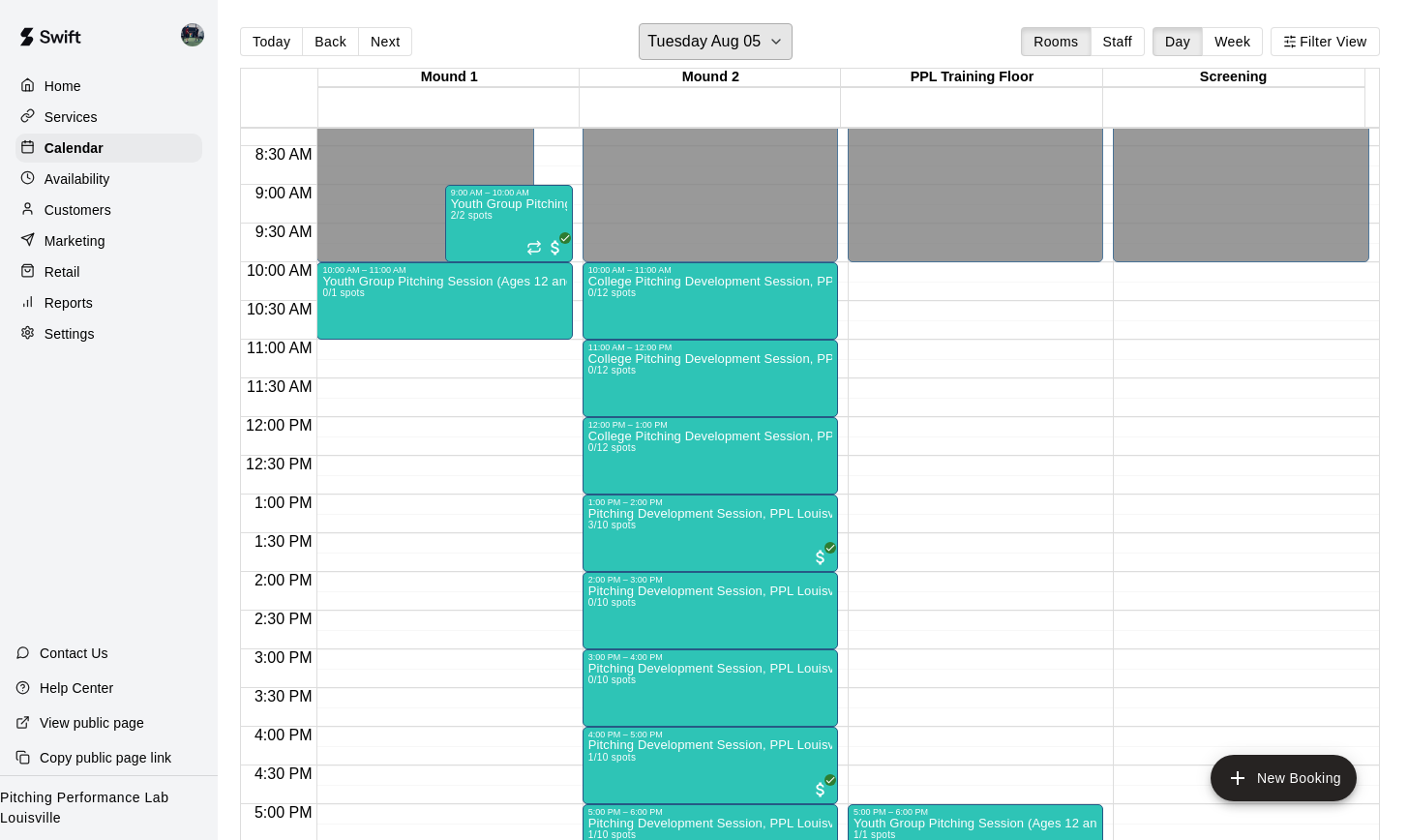 scroll, scrollTop: 605, scrollLeft: 0, axis: vertical 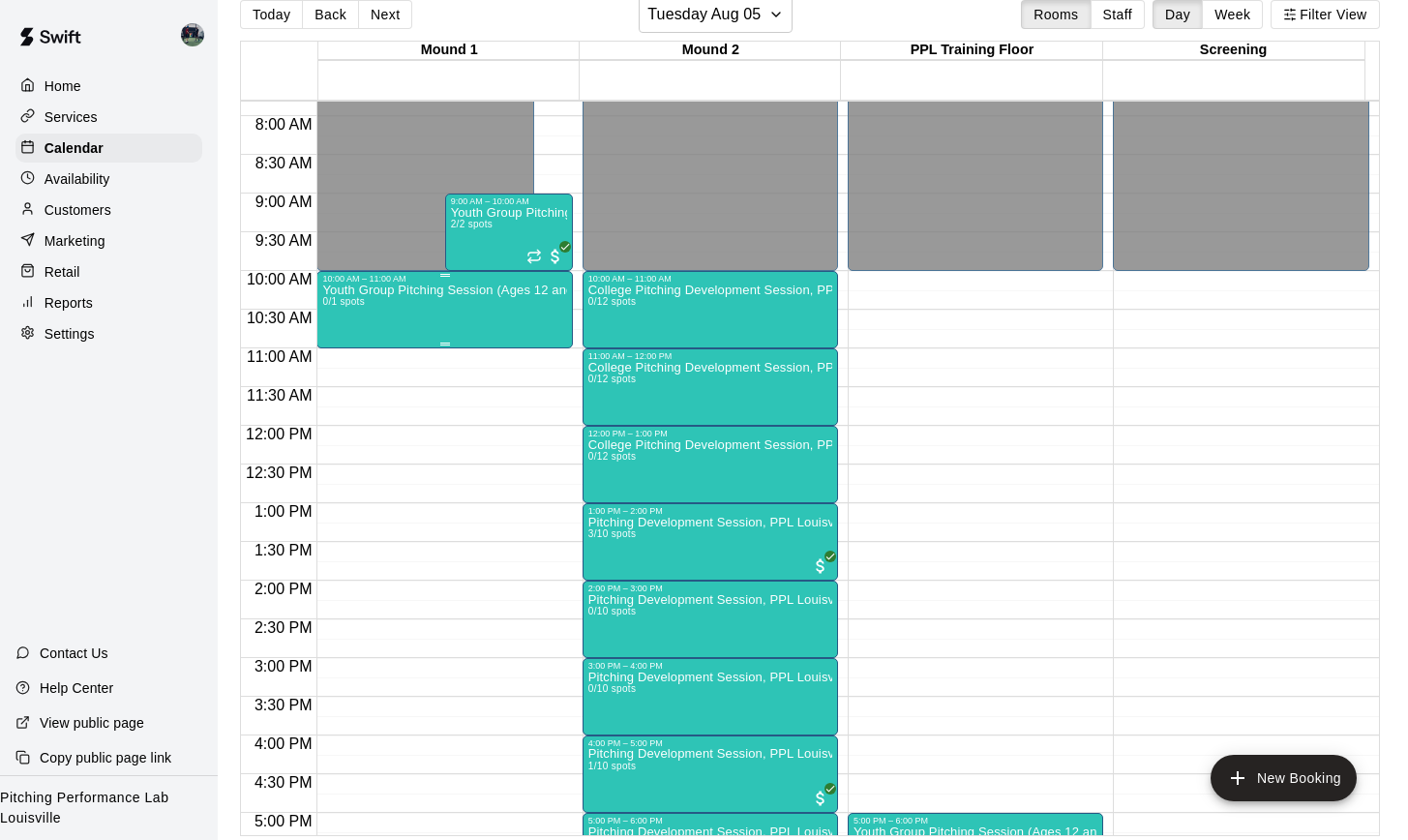 click on "Youth Group Pitching Session (Ages 12 and Under) 0/1 spots" at bounding box center [444, 704] 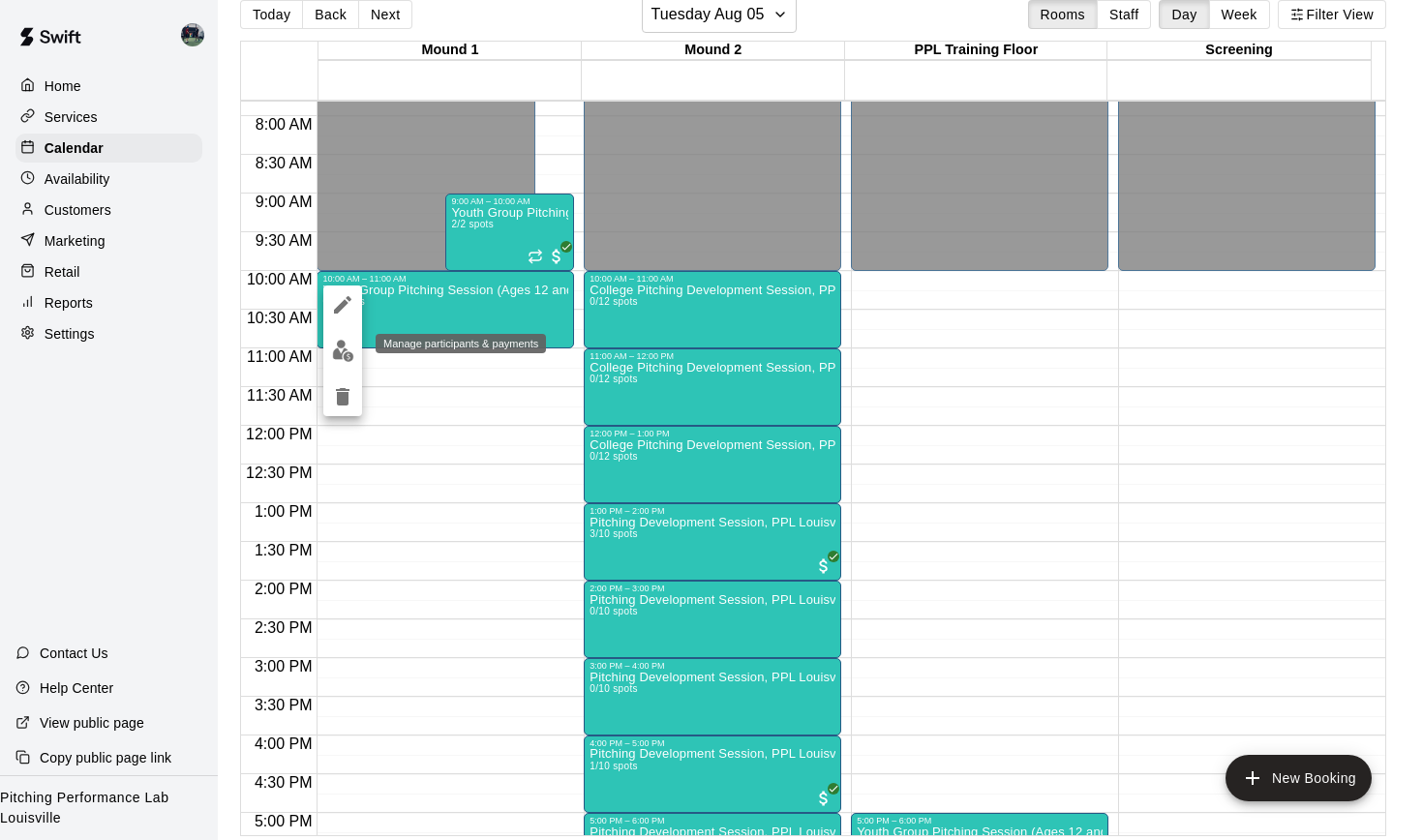 click at bounding box center [343, 350] 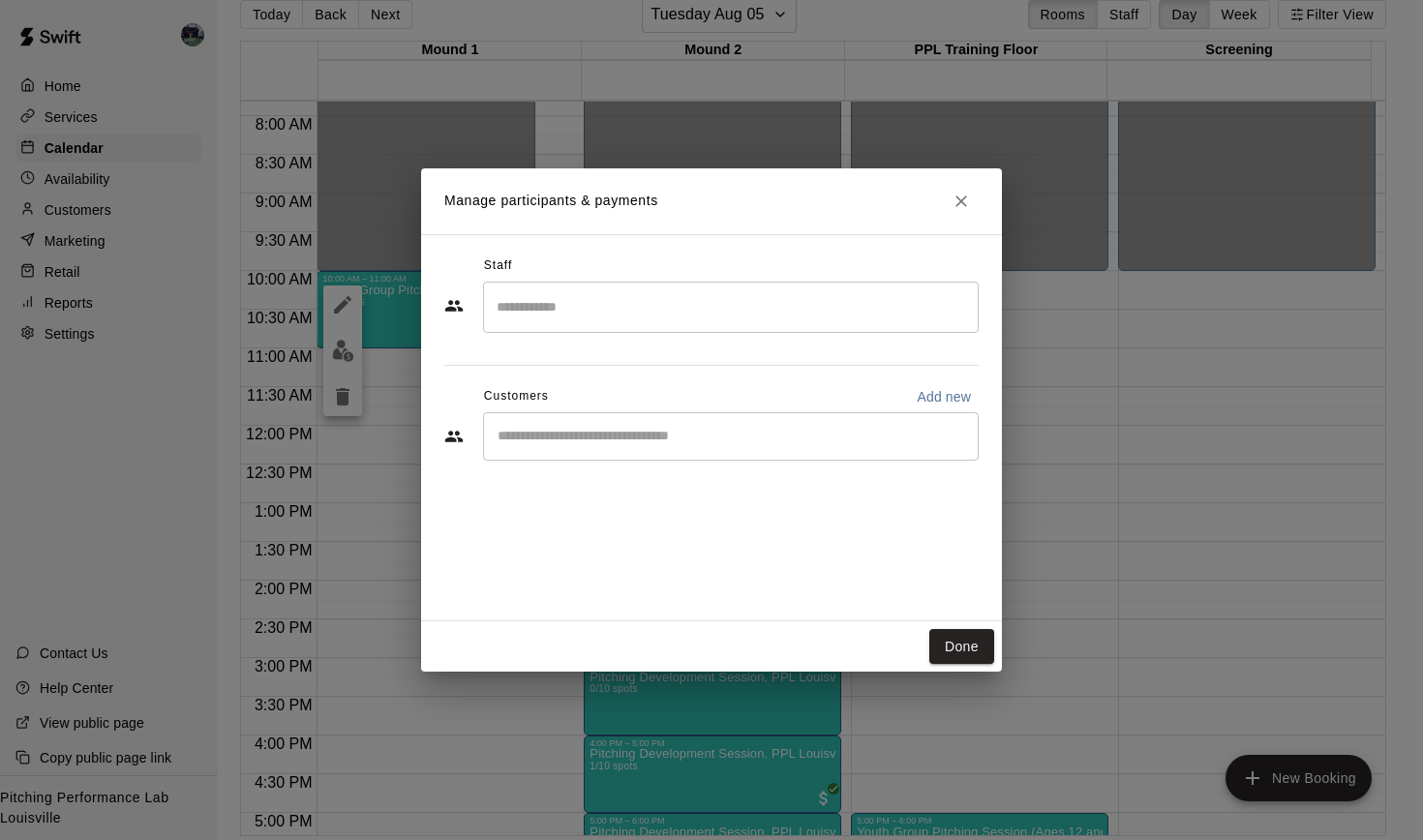 click on "​" at bounding box center [731, 436] 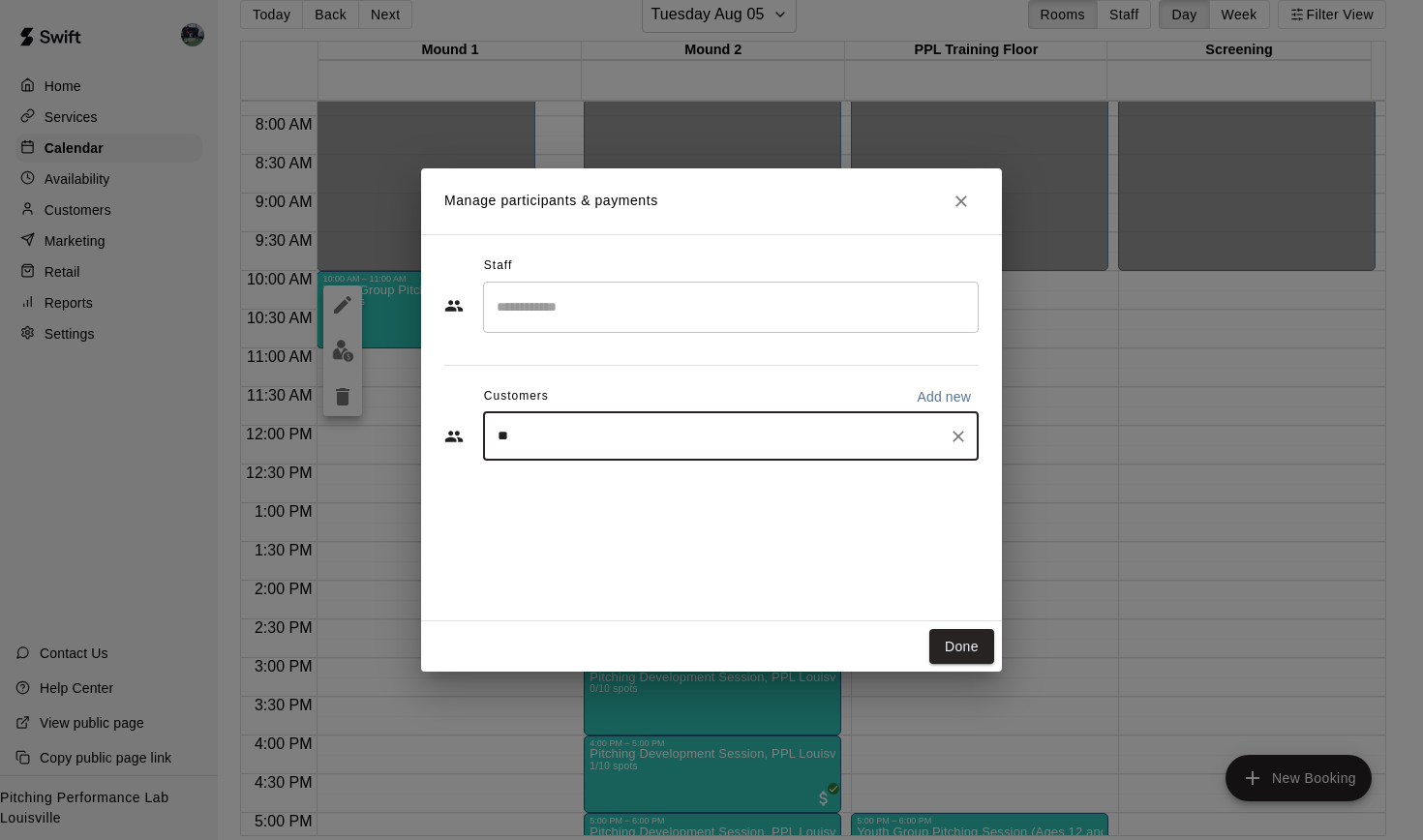 type on "***" 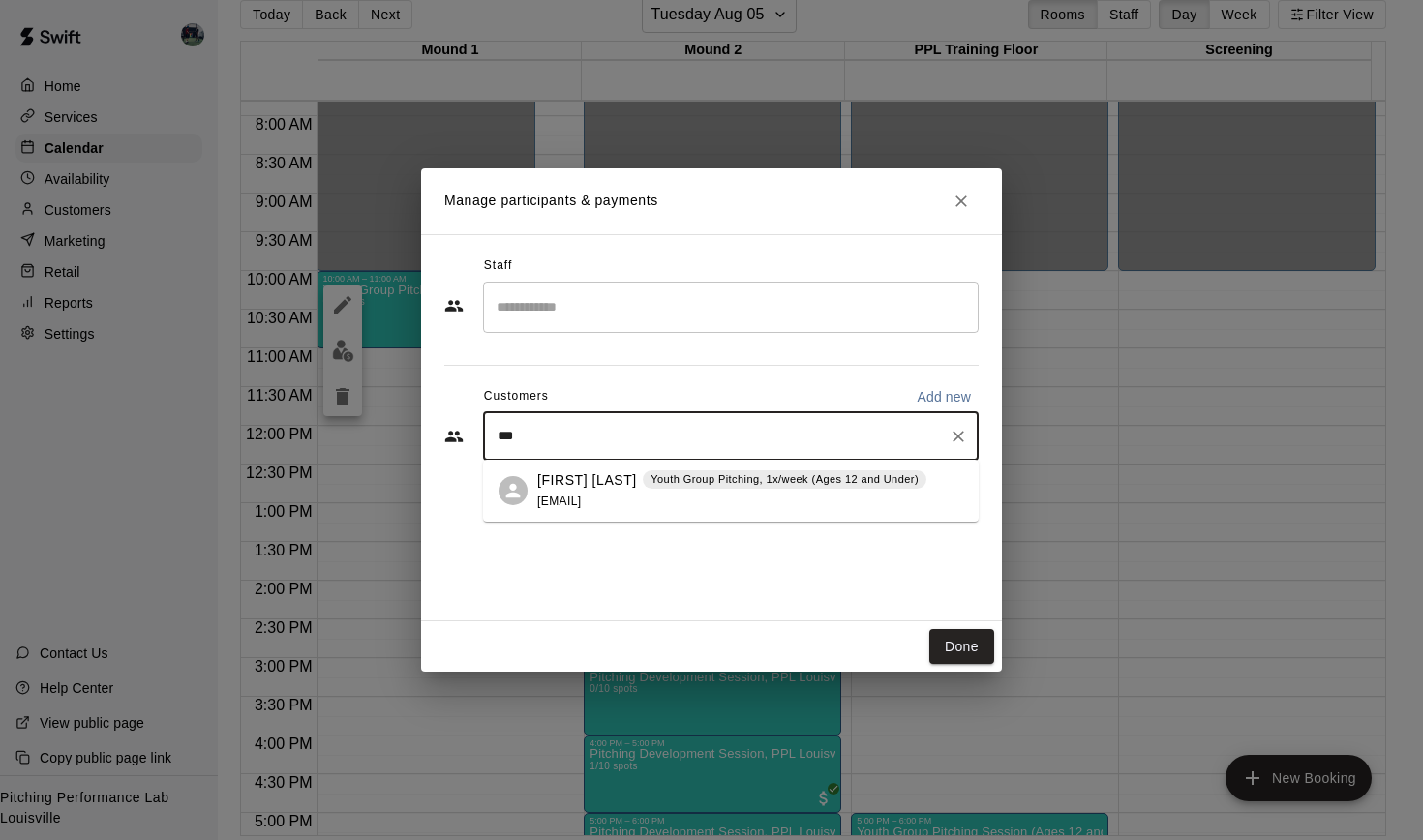 click on "Youth Group Pitching, 1x/week (Ages 12 and Under)" at bounding box center (784, 479) 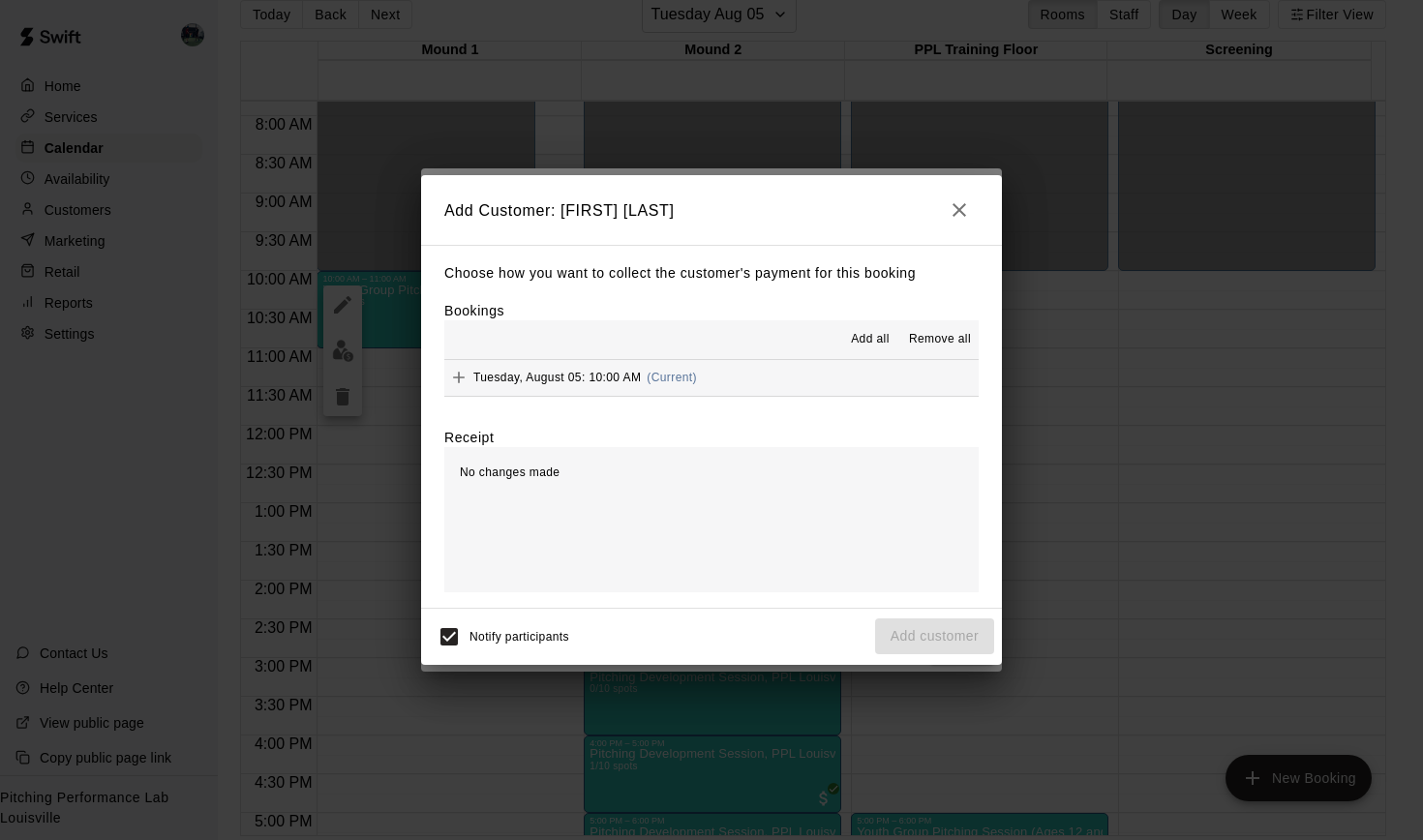 click on "Tuesday, August 05: 10:00 AM" at bounding box center (557, 377) 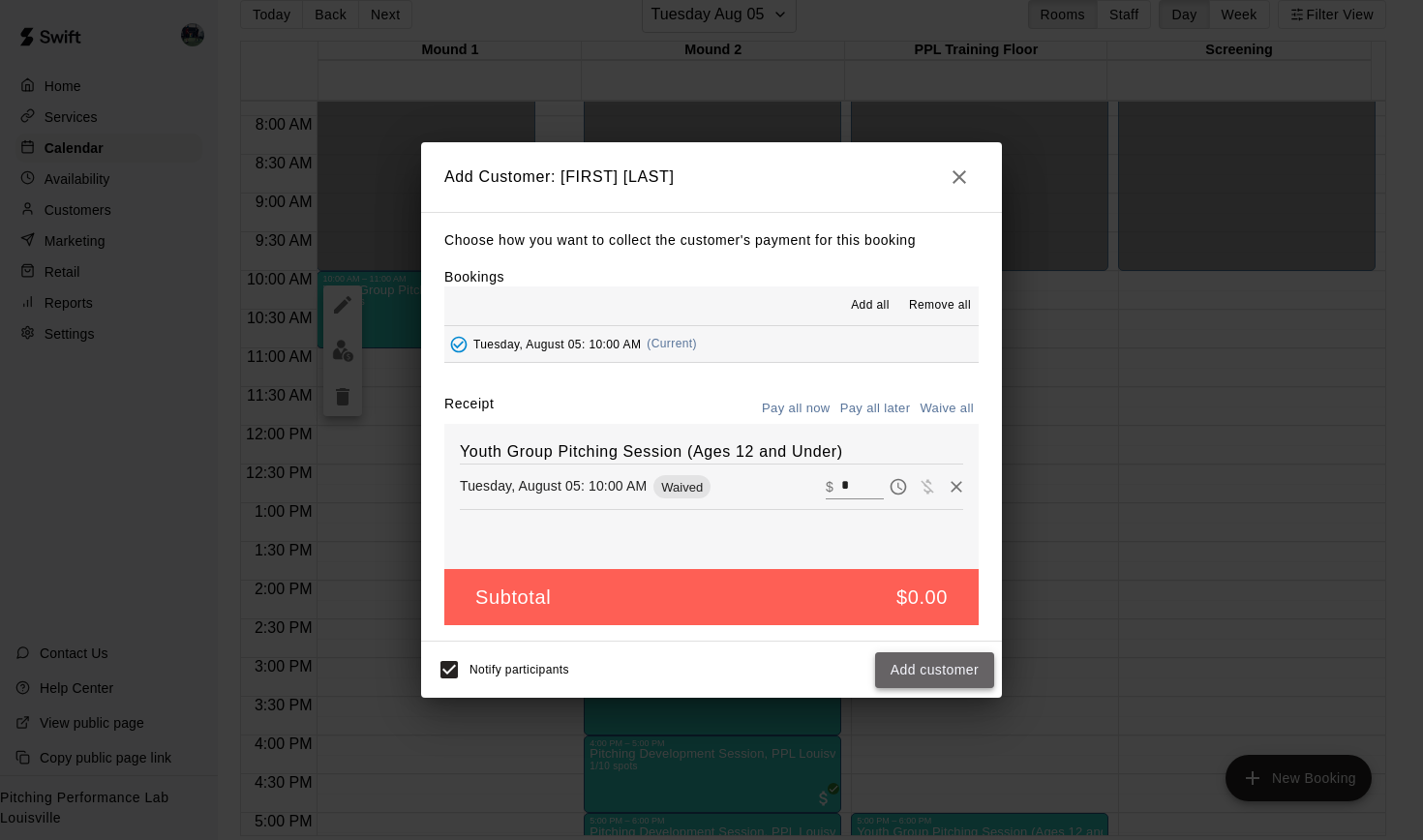 click on "Add customer" at bounding box center [934, 670] 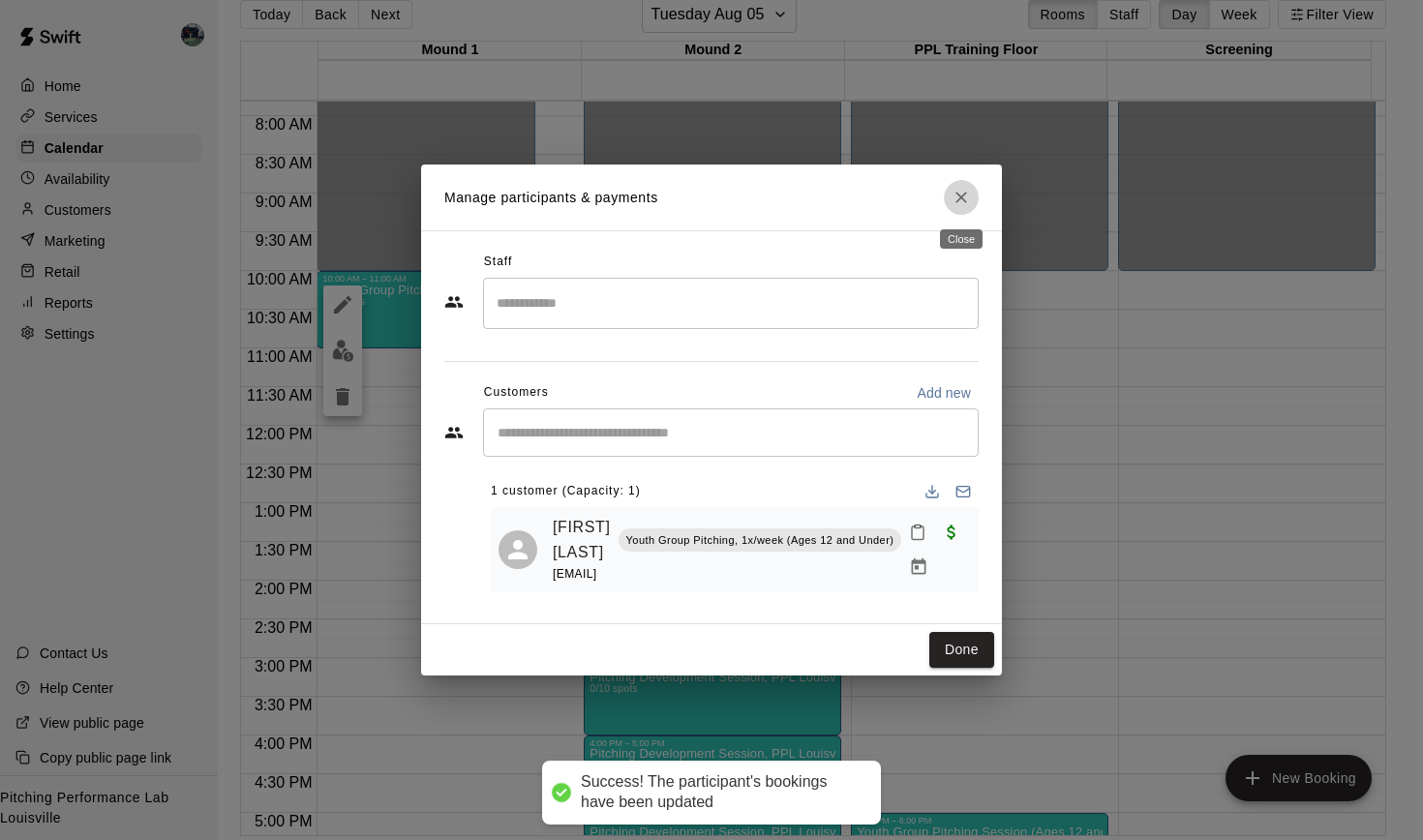 click 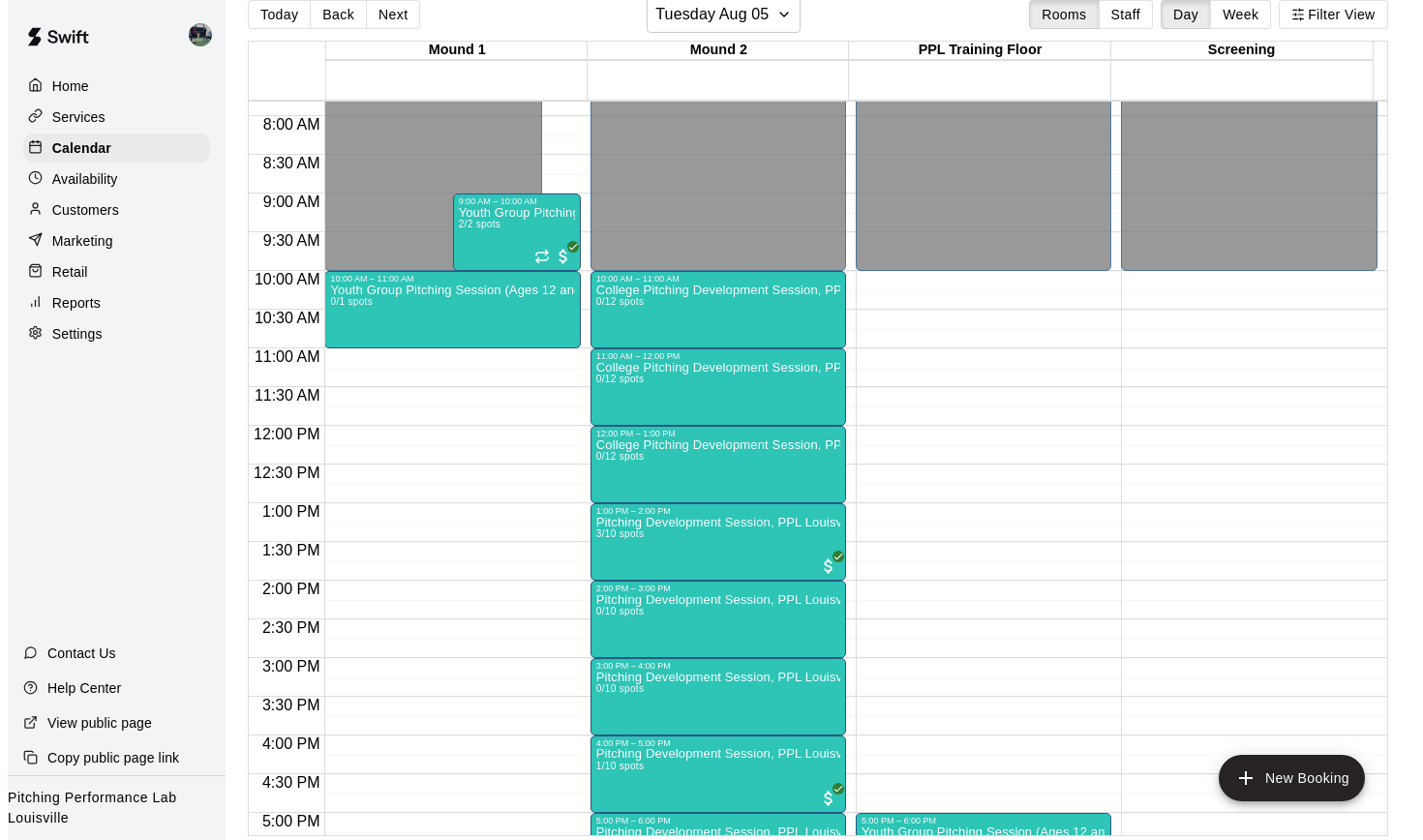 scroll, scrollTop: 631, scrollLeft: 0, axis: vertical 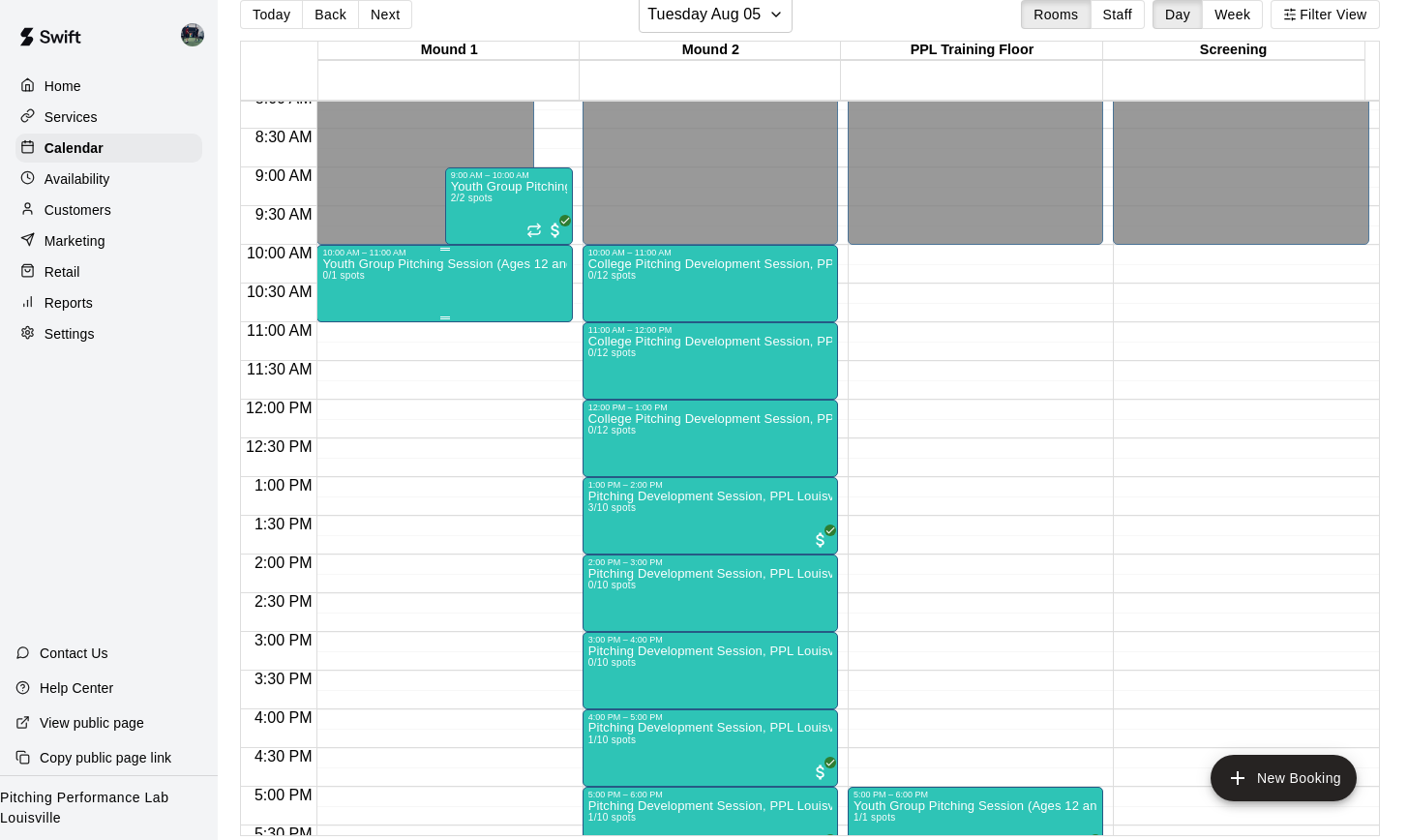 click on "Youth Group Pitching Session (Ages 12 and Under) 0/1 spots" at bounding box center [444, 677] 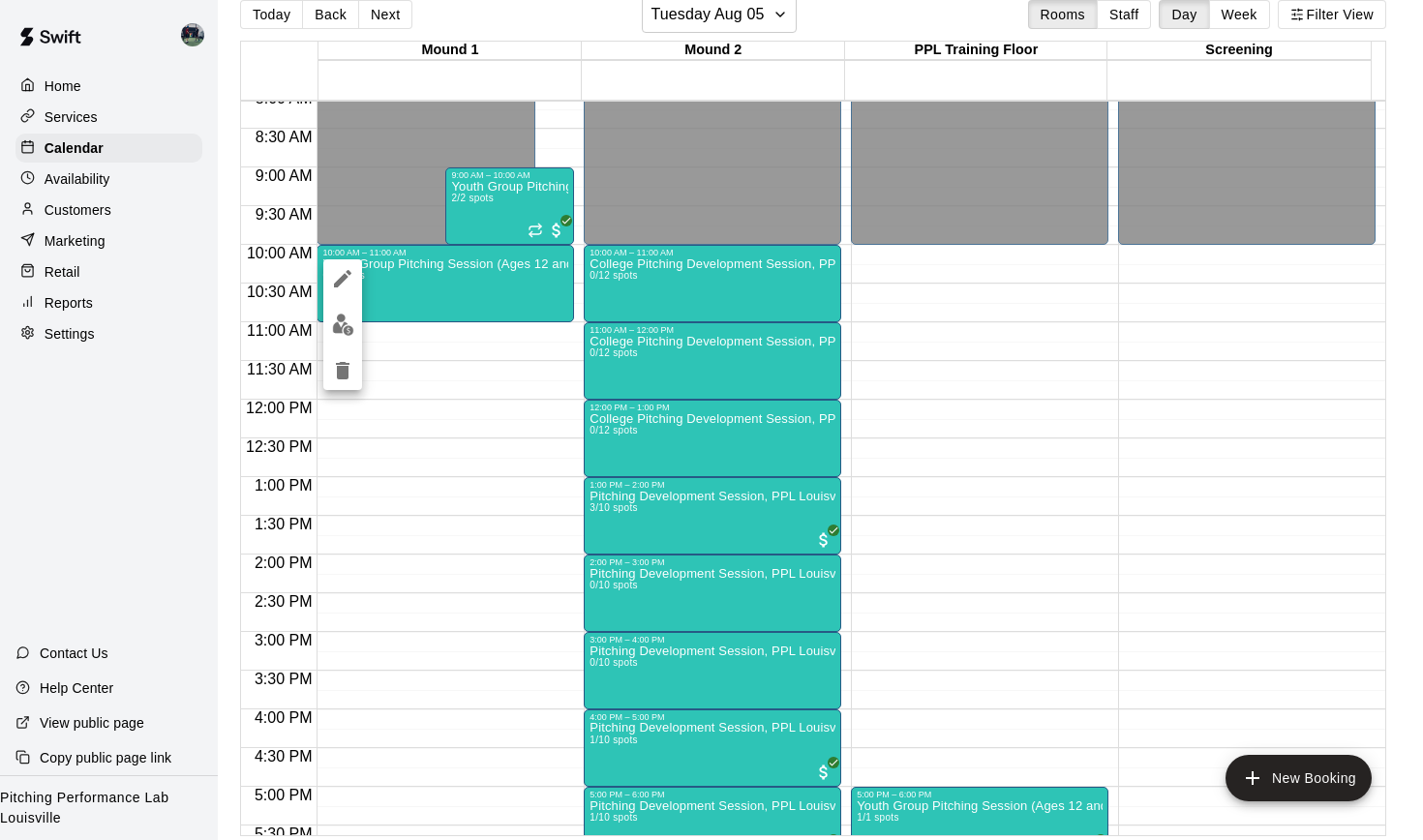click at bounding box center (712, 420) 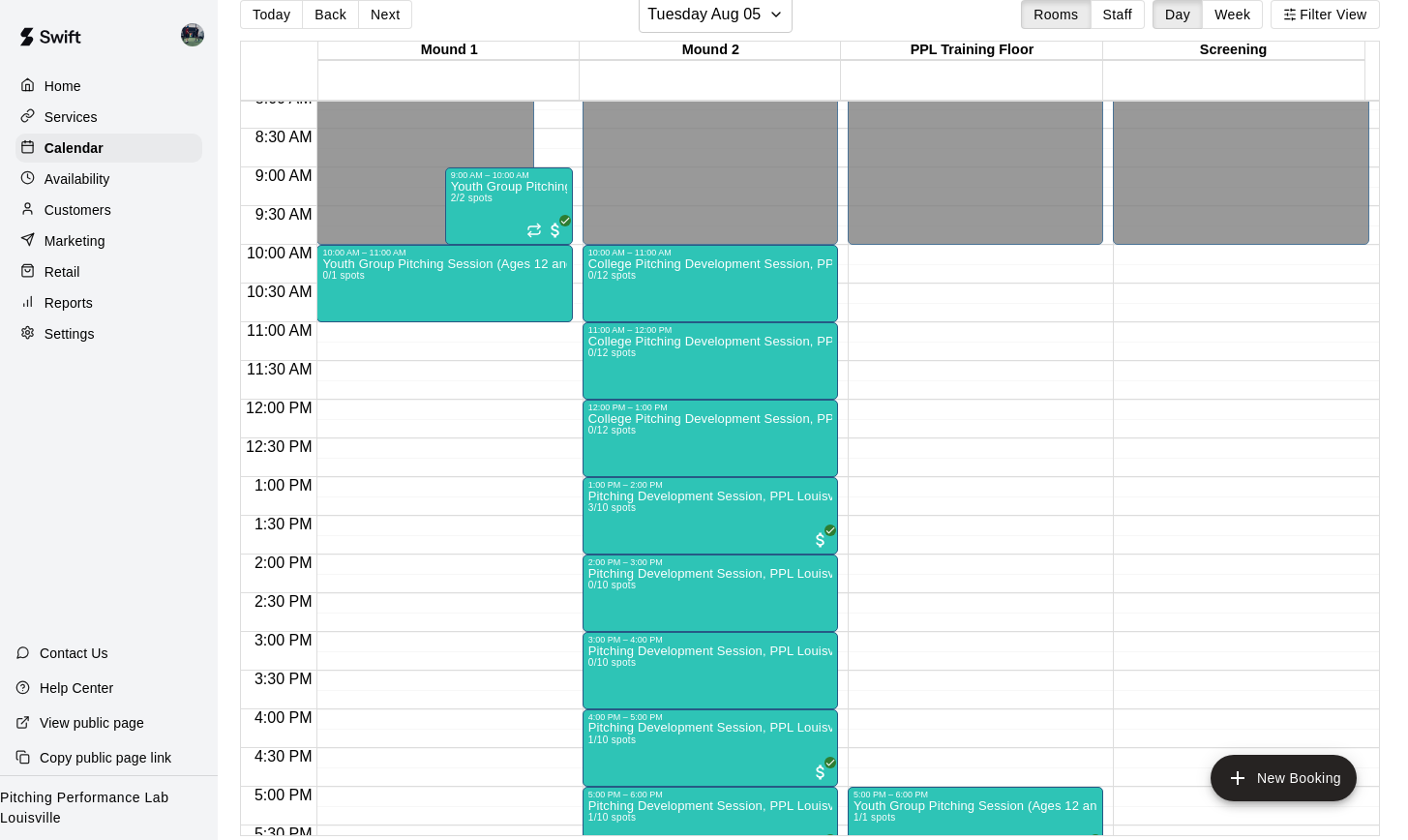 click on "Youth Group Pitching Session (Ages 12 and Under) 2/2 spots" at bounding box center [509, 600] 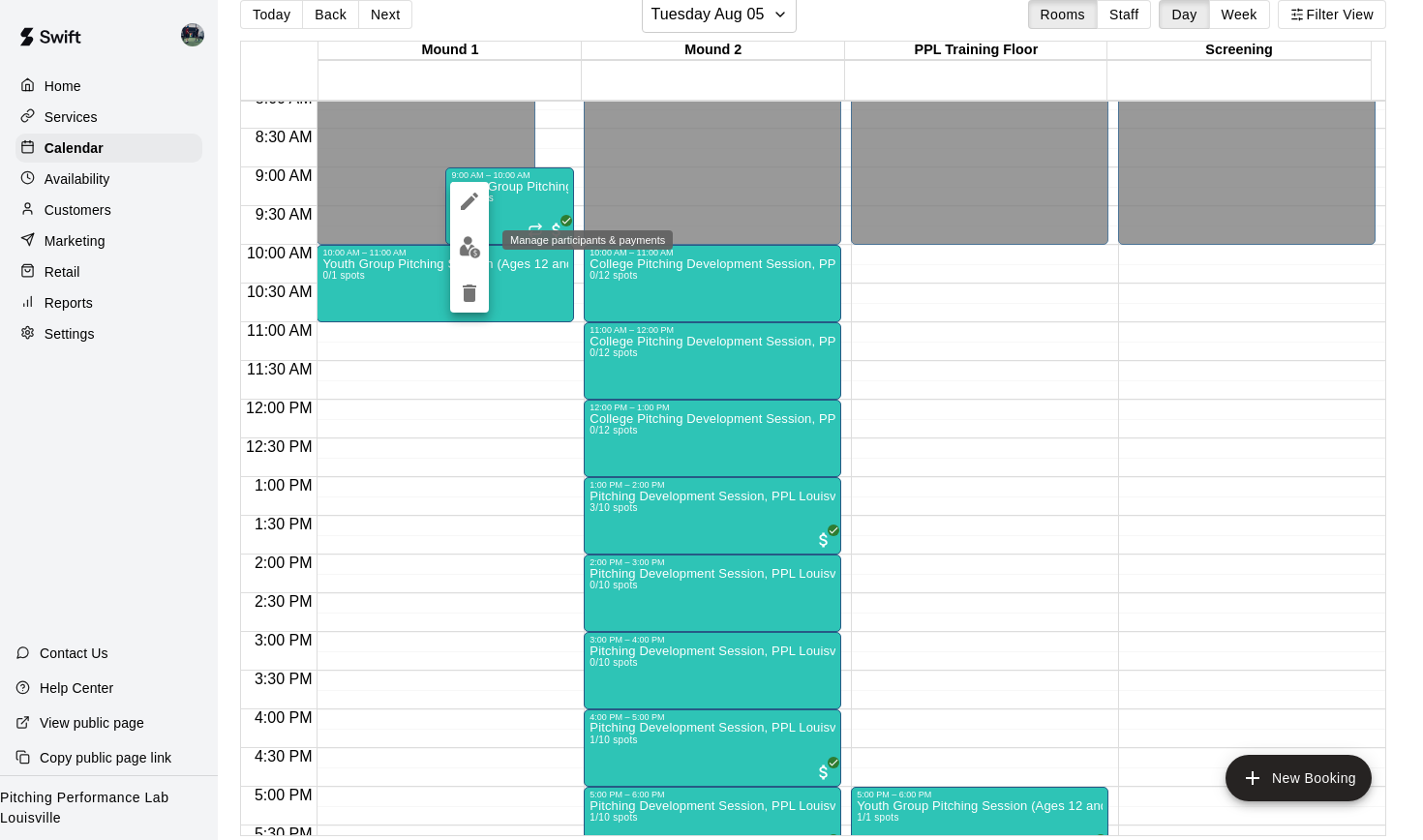 click at bounding box center (469, 247) 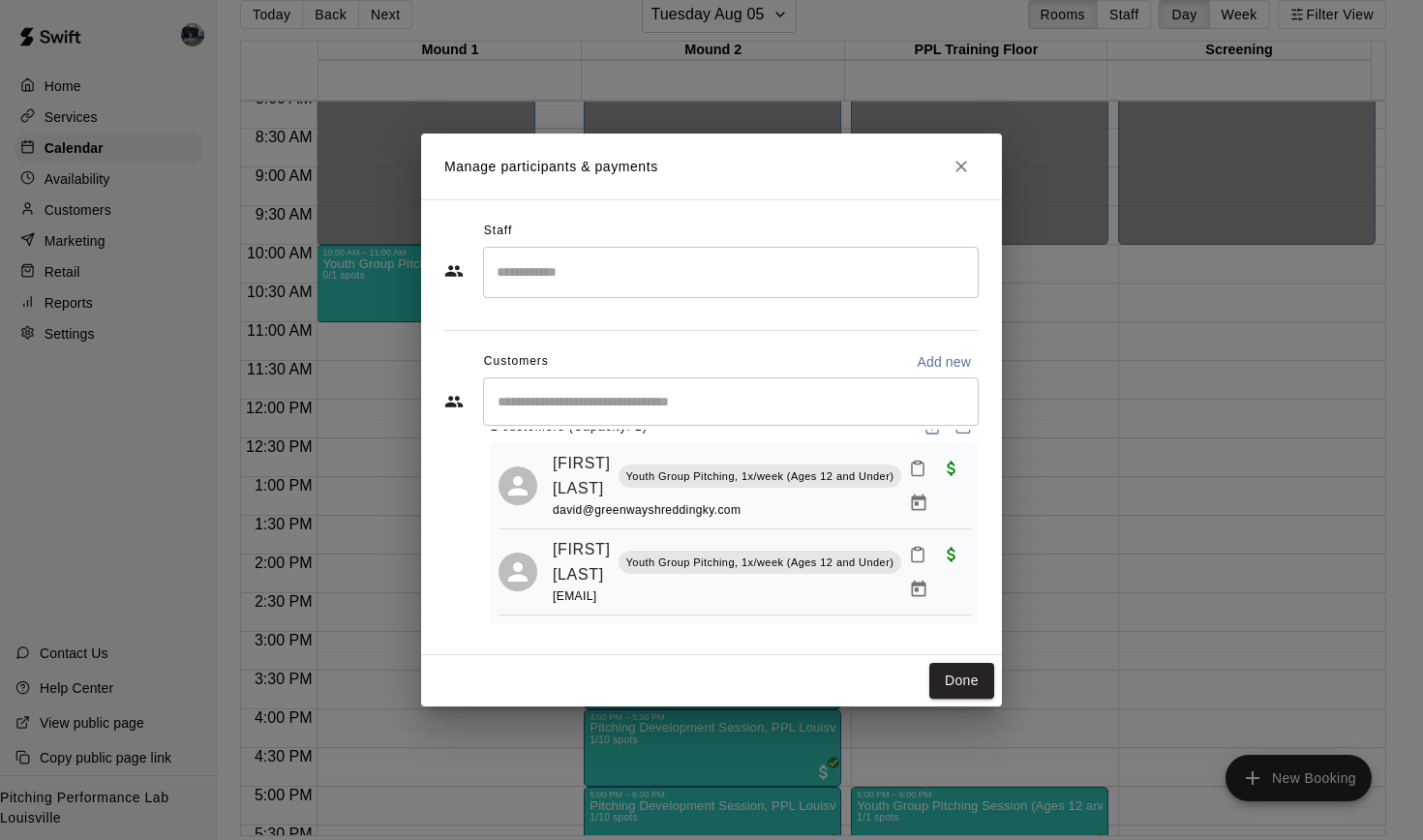 scroll, scrollTop: 99, scrollLeft: 0, axis: vertical 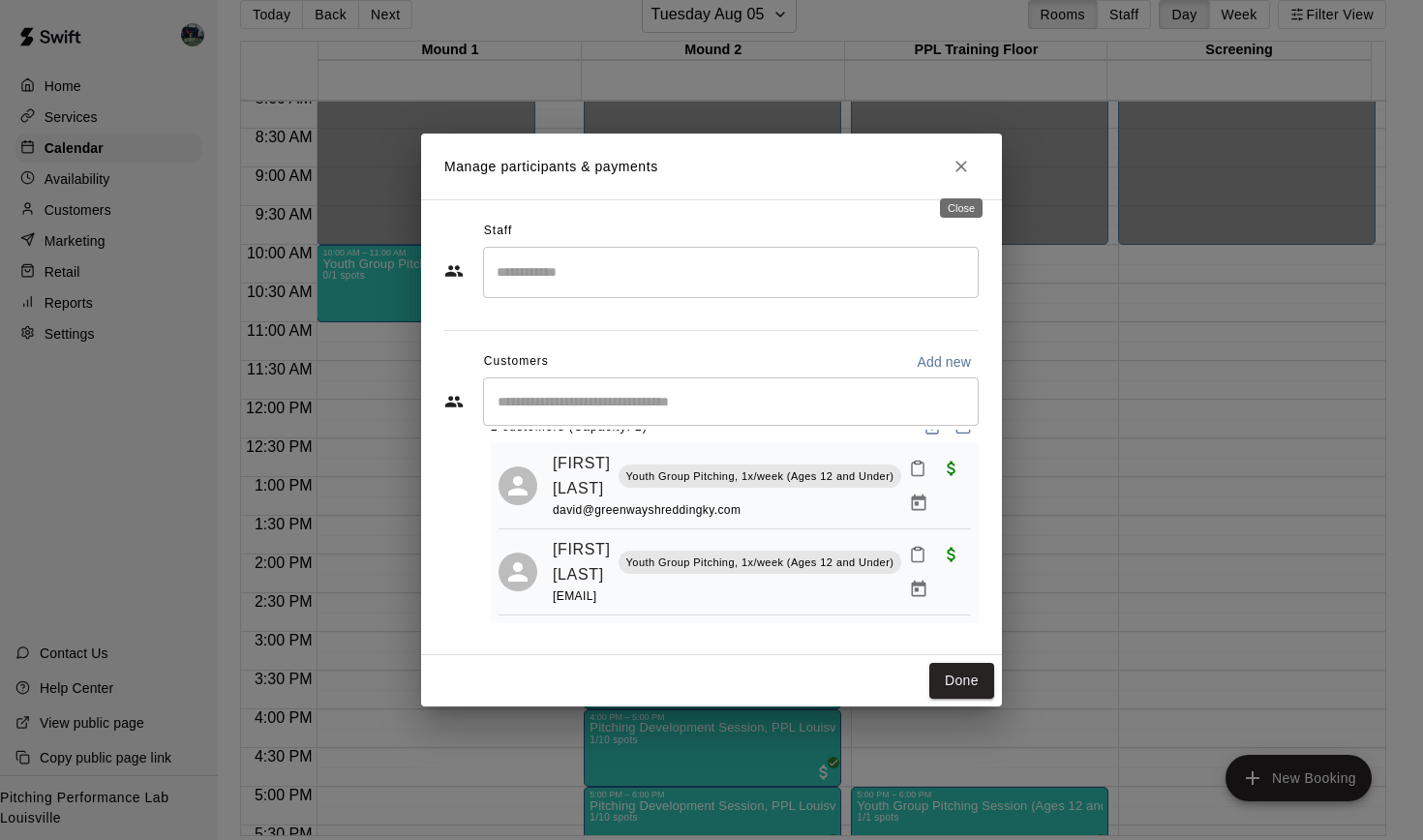 click 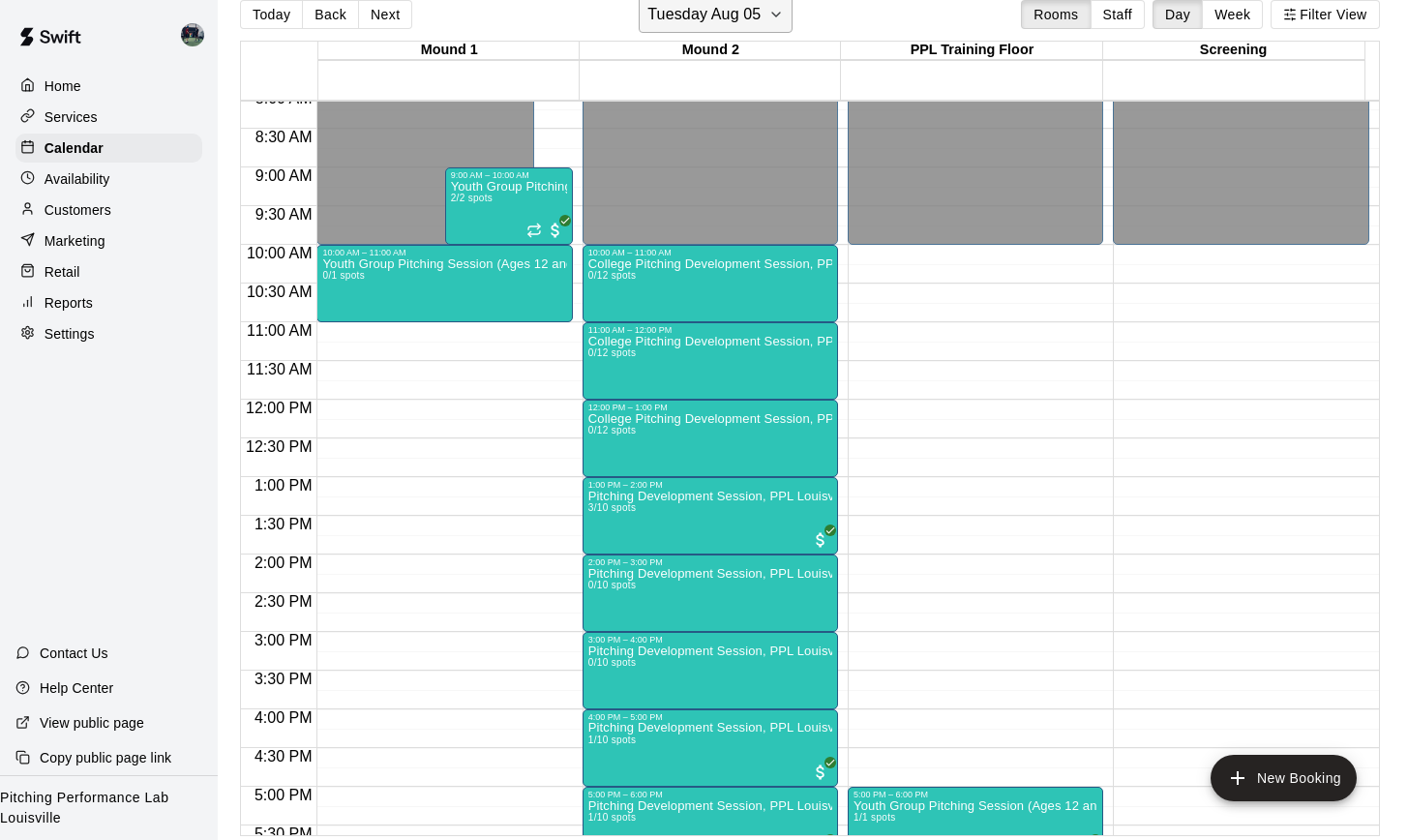 click 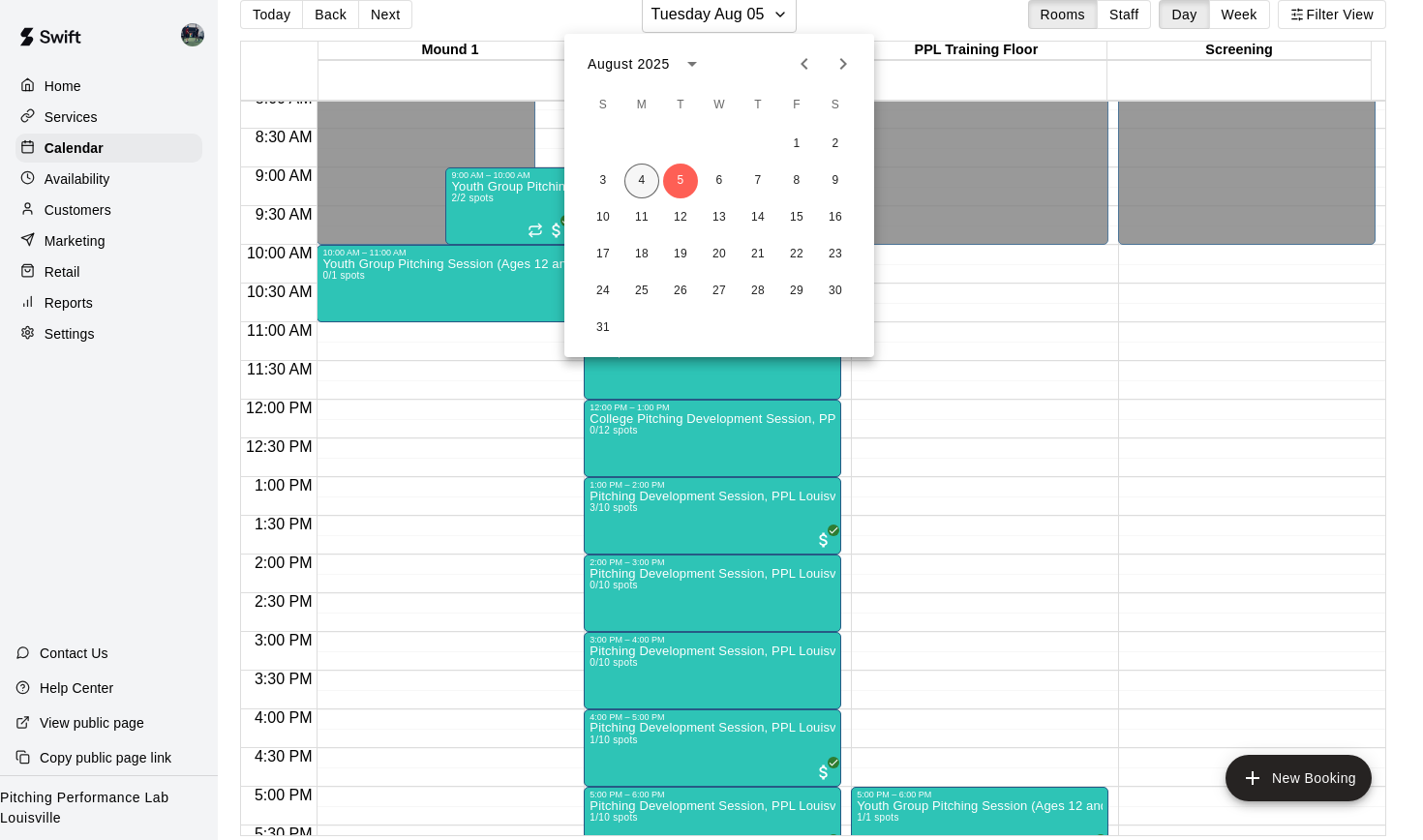 click on "4" at bounding box center [642, 181] 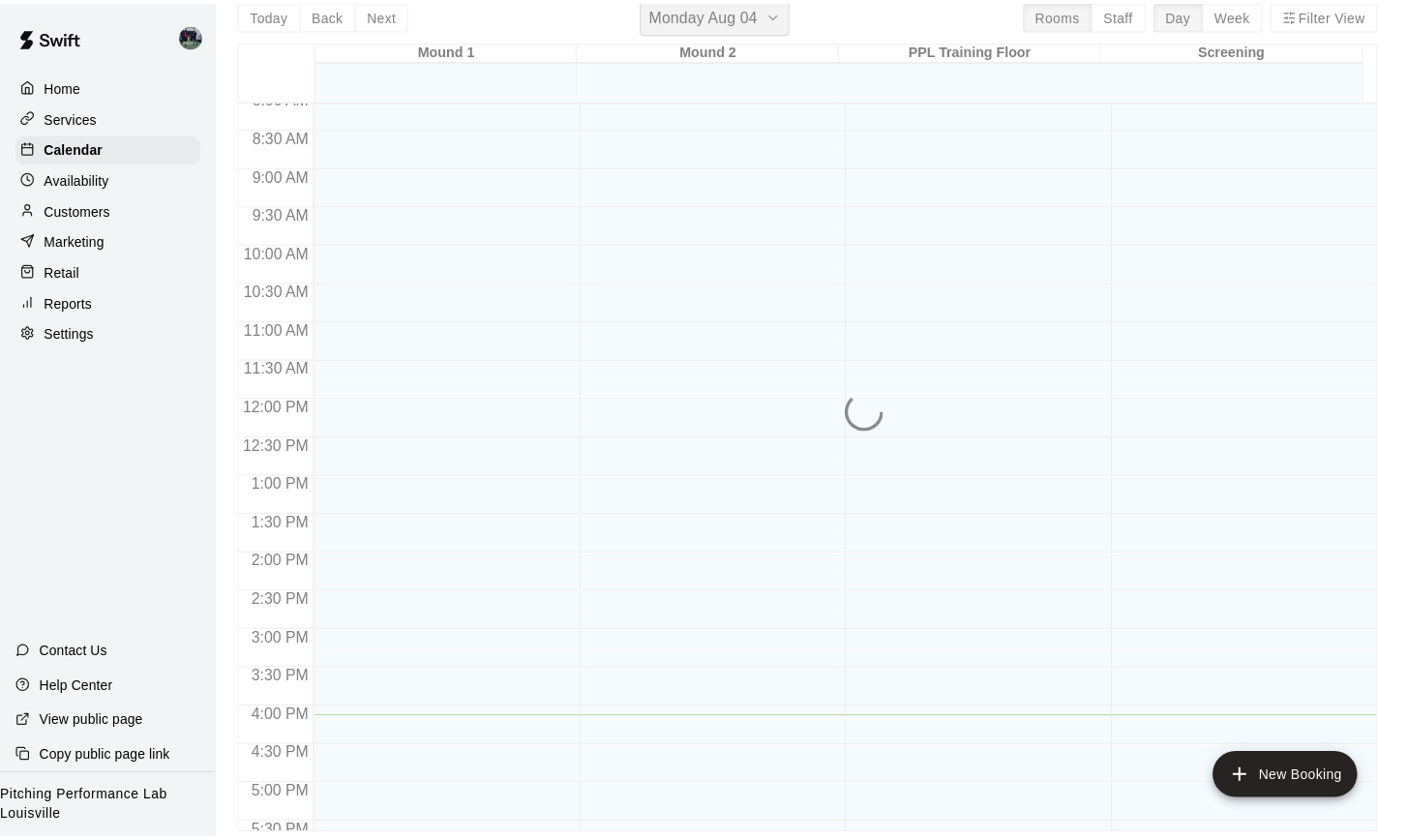 scroll, scrollTop: 23, scrollLeft: 0, axis: vertical 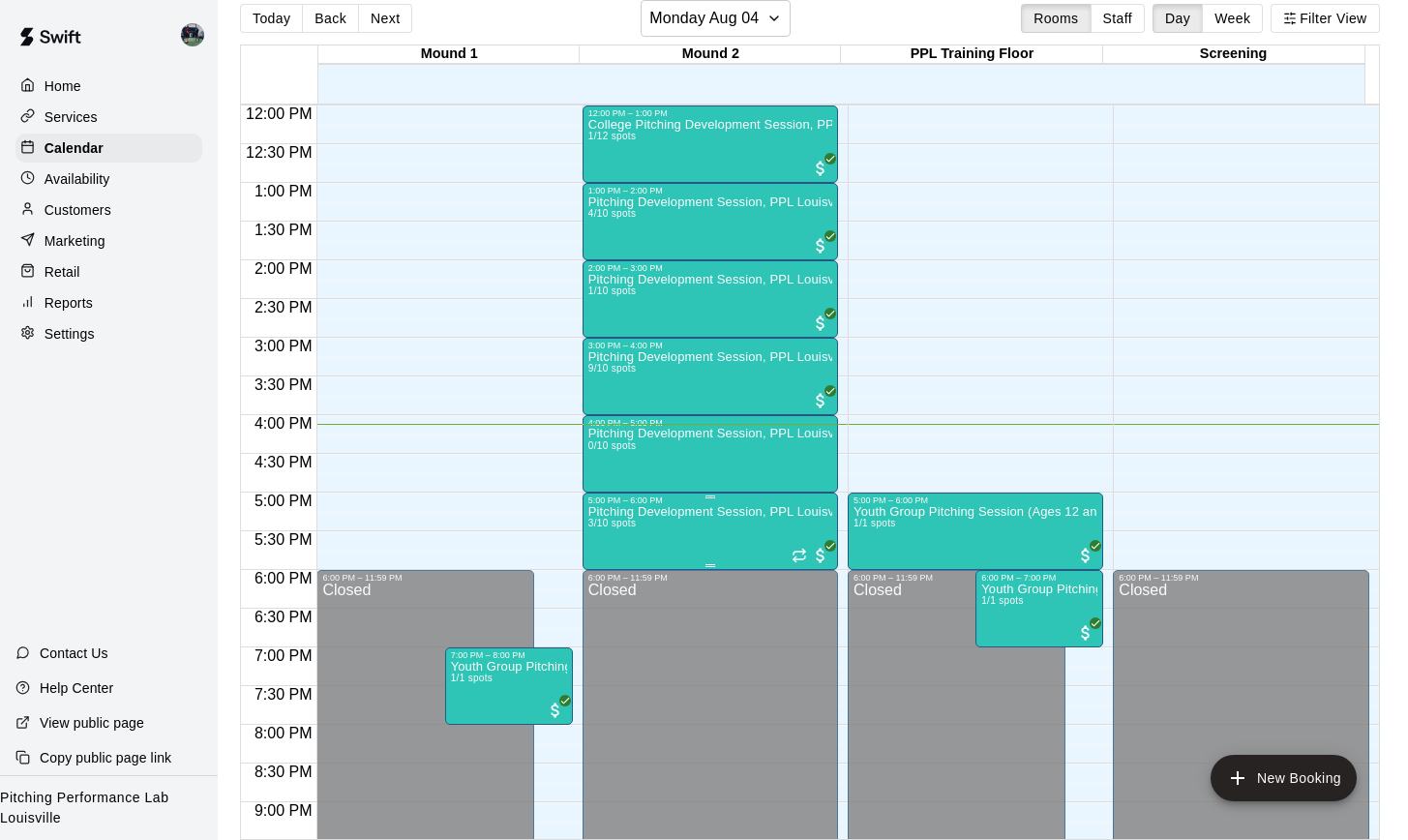 click on "Pitching Development Session, PPL Louisville (Ages 13+) 3/10 spots" at bounding box center [710, 925] 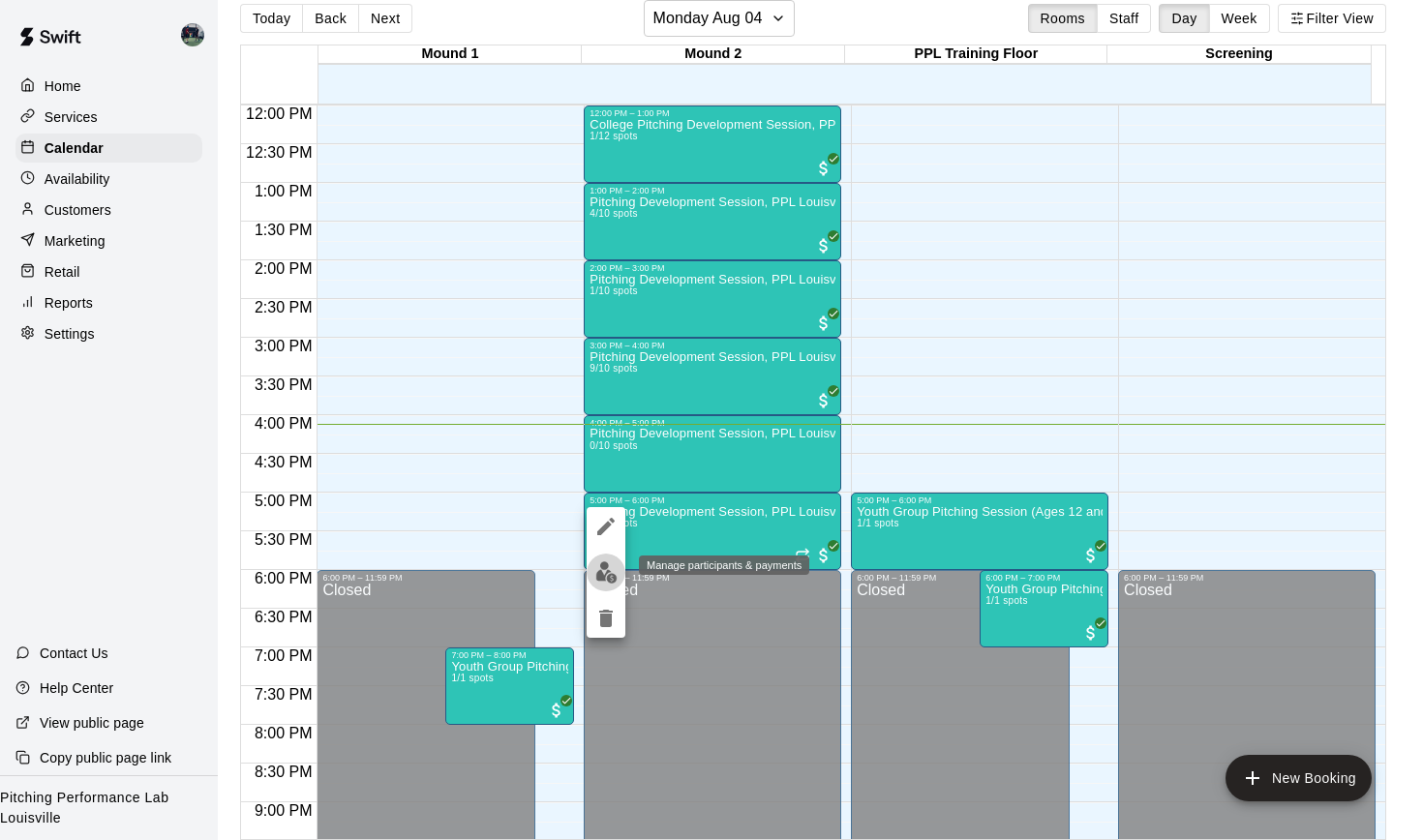 click at bounding box center (606, 572) 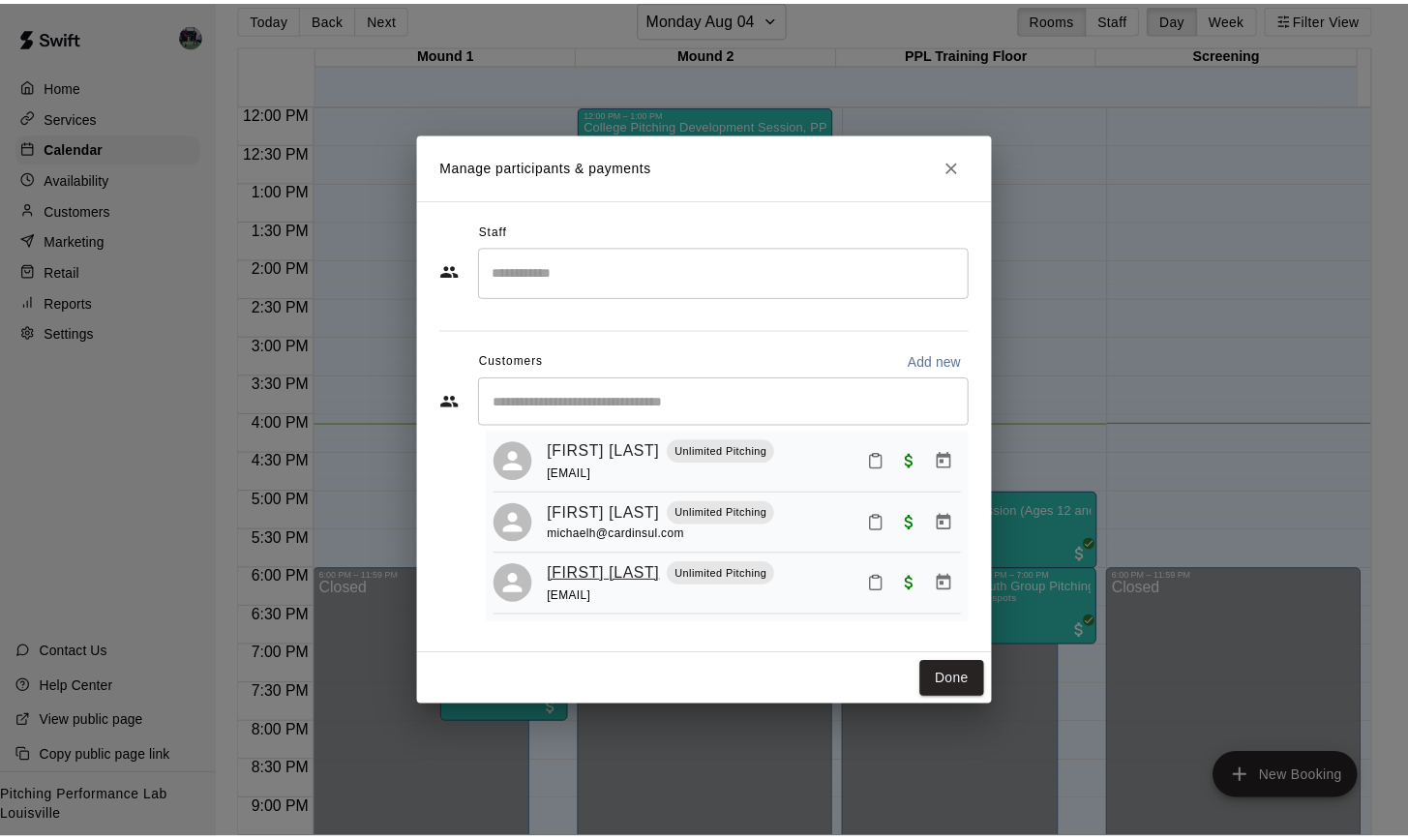 scroll, scrollTop: 44, scrollLeft: 0, axis: vertical 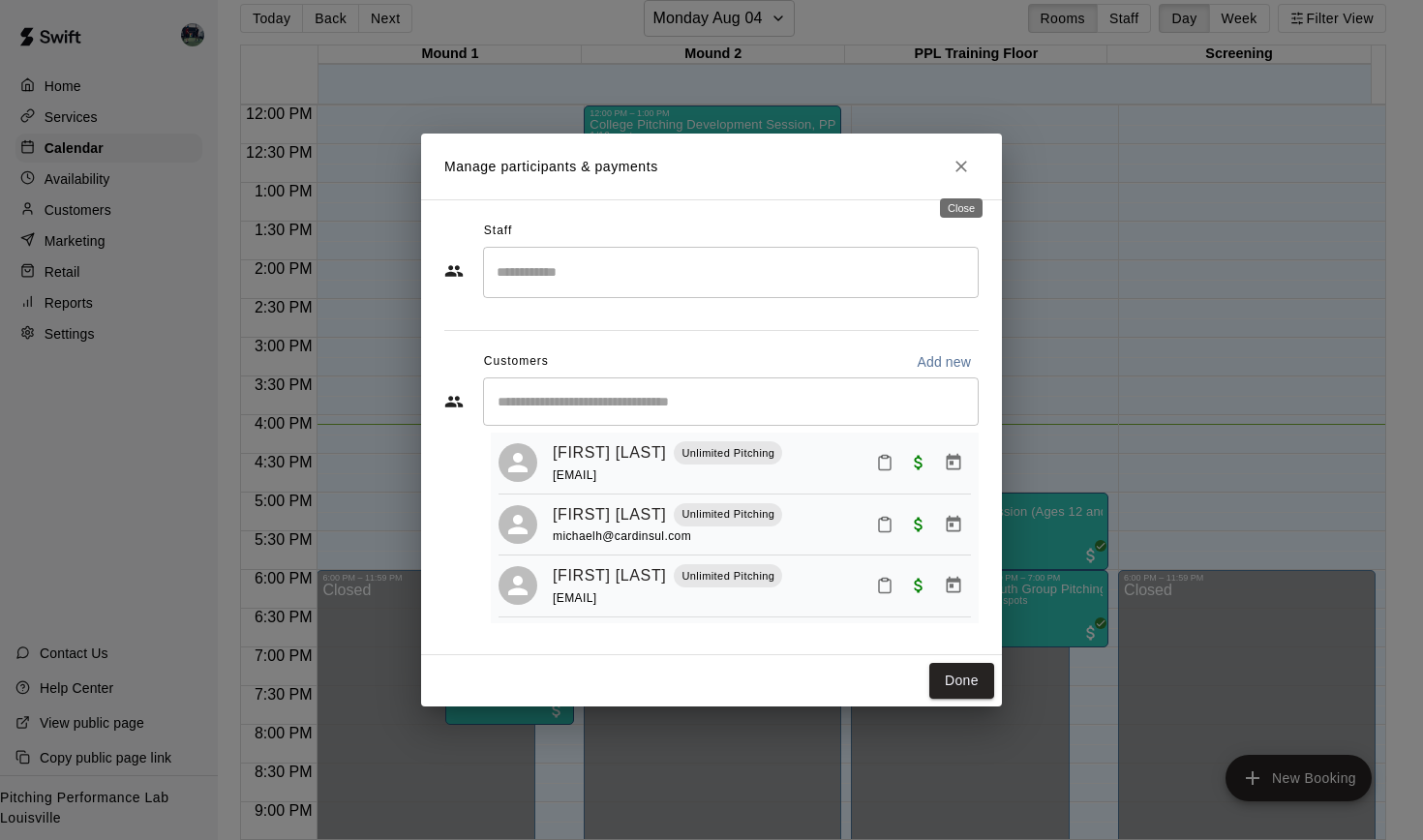 click 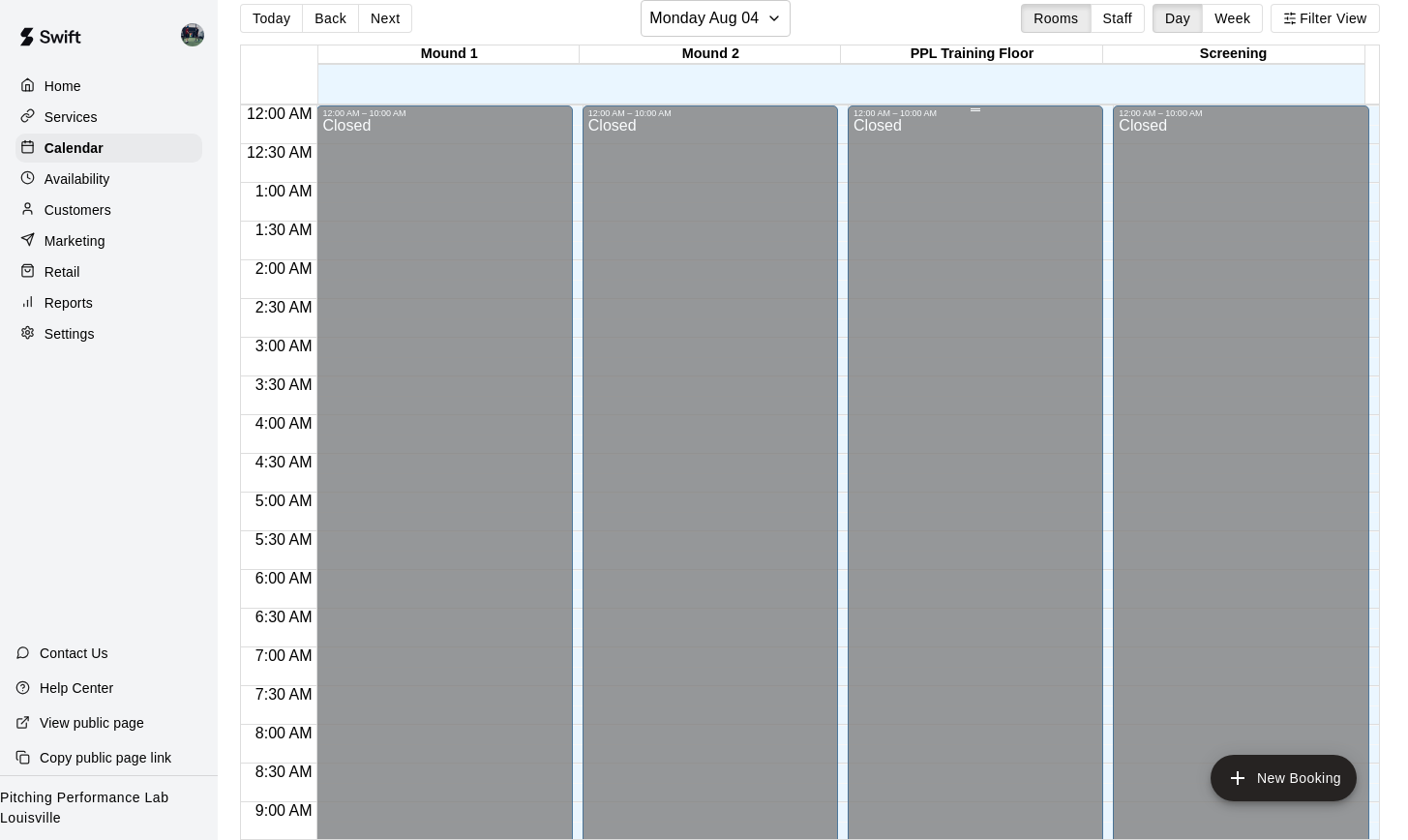 scroll, scrollTop: 0, scrollLeft: 0, axis: both 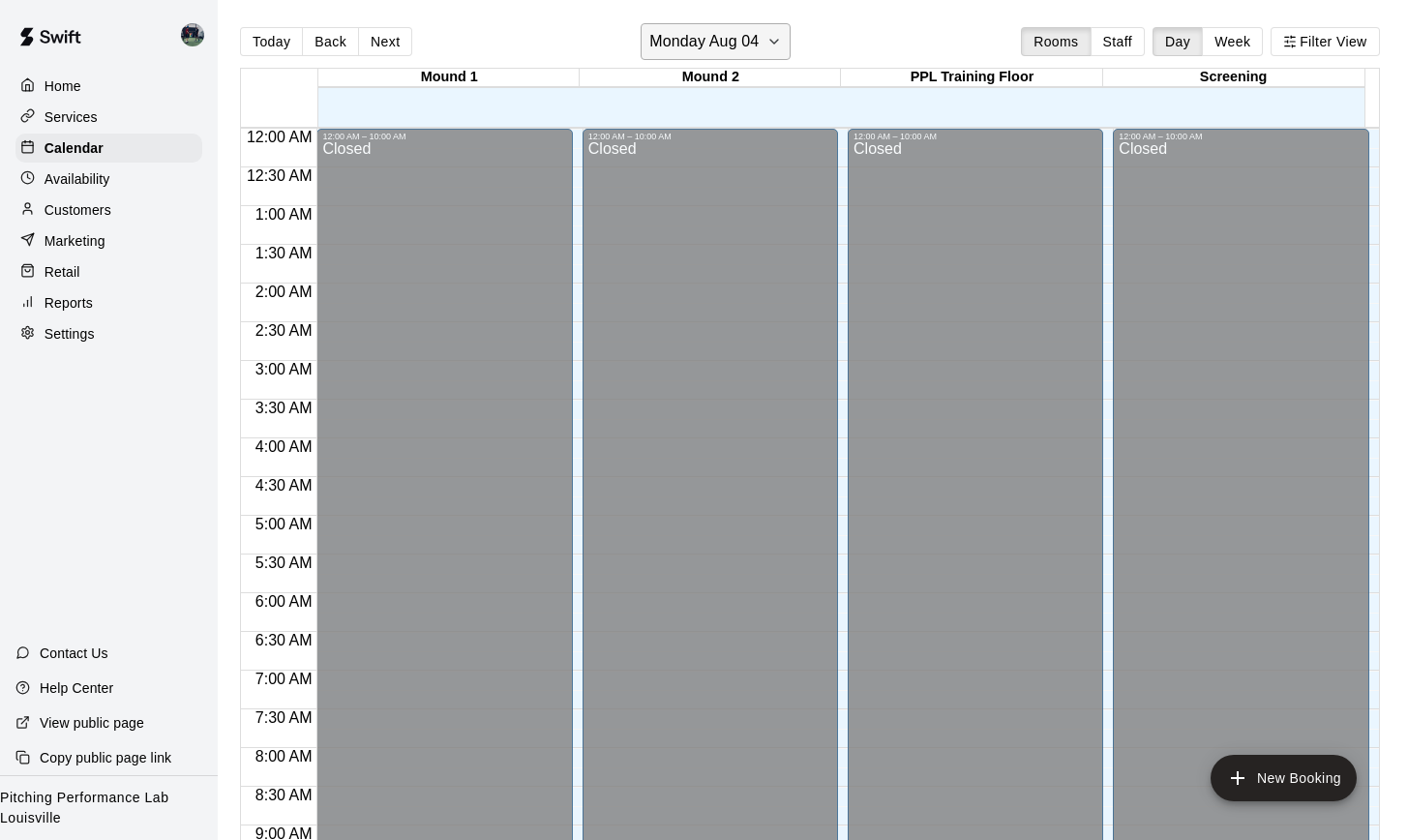 click 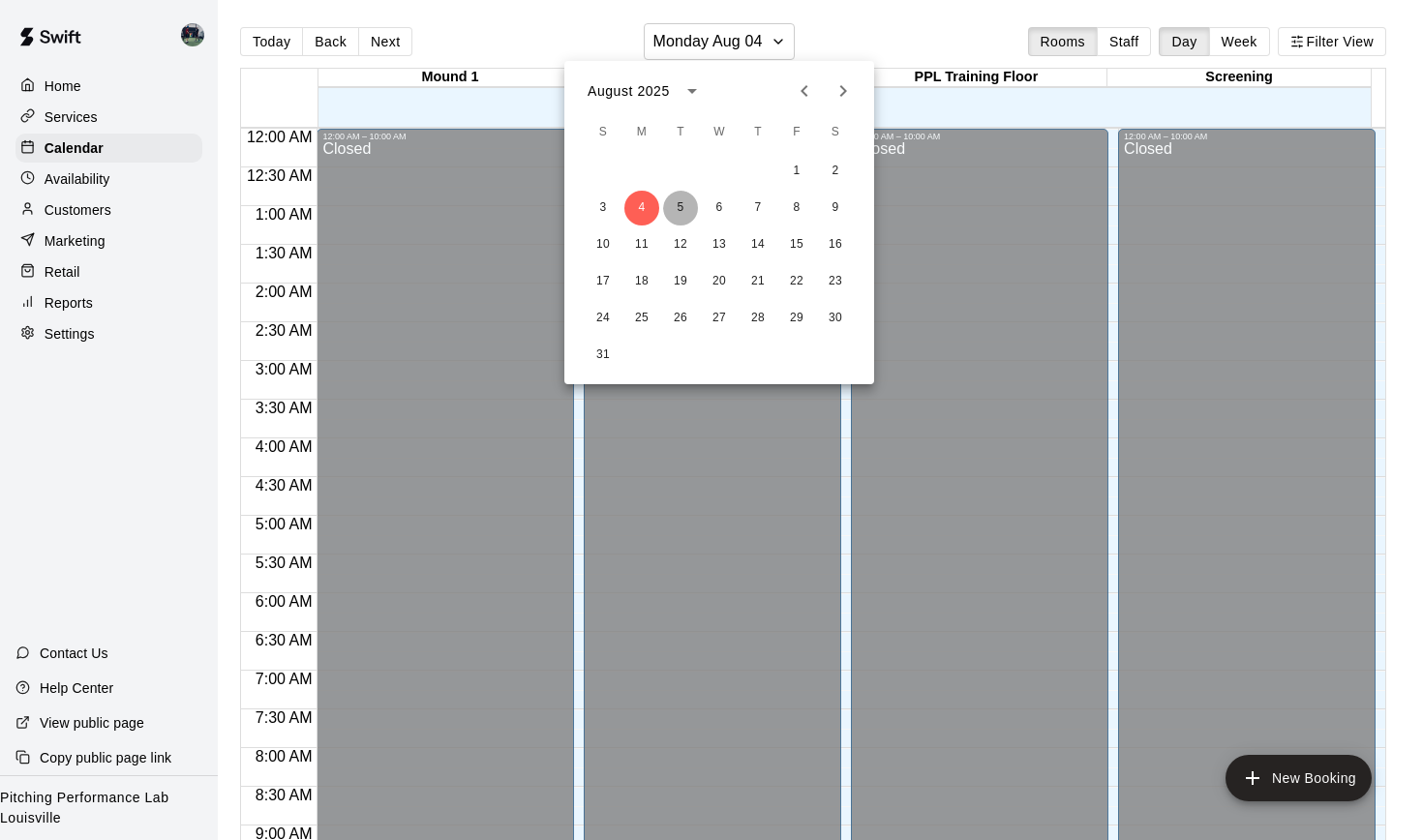 click on "5" at bounding box center [681, 208] 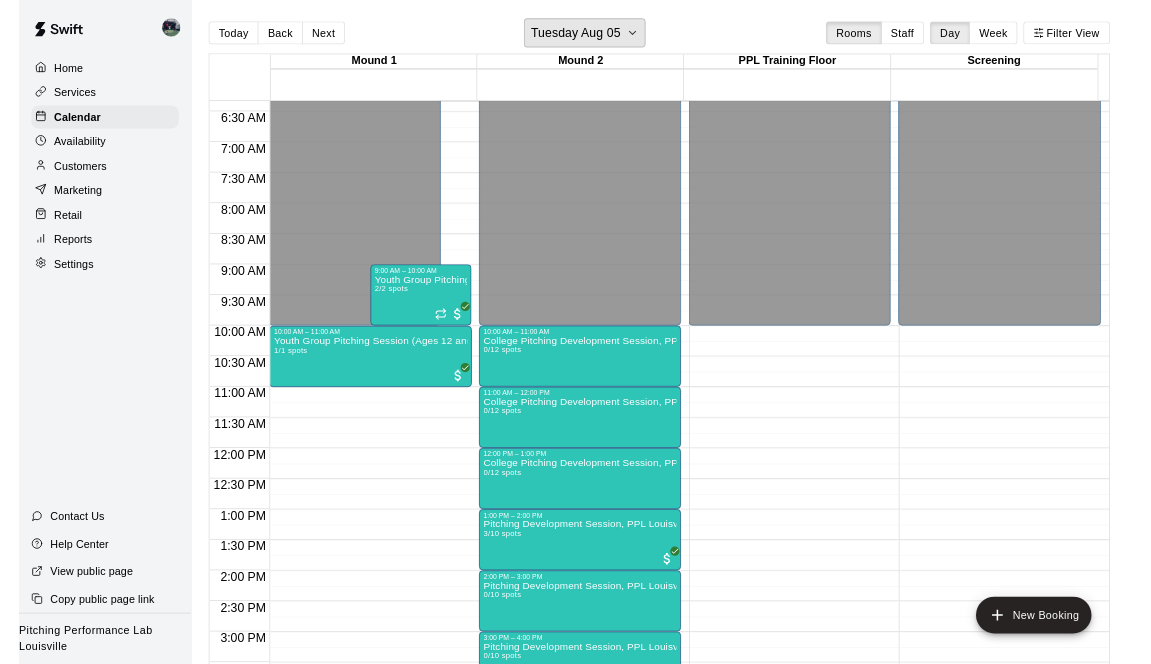 scroll, scrollTop: 506, scrollLeft: 0, axis: vertical 